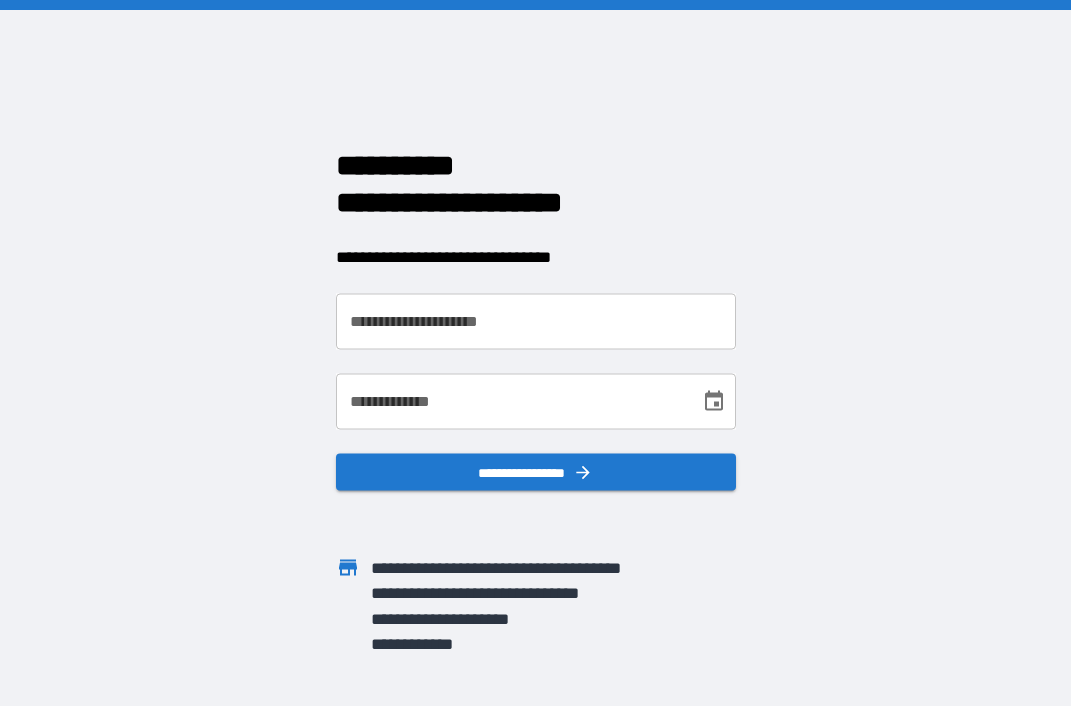 scroll, scrollTop: 0, scrollLeft: 0, axis: both 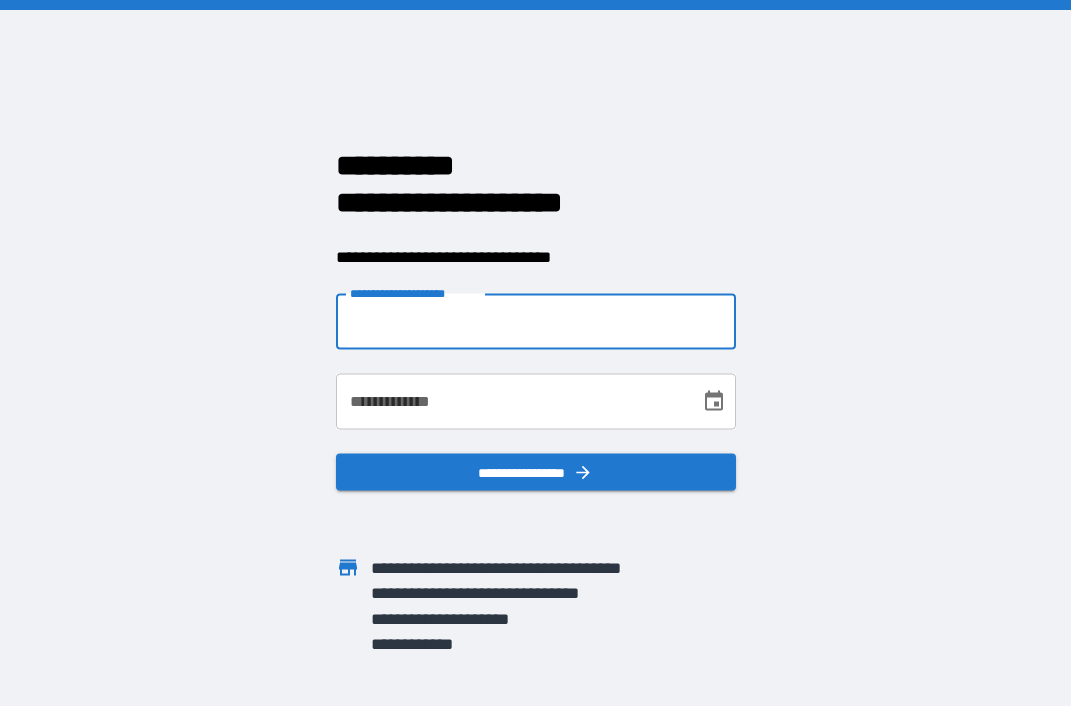 type on "**********" 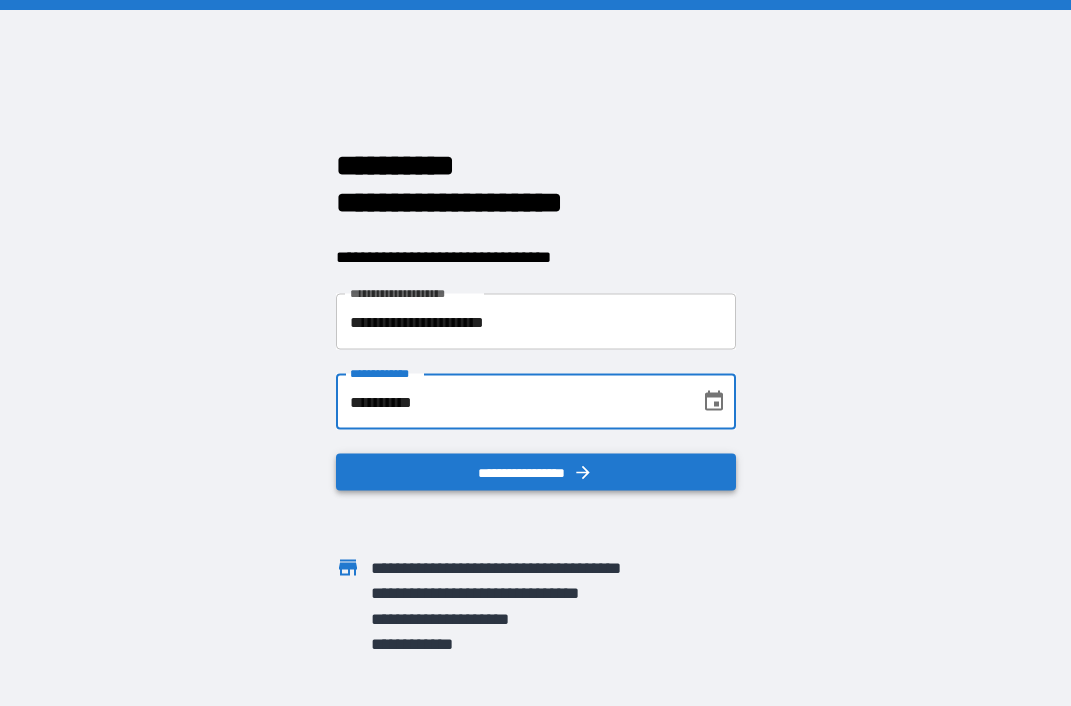 type on "**********" 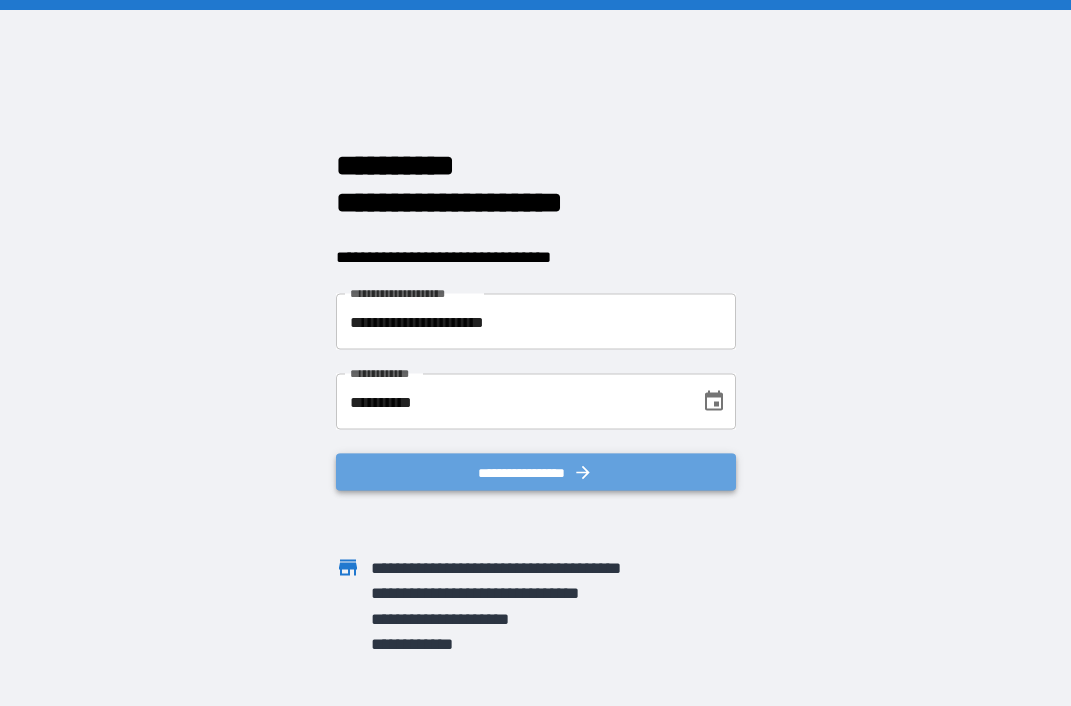click on "**********" at bounding box center (536, 472) 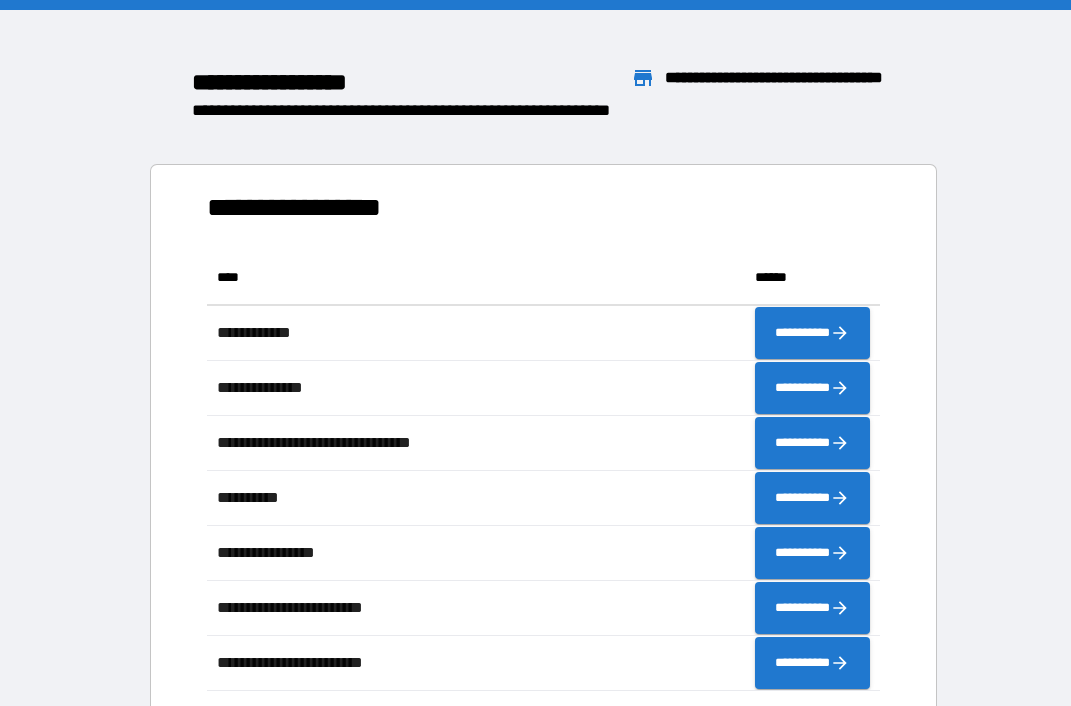 scroll, scrollTop: 1, scrollLeft: 1, axis: both 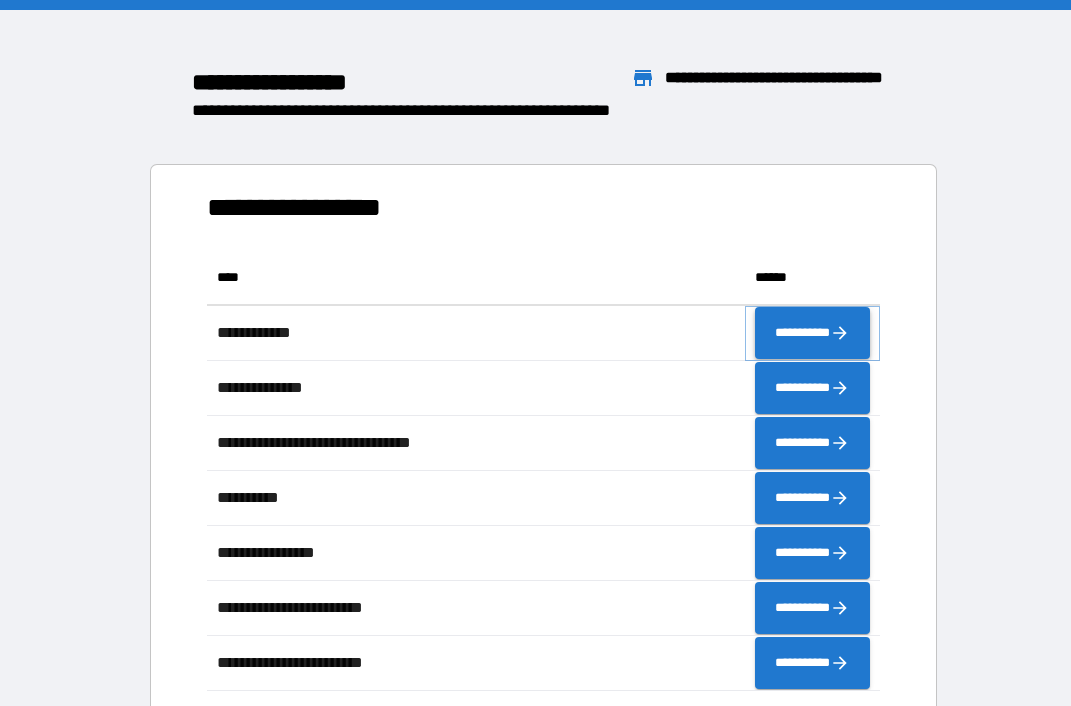 click on "**********" at bounding box center [812, 333] 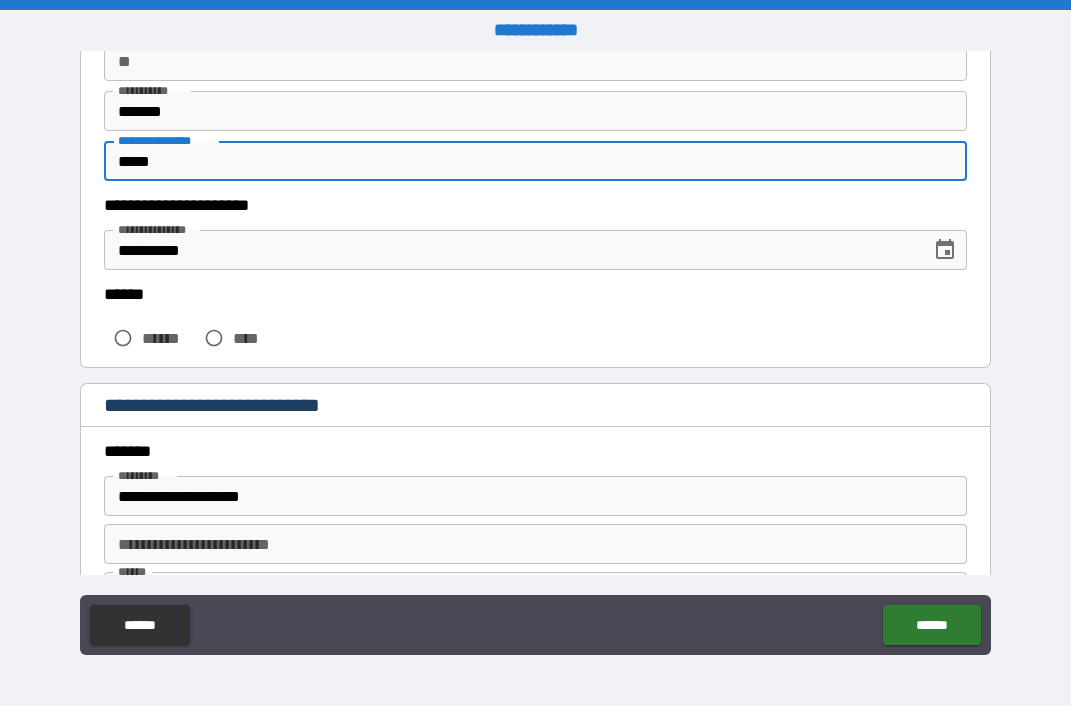 scroll, scrollTop: 212, scrollLeft: 0, axis: vertical 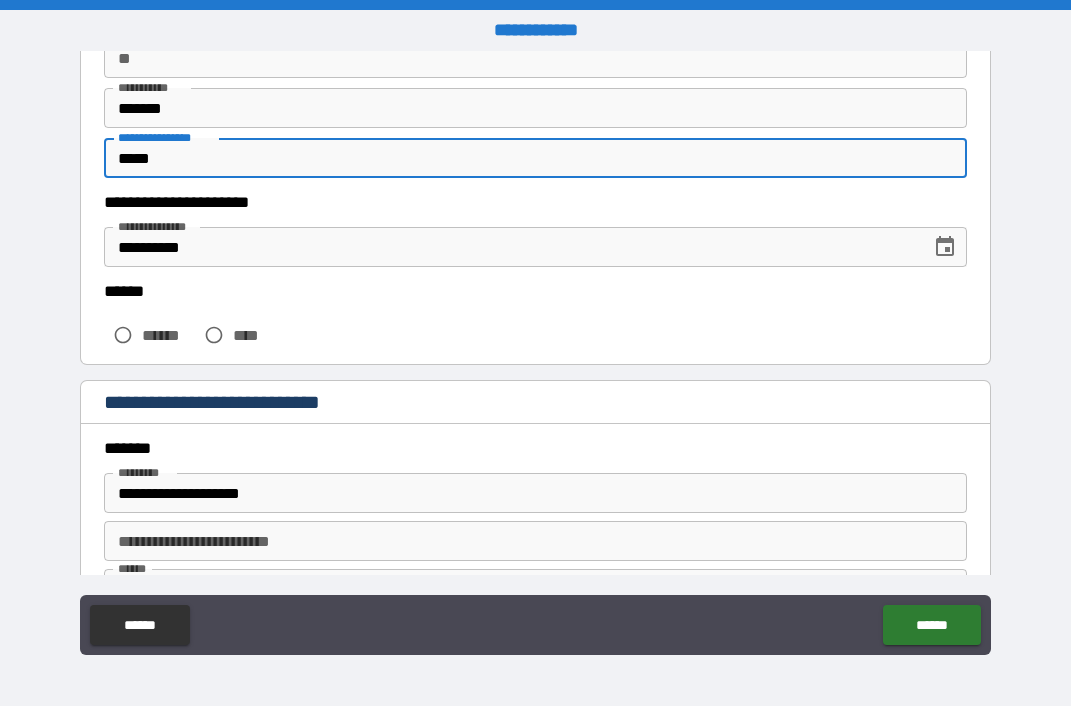 type on "*****" 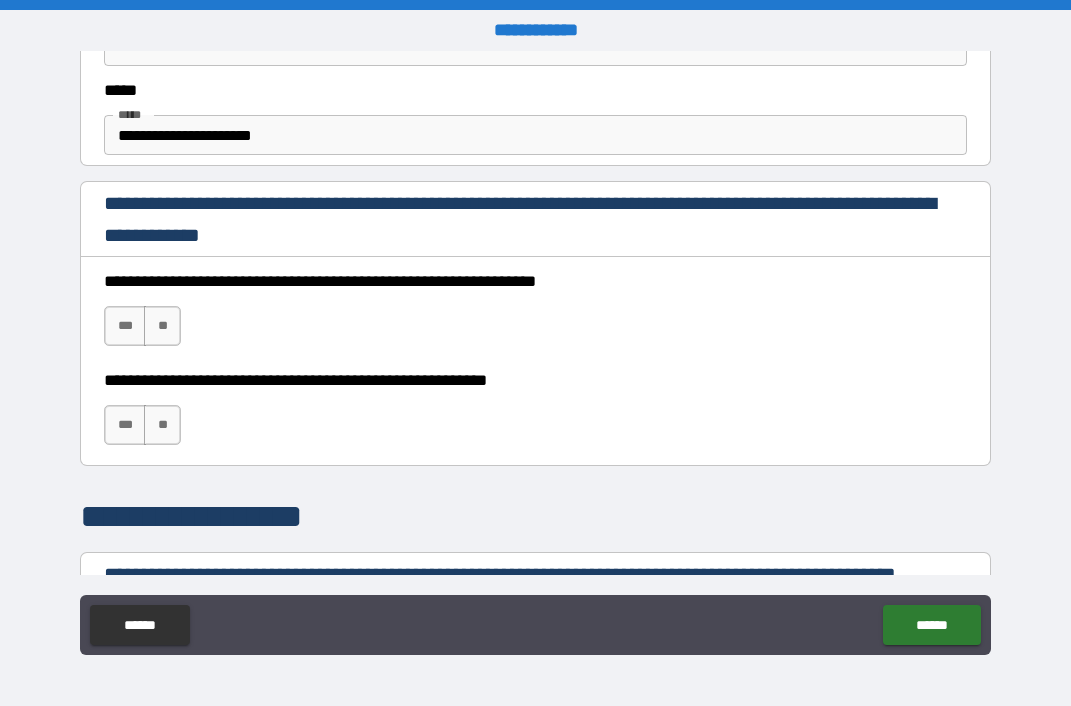 scroll, scrollTop: 1043, scrollLeft: 0, axis: vertical 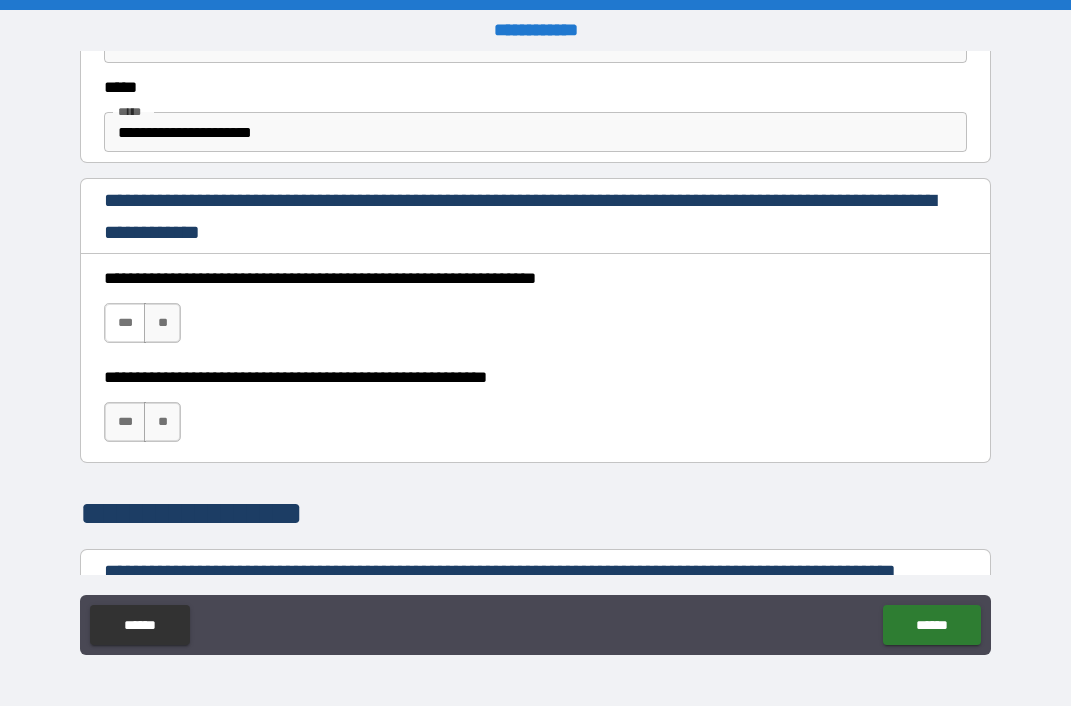 click on "***" at bounding box center (125, 323) 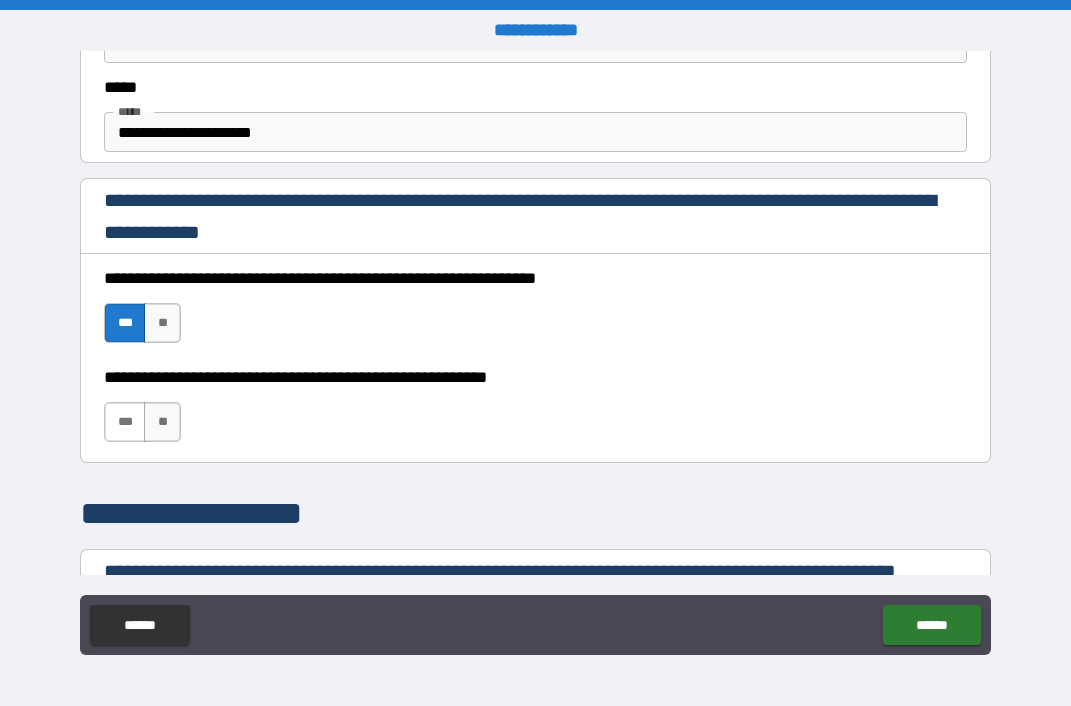 click on "***" at bounding box center (125, 422) 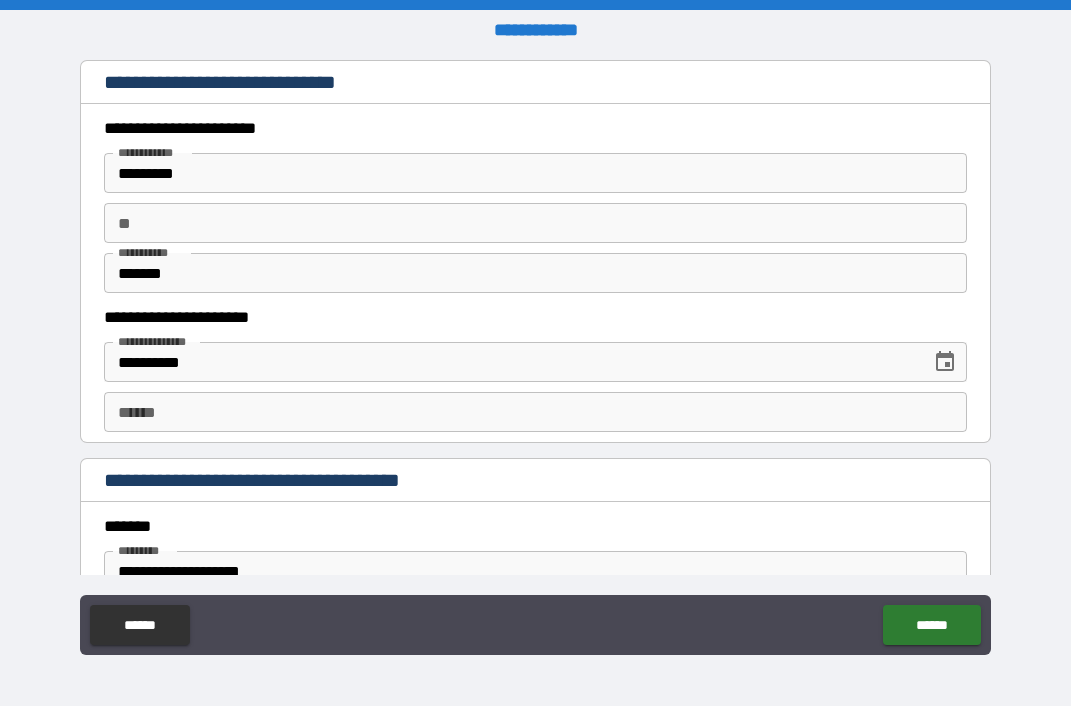 scroll, scrollTop: 1739, scrollLeft: 0, axis: vertical 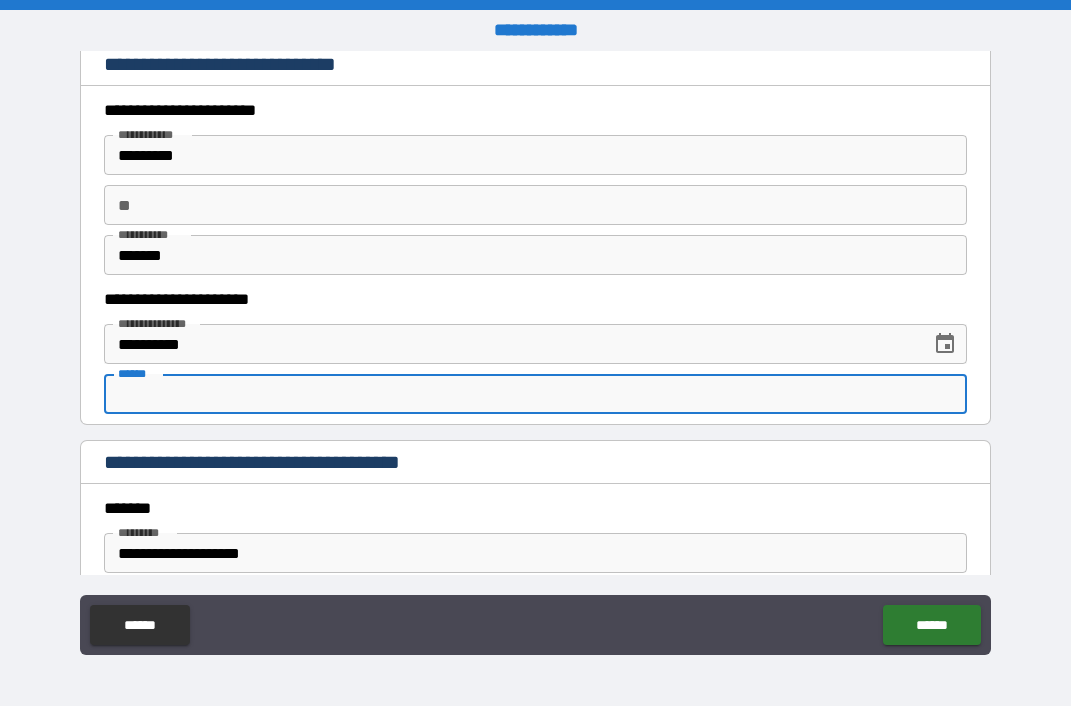 click on "****   *" at bounding box center [535, 394] 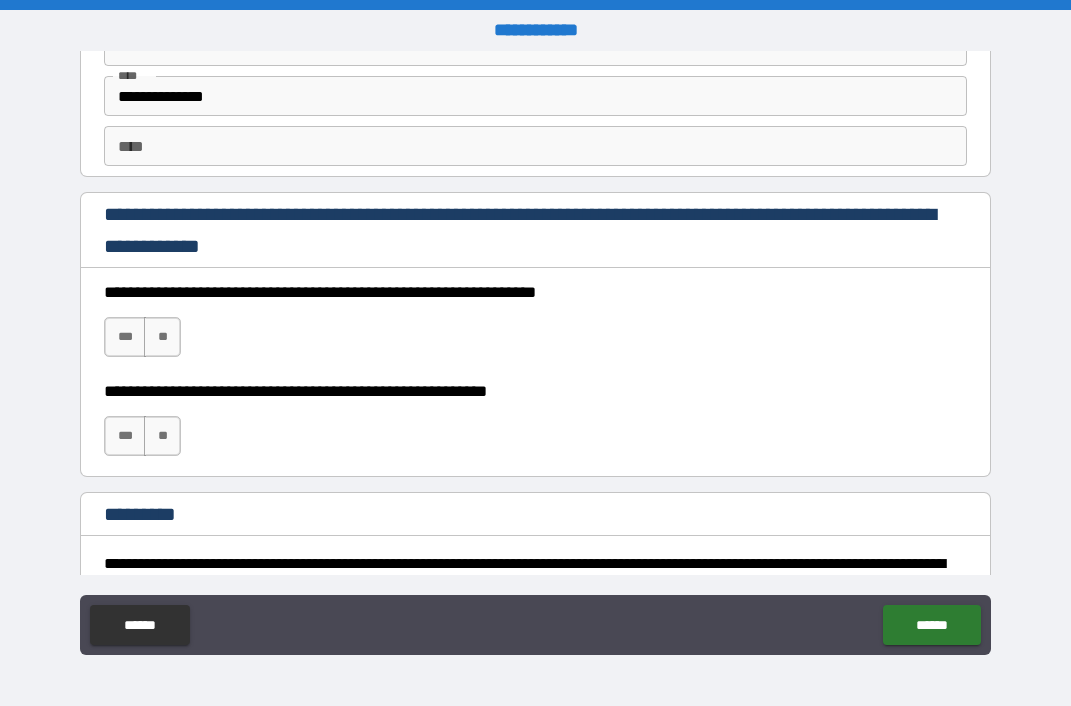 scroll, scrollTop: 2617, scrollLeft: 0, axis: vertical 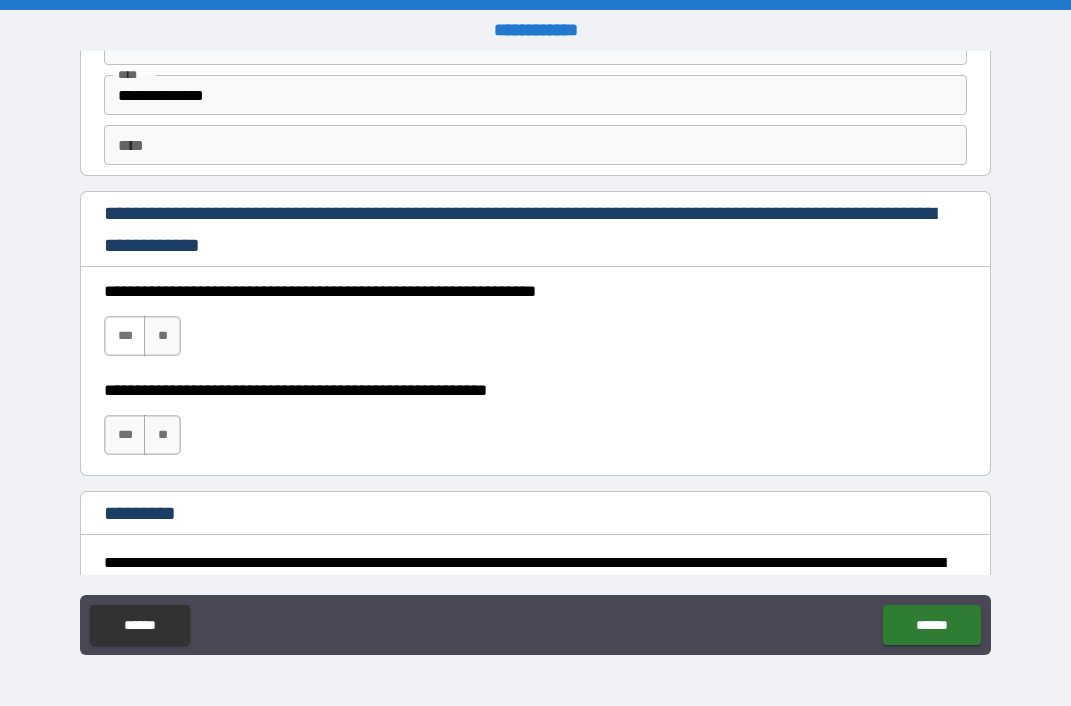 type on "**********" 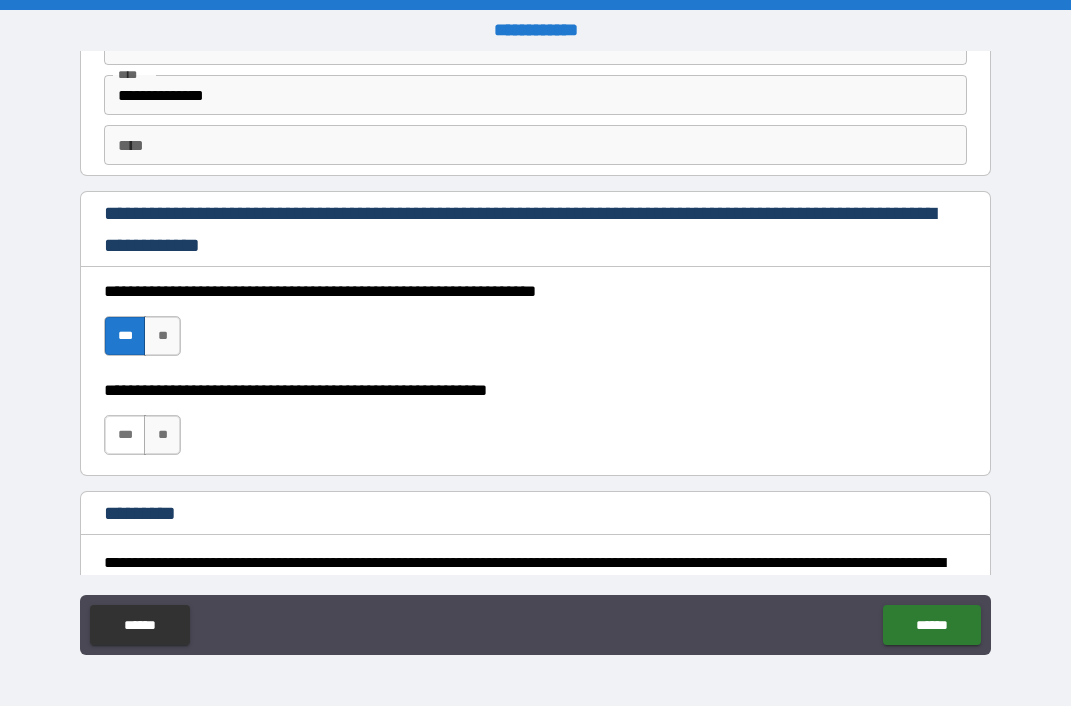 click on "***" at bounding box center (125, 435) 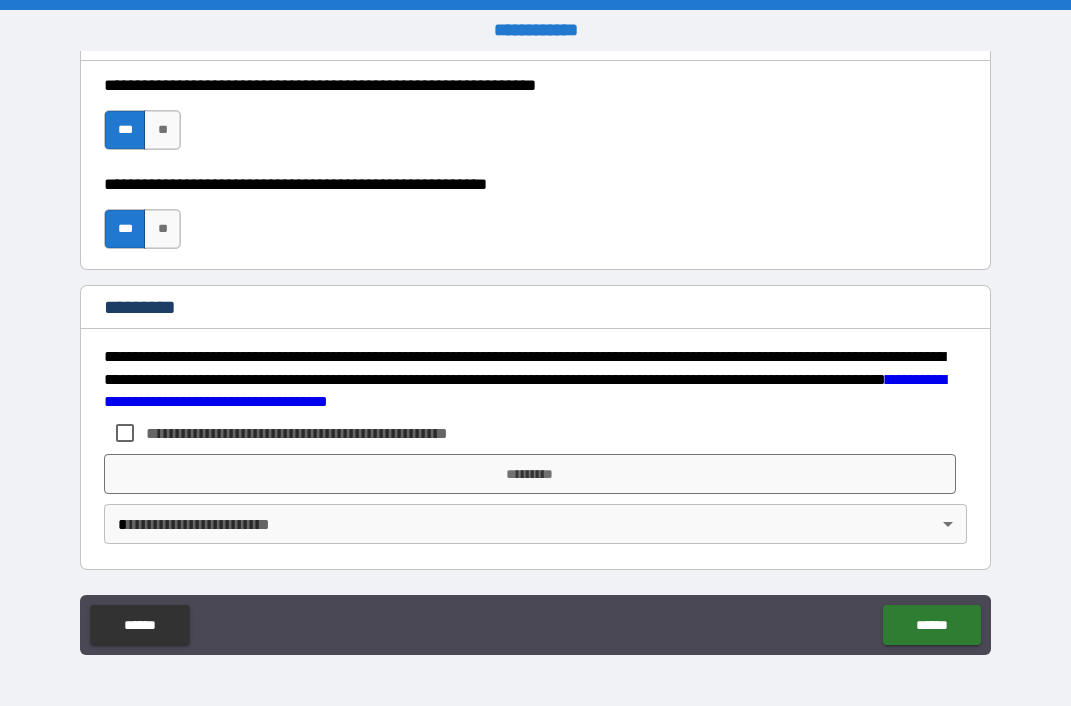 scroll, scrollTop: 2823, scrollLeft: 0, axis: vertical 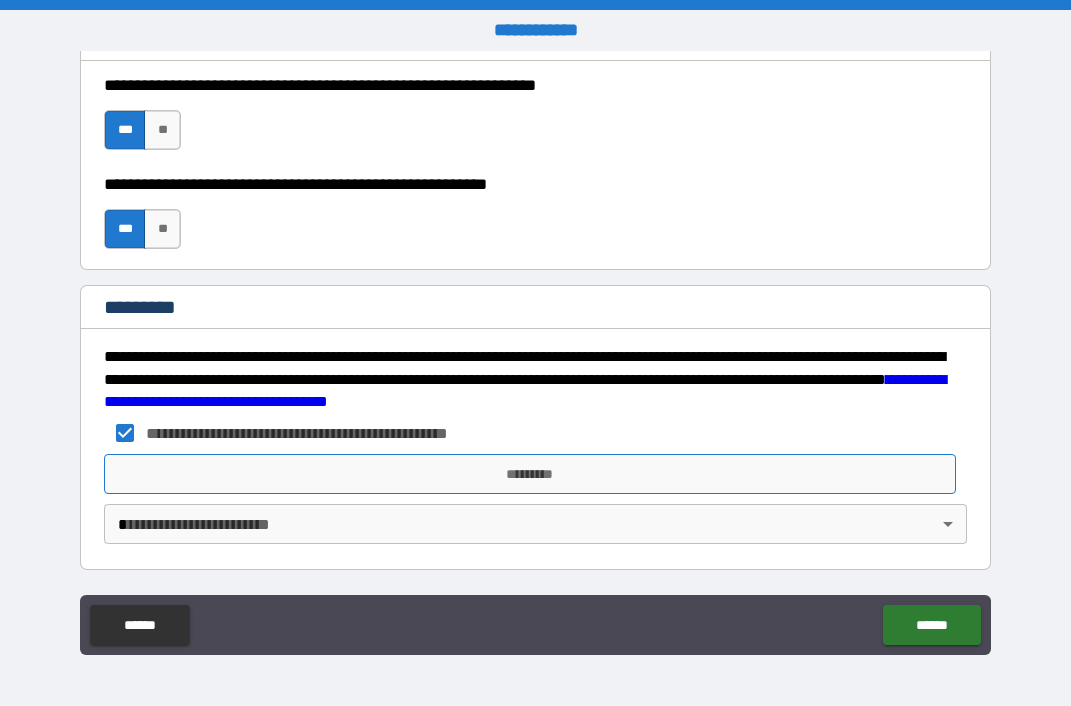 click on "*********" at bounding box center [530, 474] 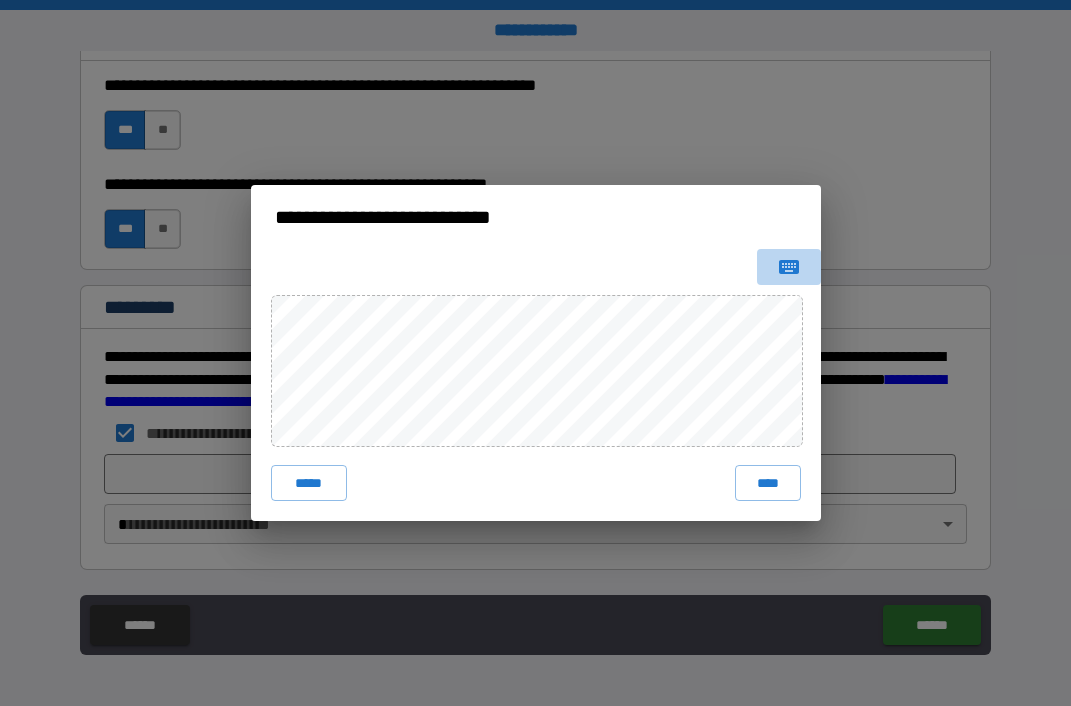 click at bounding box center (789, 267) 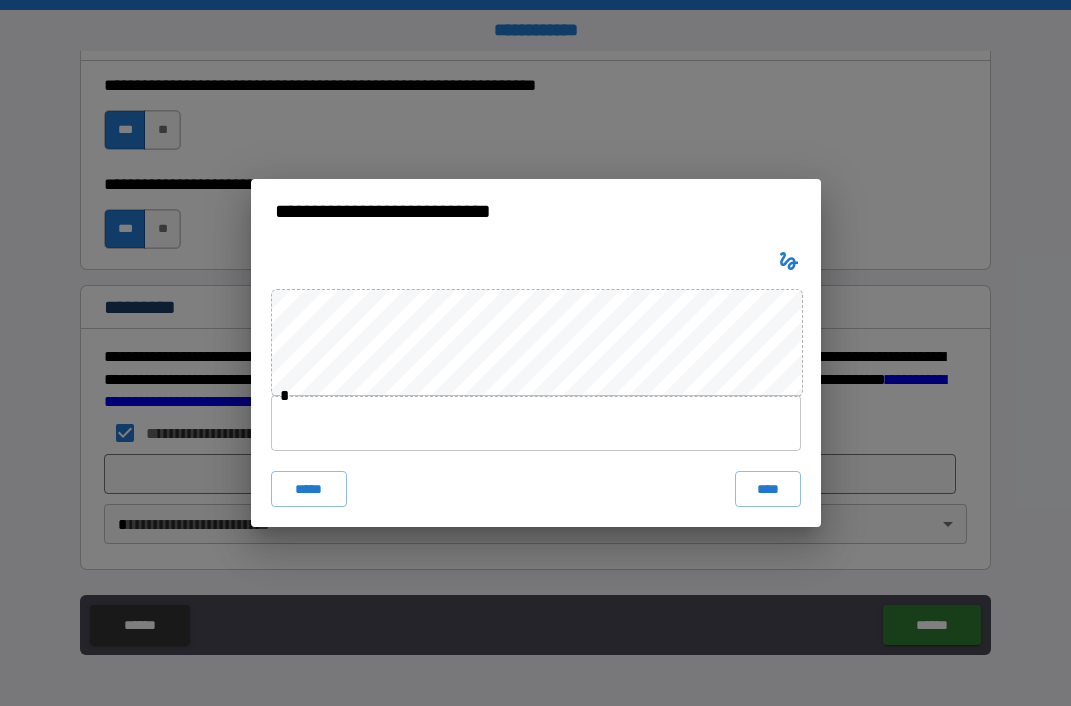 click at bounding box center [536, 423] 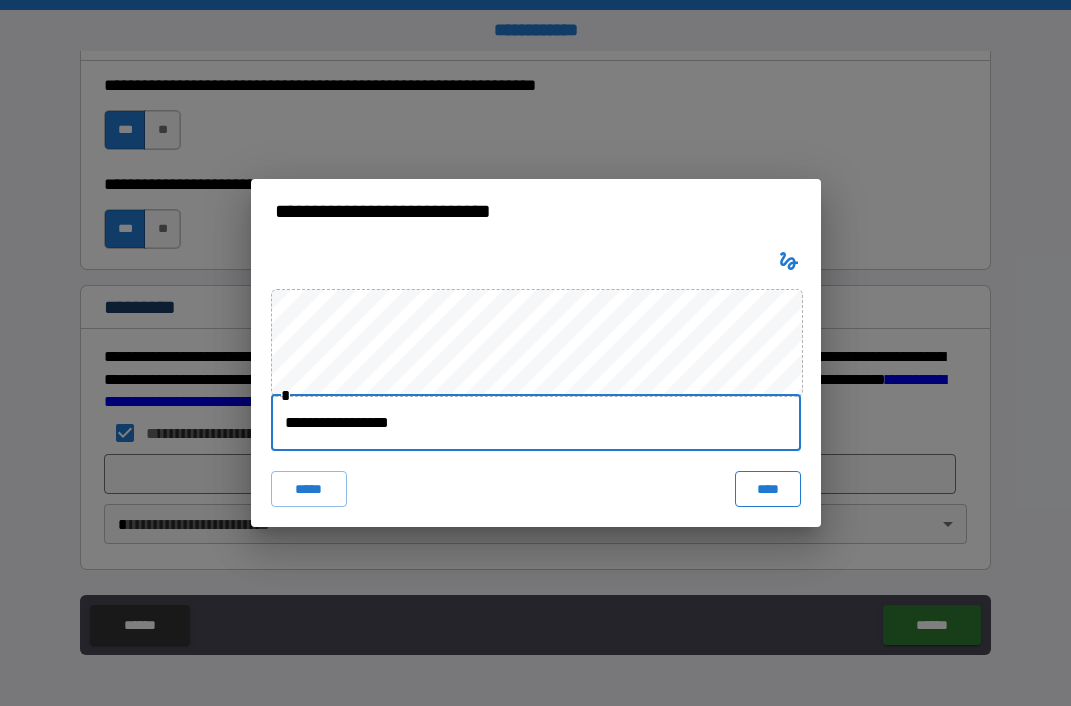 type on "**********" 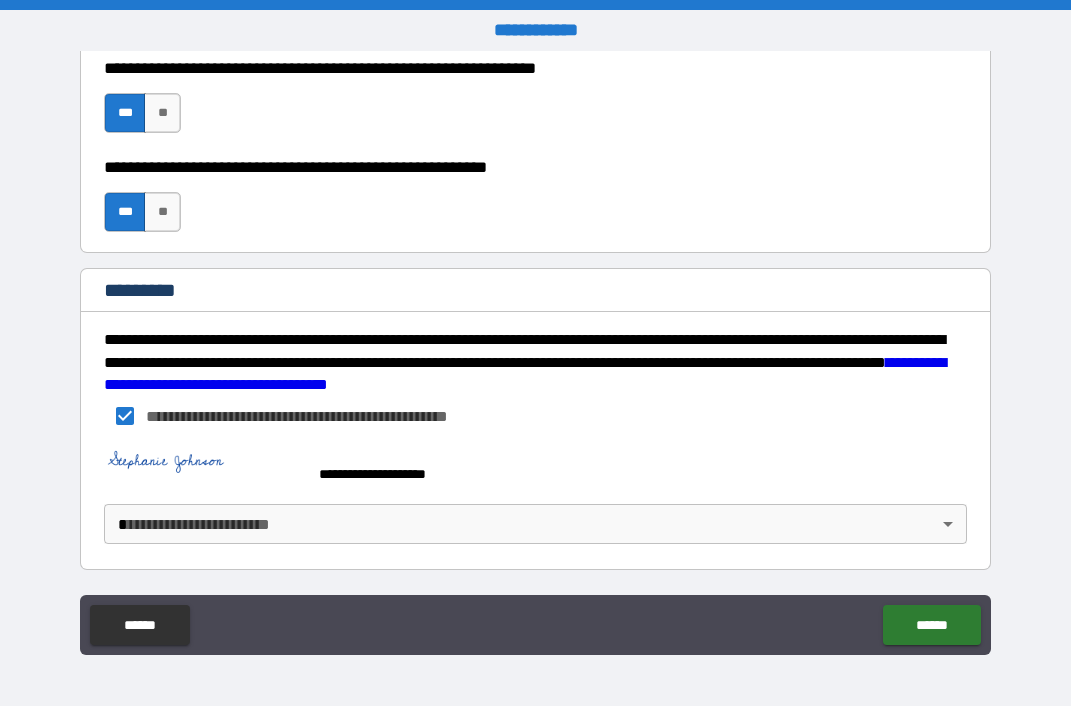 scroll, scrollTop: 2840, scrollLeft: 0, axis: vertical 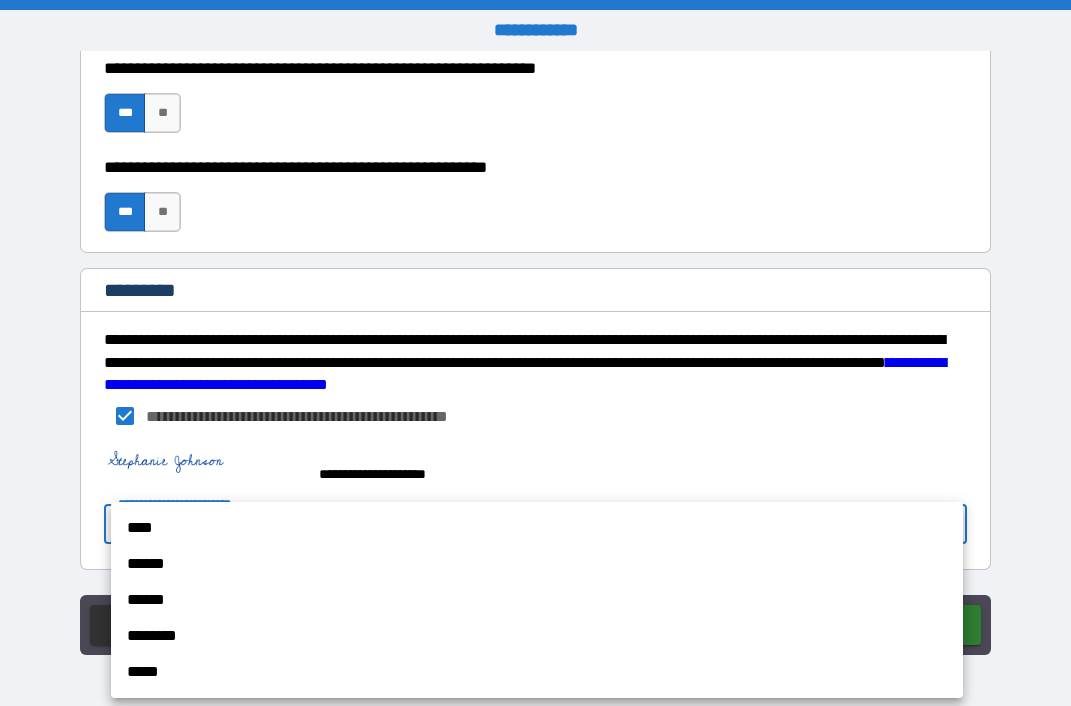 click on "**********" at bounding box center [535, 353] 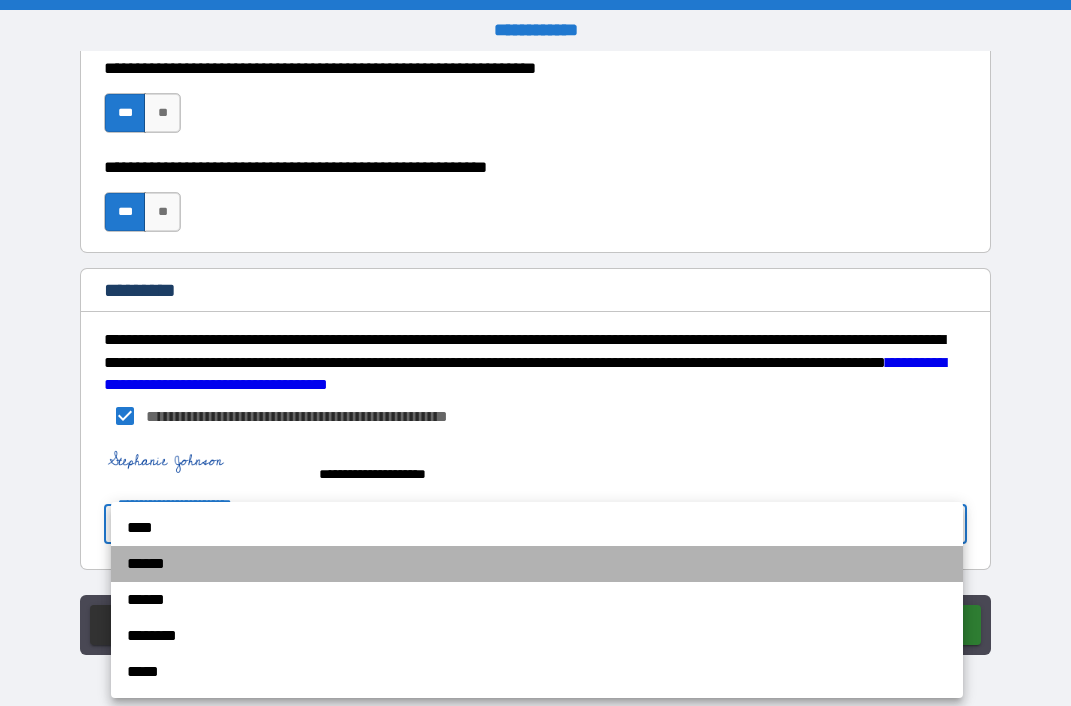 click on "******" at bounding box center (537, 564) 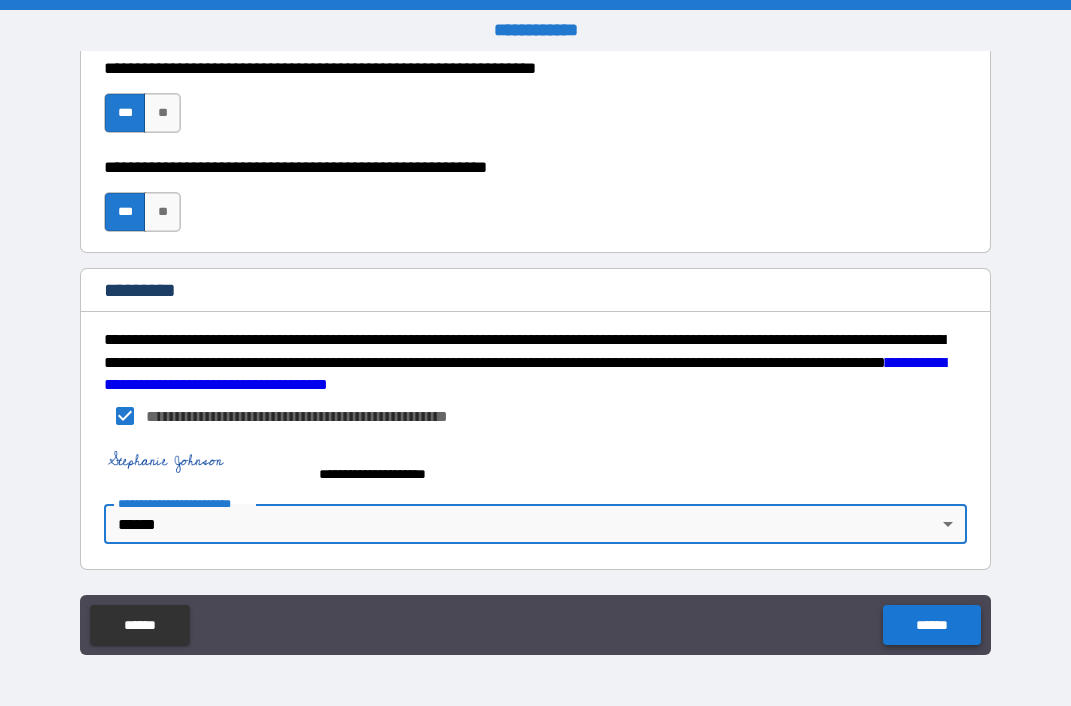 click on "******" at bounding box center (931, 625) 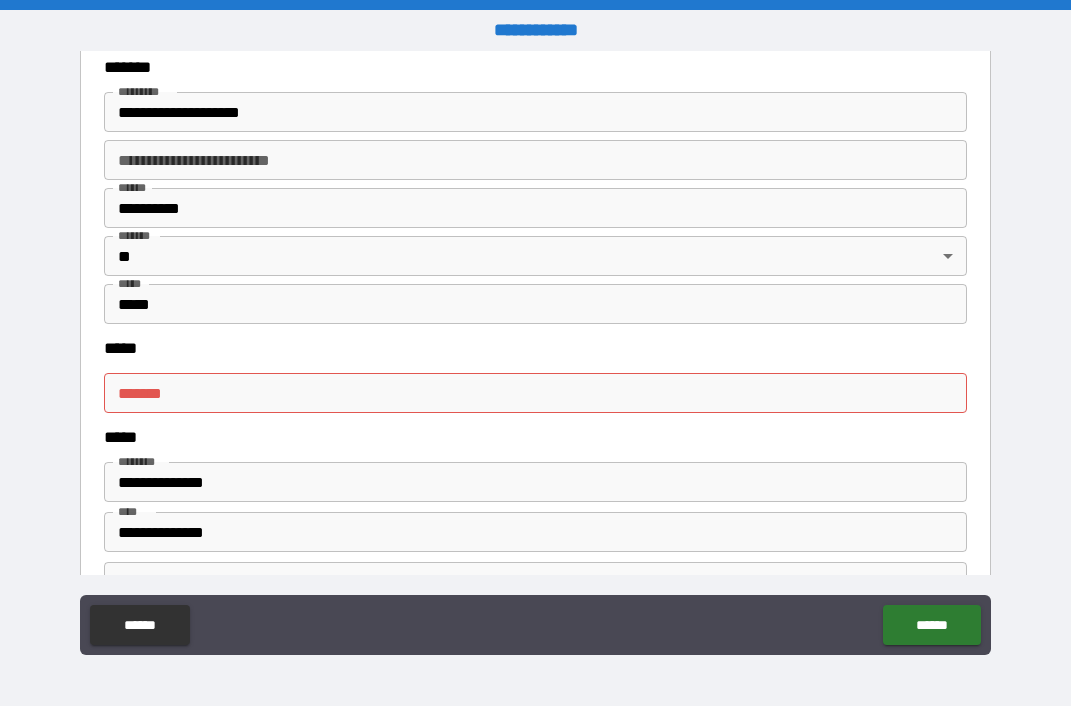 scroll, scrollTop: 2190, scrollLeft: 0, axis: vertical 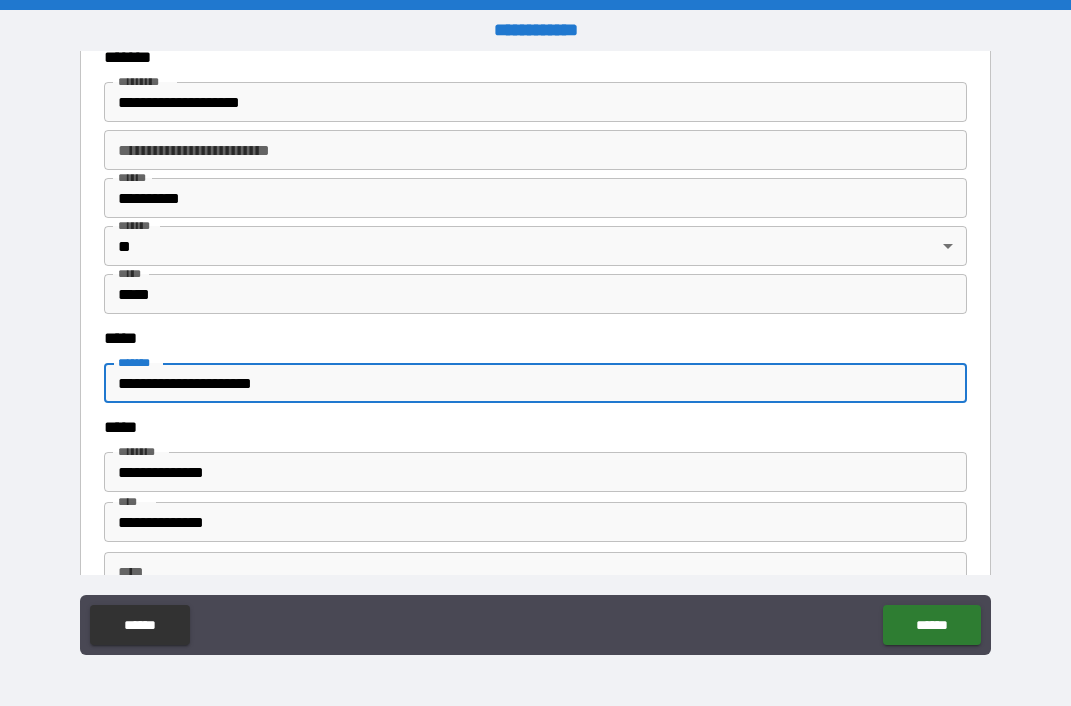 type on "**********" 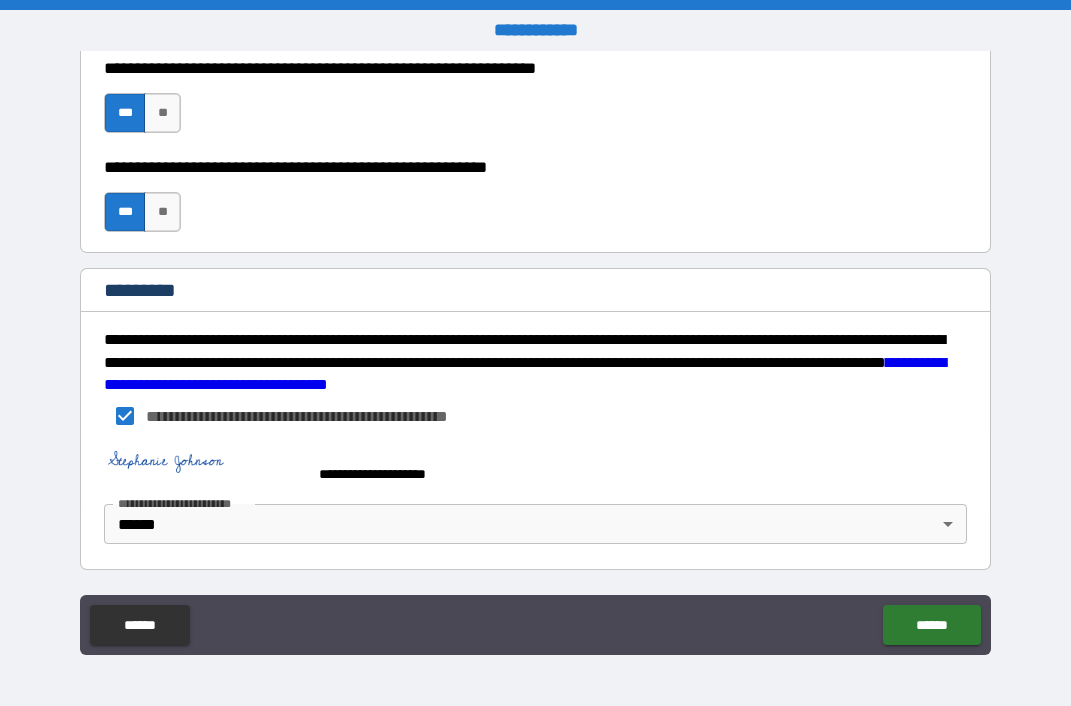 scroll, scrollTop: 2840, scrollLeft: 0, axis: vertical 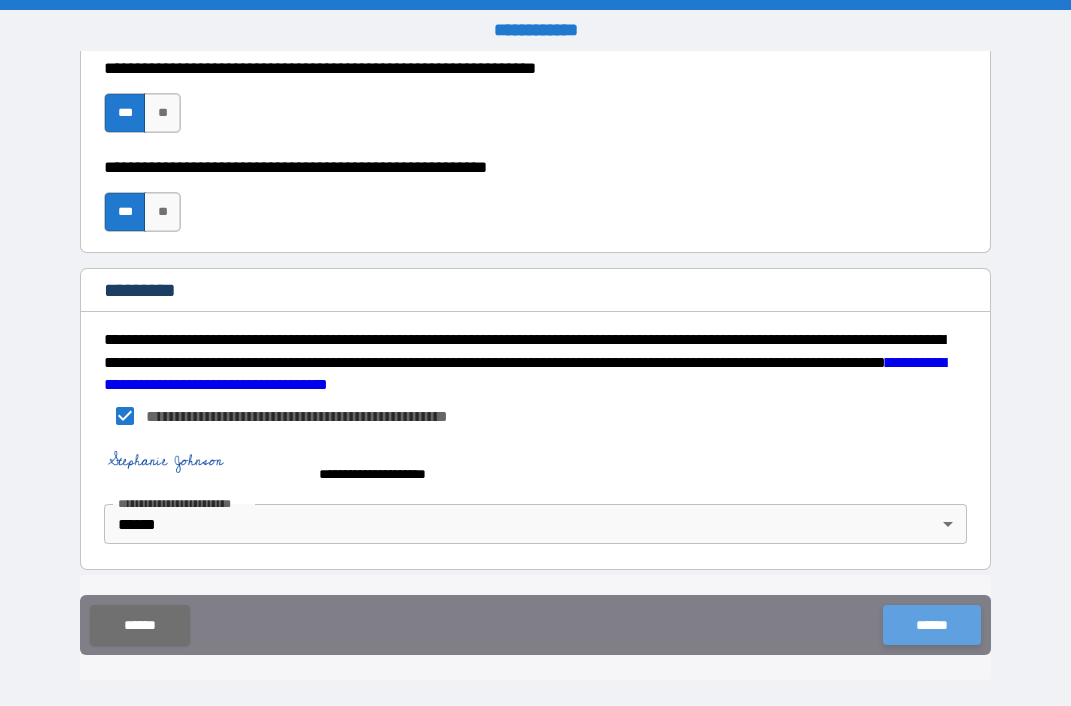 click on "******" at bounding box center [931, 625] 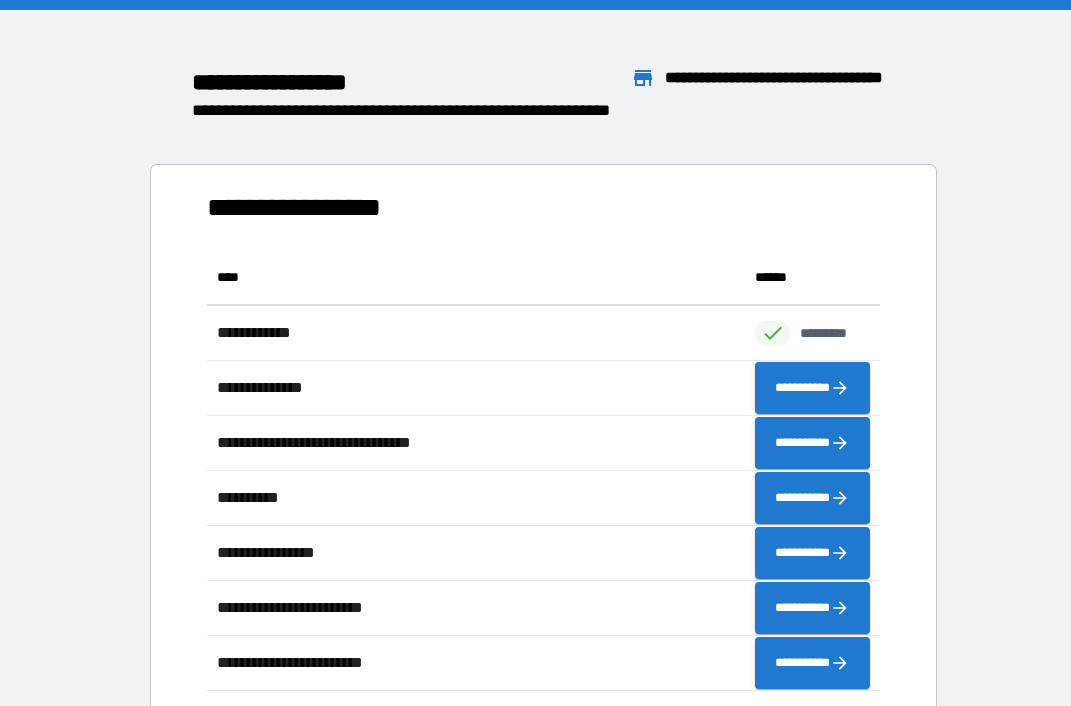 scroll, scrollTop: 1, scrollLeft: 1, axis: both 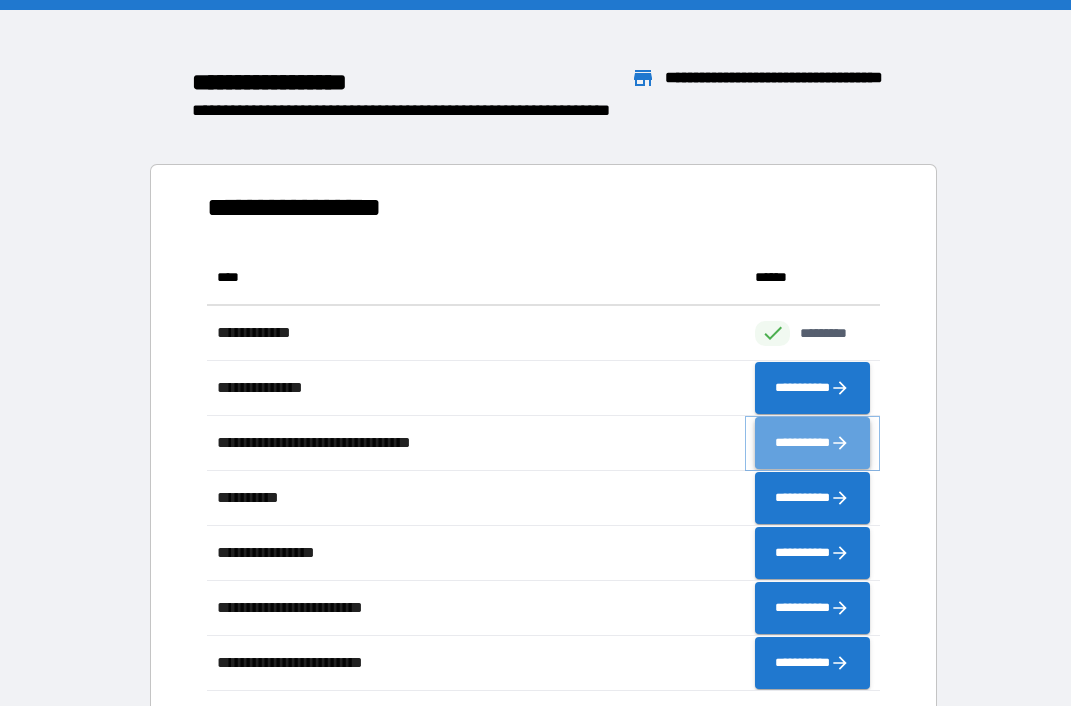 click on "**********" at bounding box center [812, 443] 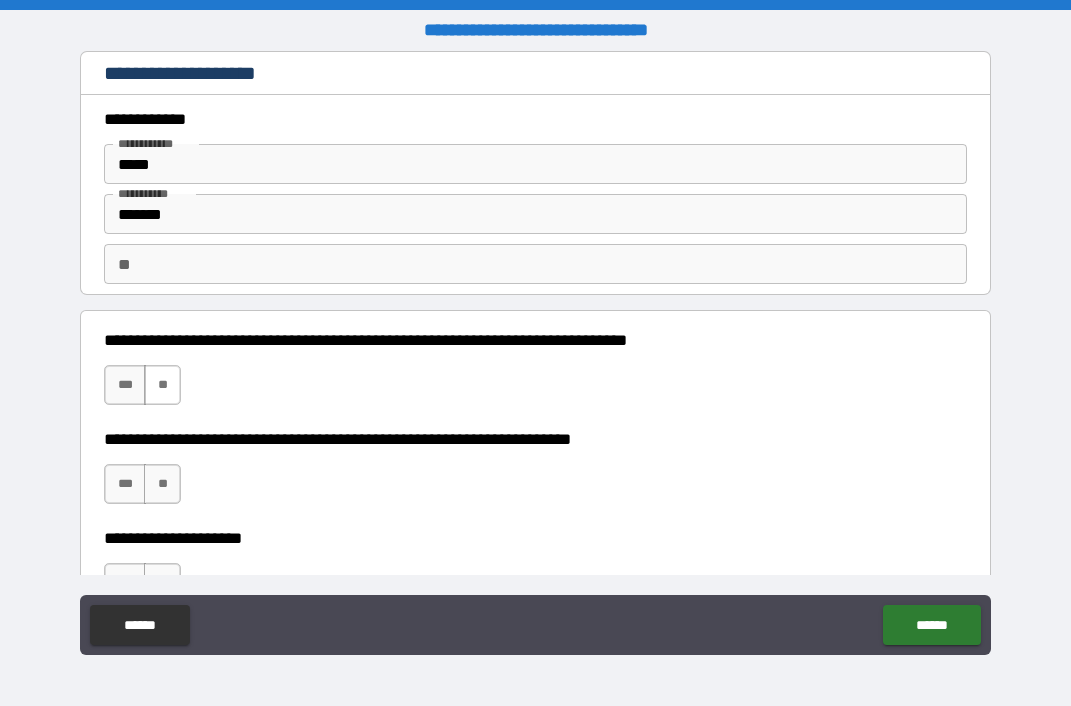 click on "**" at bounding box center [162, 385] 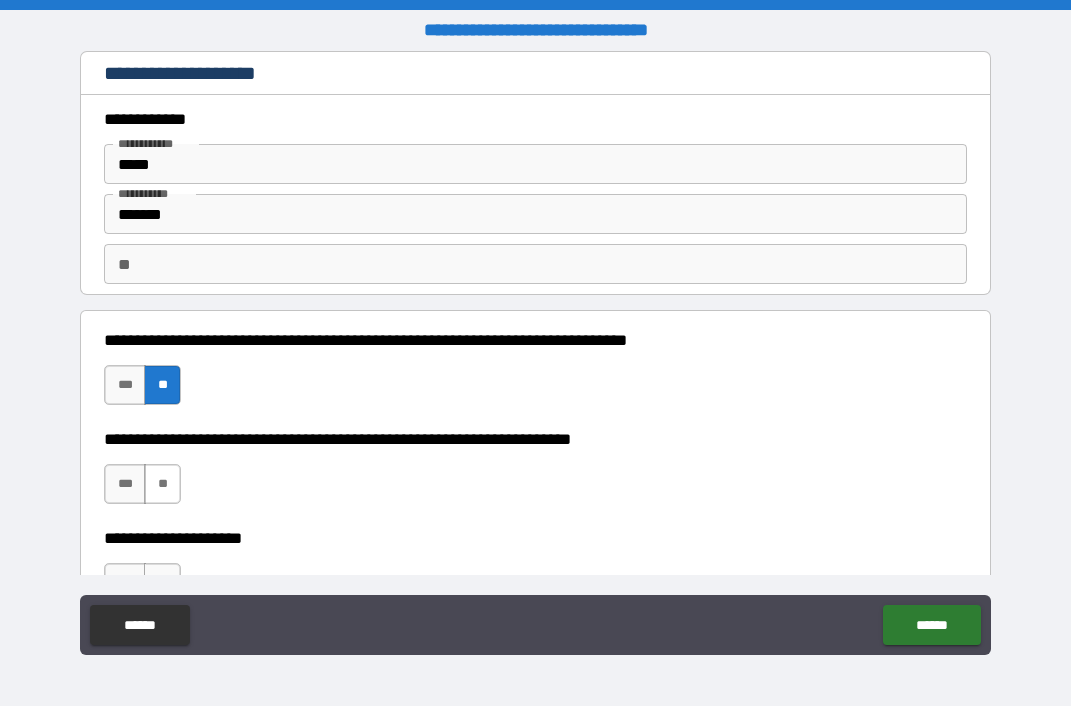 click on "**" at bounding box center [162, 484] 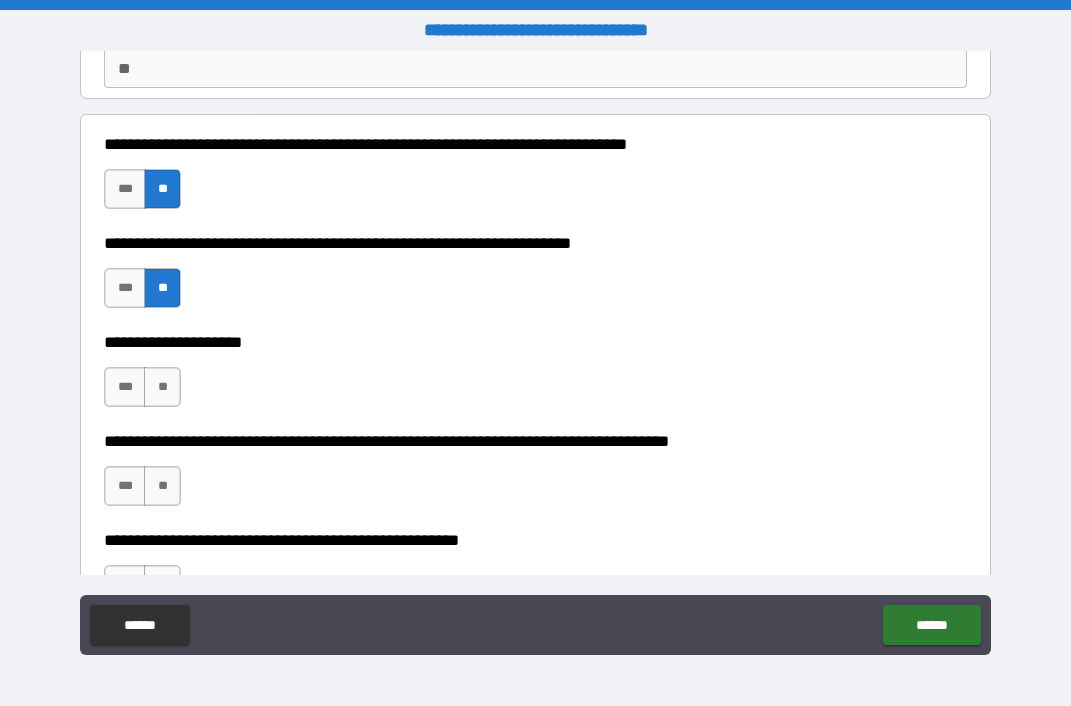 scroll, scrollTop: 211, scrollLeft: 0, axis: vertical 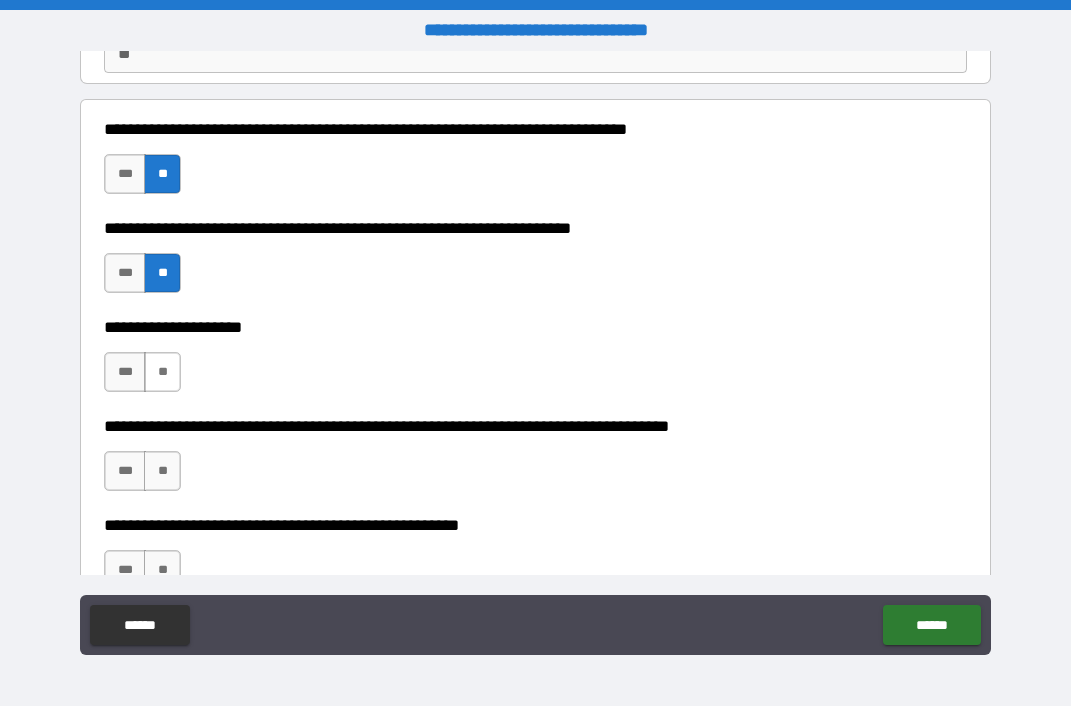 click on "**" at bounding box center [162, 372] 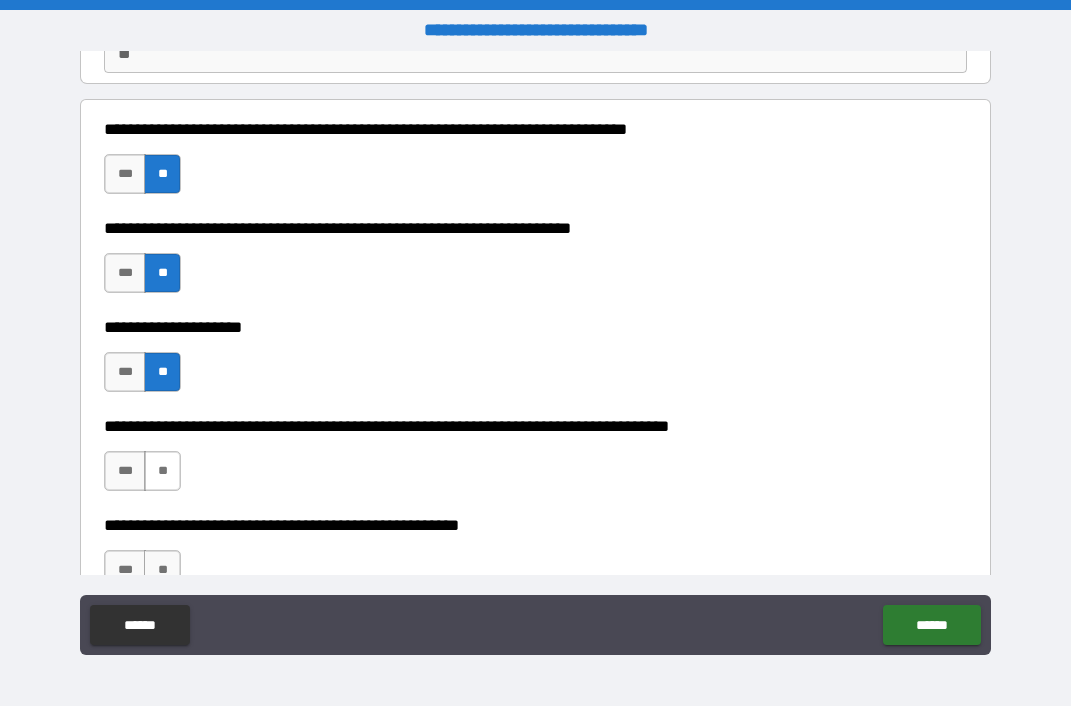 click on "**" at bounding box center [162, 471] 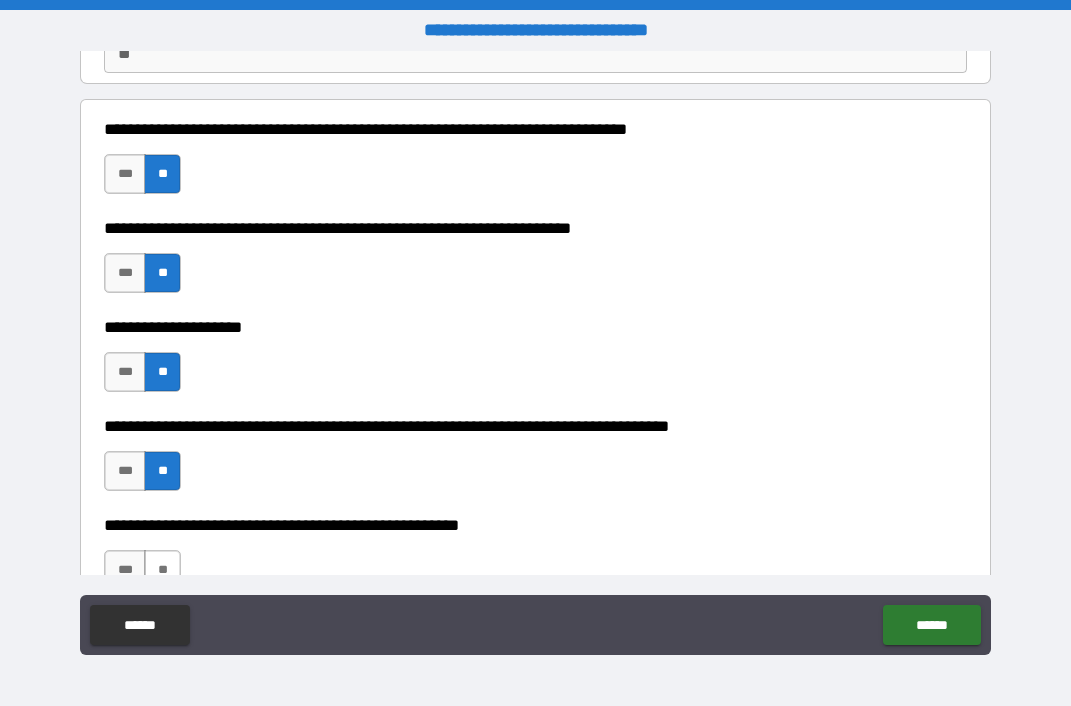 click on "**" at bounding box center [162, 570] 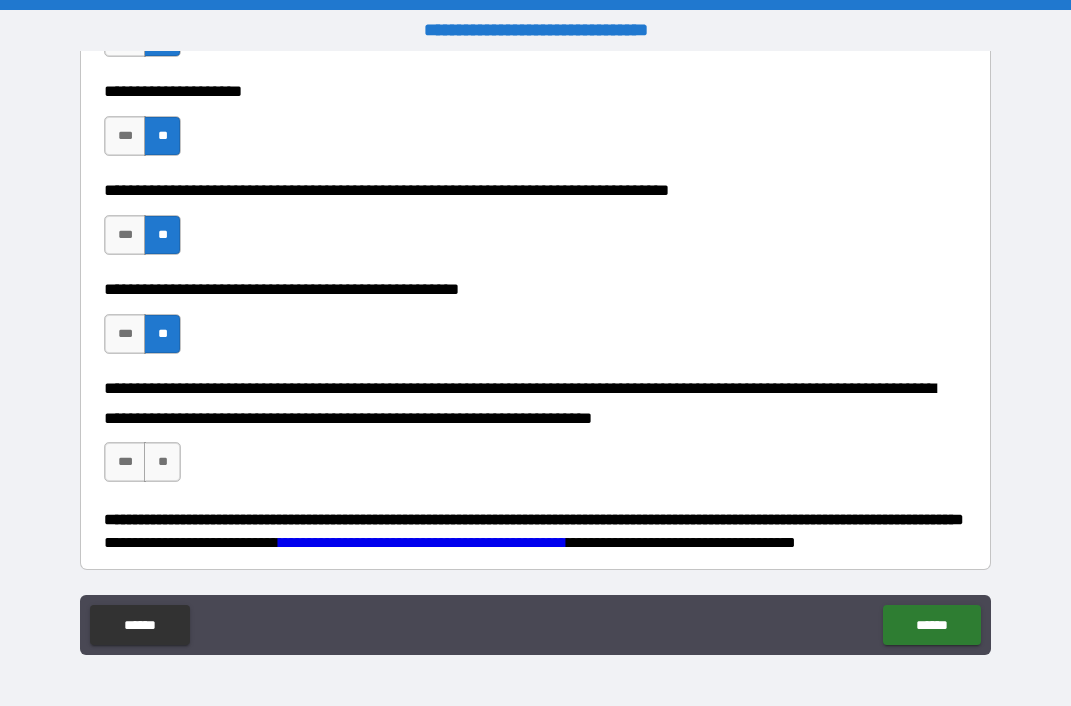 scroll, scrollTop: 468, scrollLeft: 0, axis: vertical 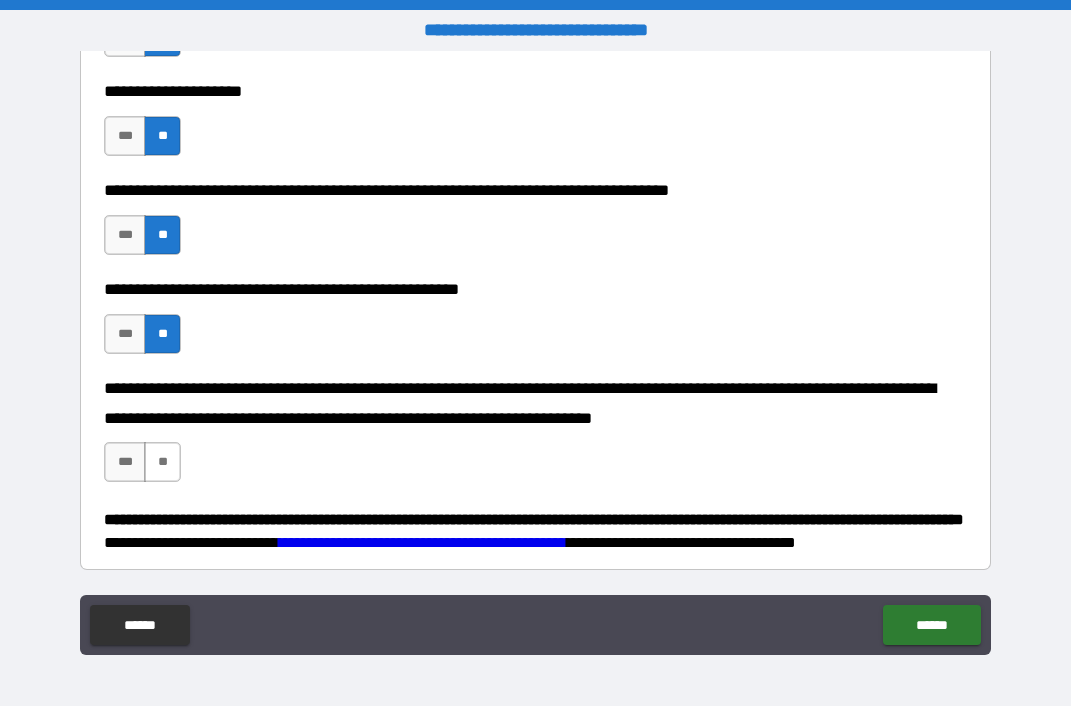 click on "**" at bounding box center [162, 462] 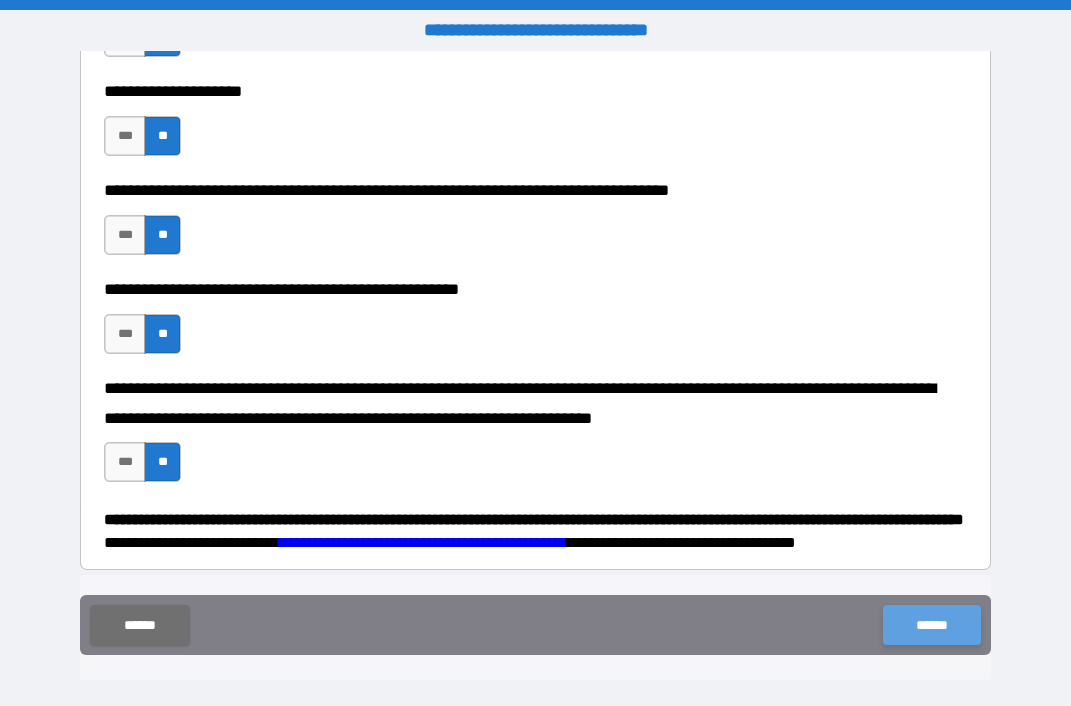 click on "******" at bounding box center [931, 625] 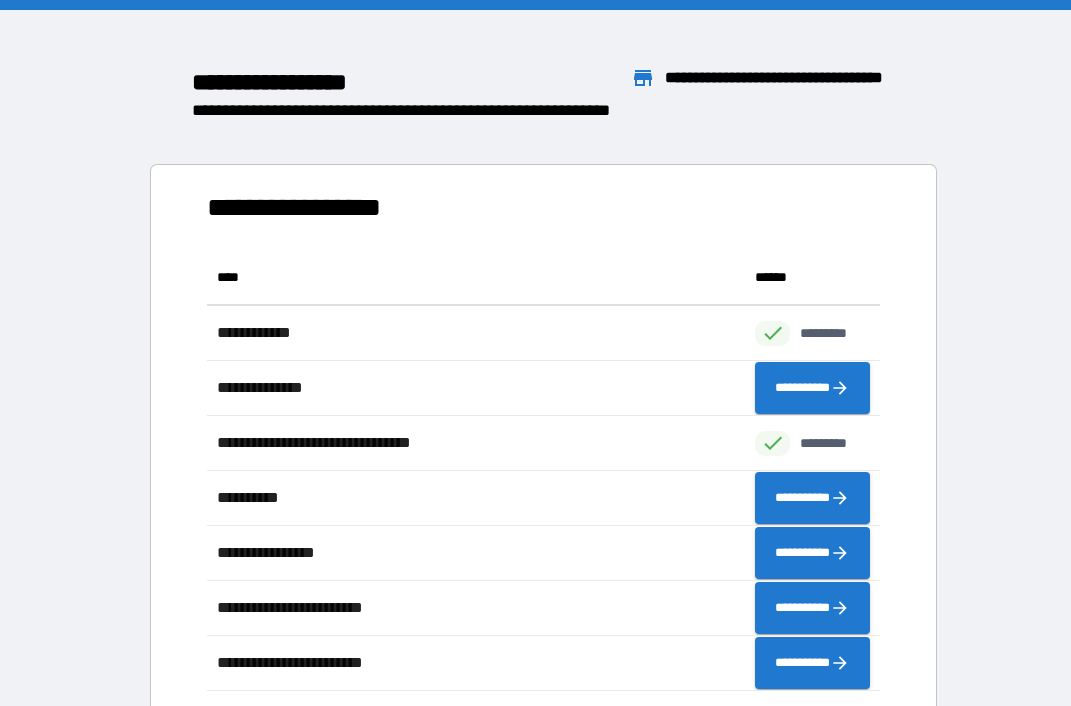 scroll, scrollTop: 1, scrollLeft: 1, axis: both 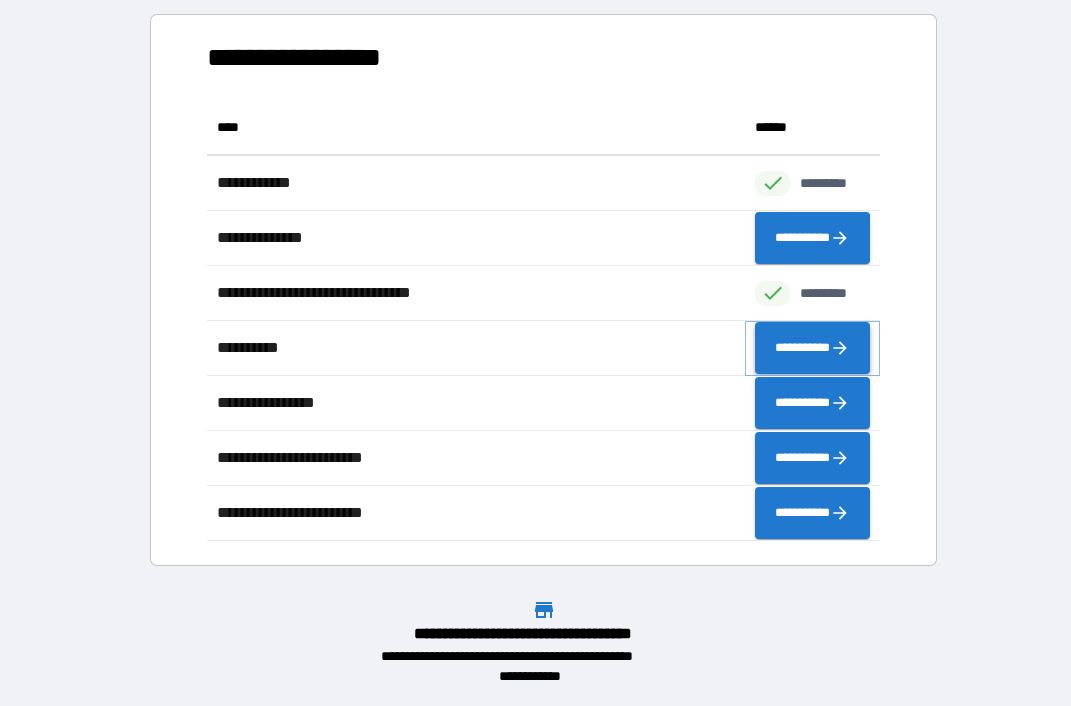click on "**********" at bounding box center (812, 348) 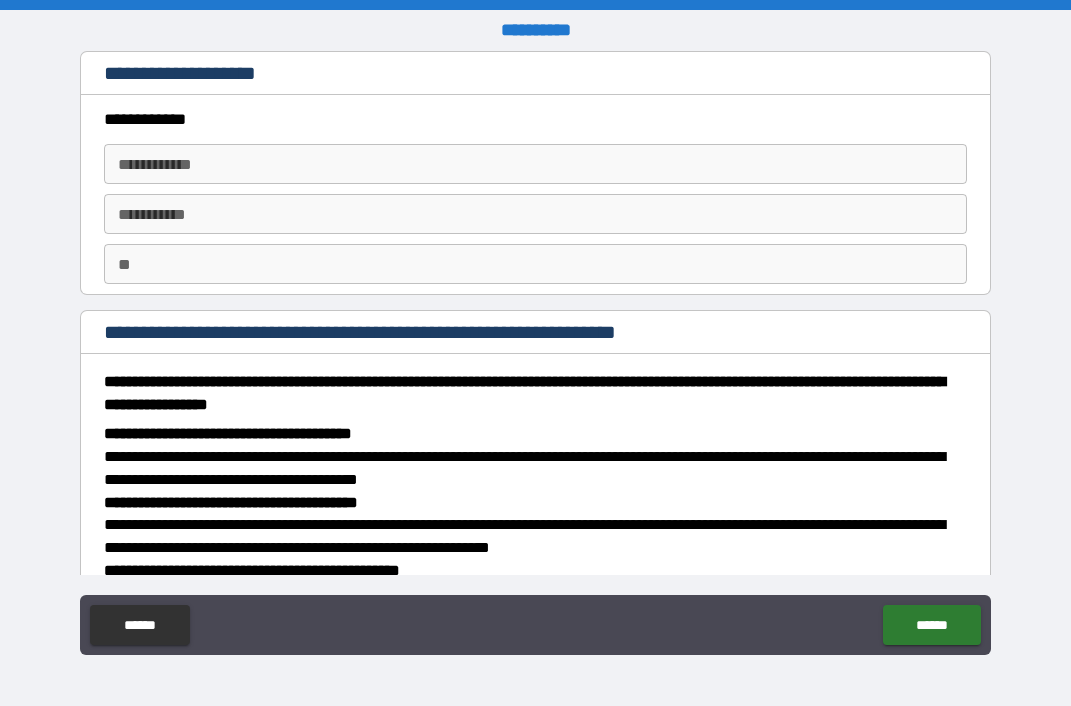 click on "**********" at bounding box center (535, 164) 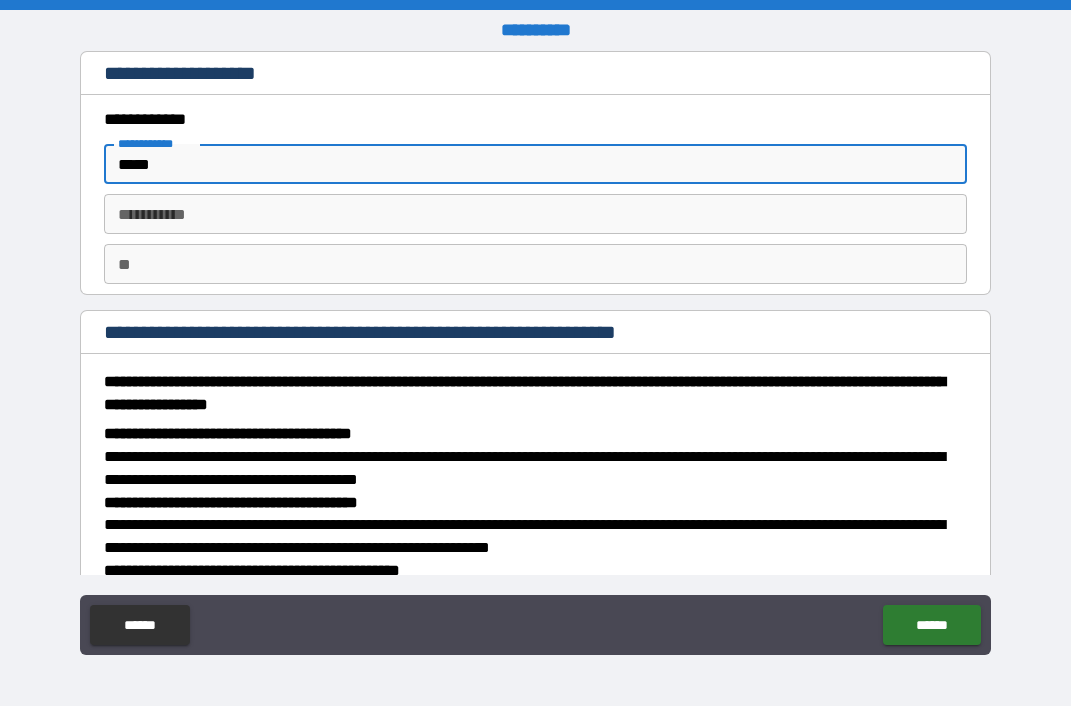 type on "*****" 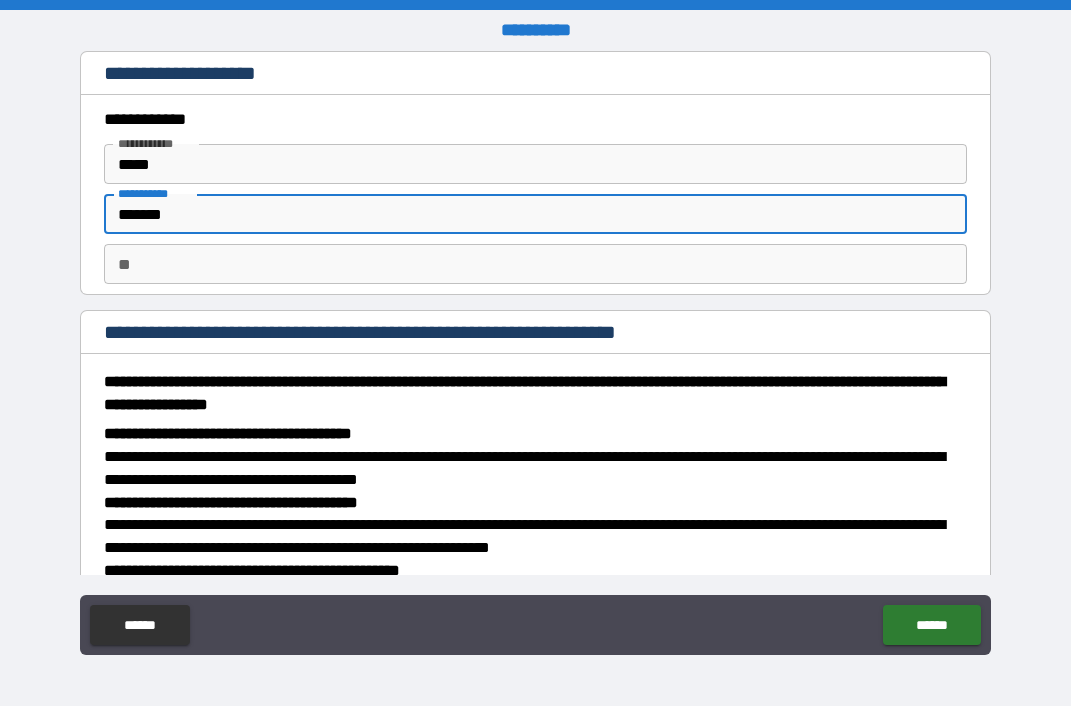 type on "*******" 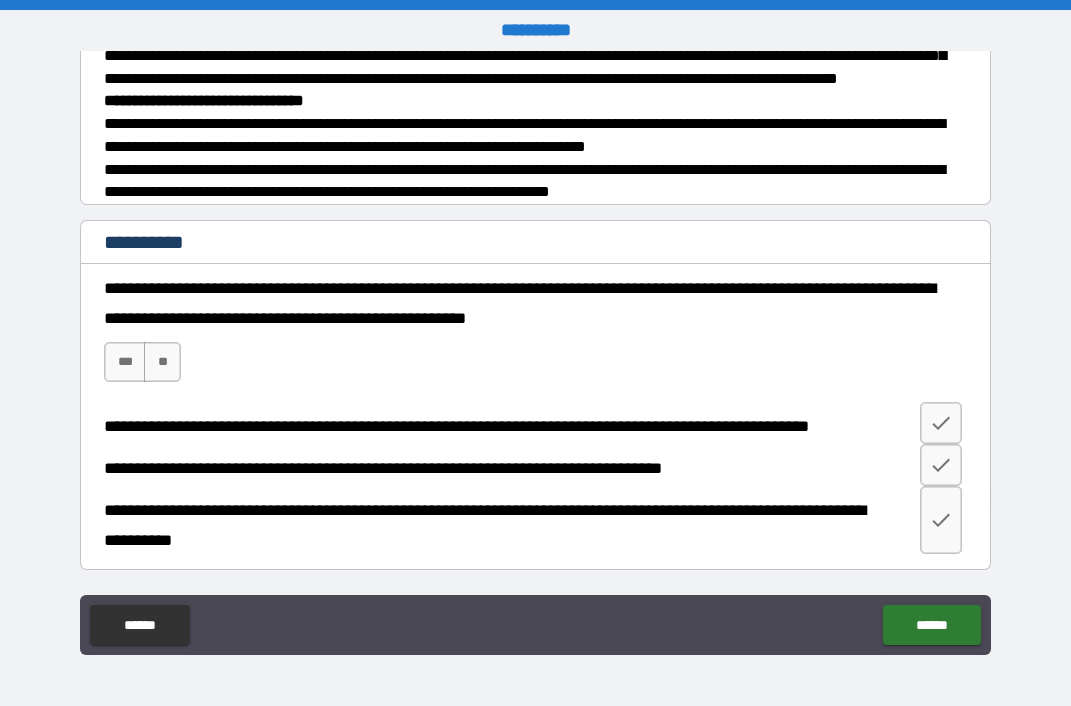 scroll, scrollTop: 3496, scrollLeft: 0, axis: vertical 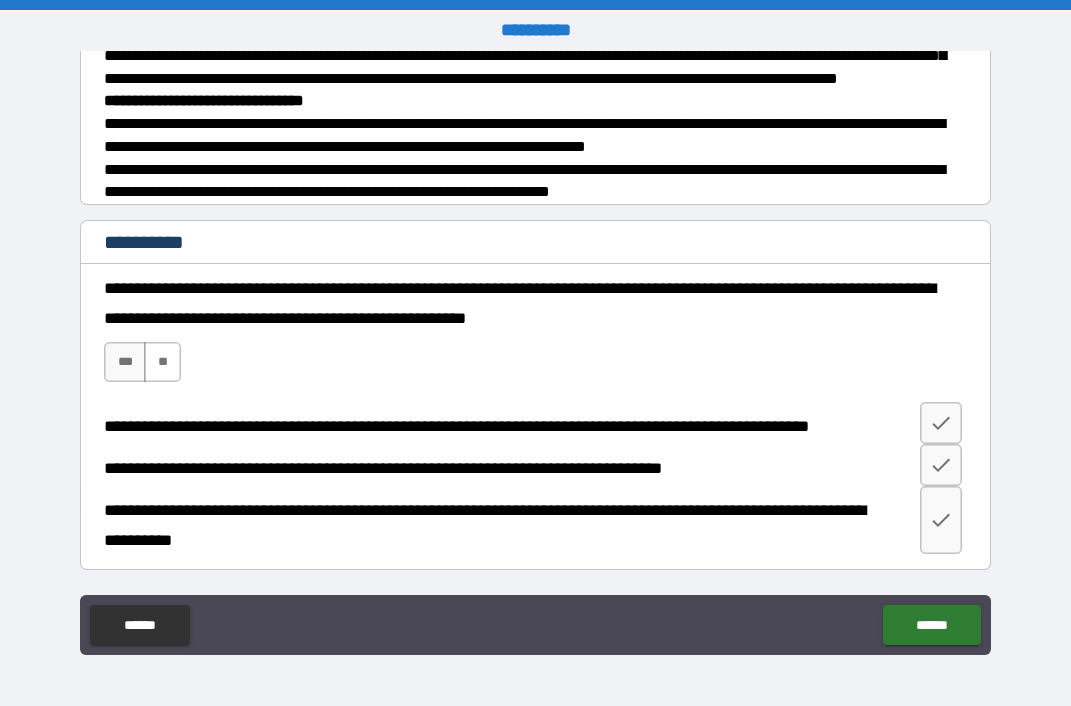 type on "*" 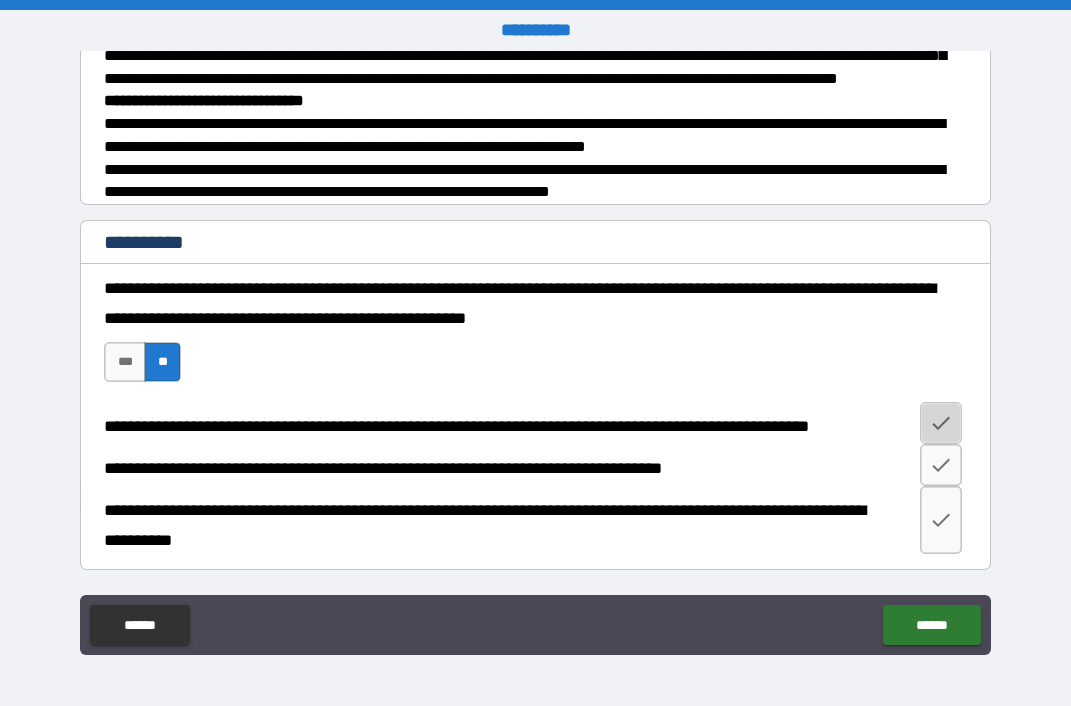 click 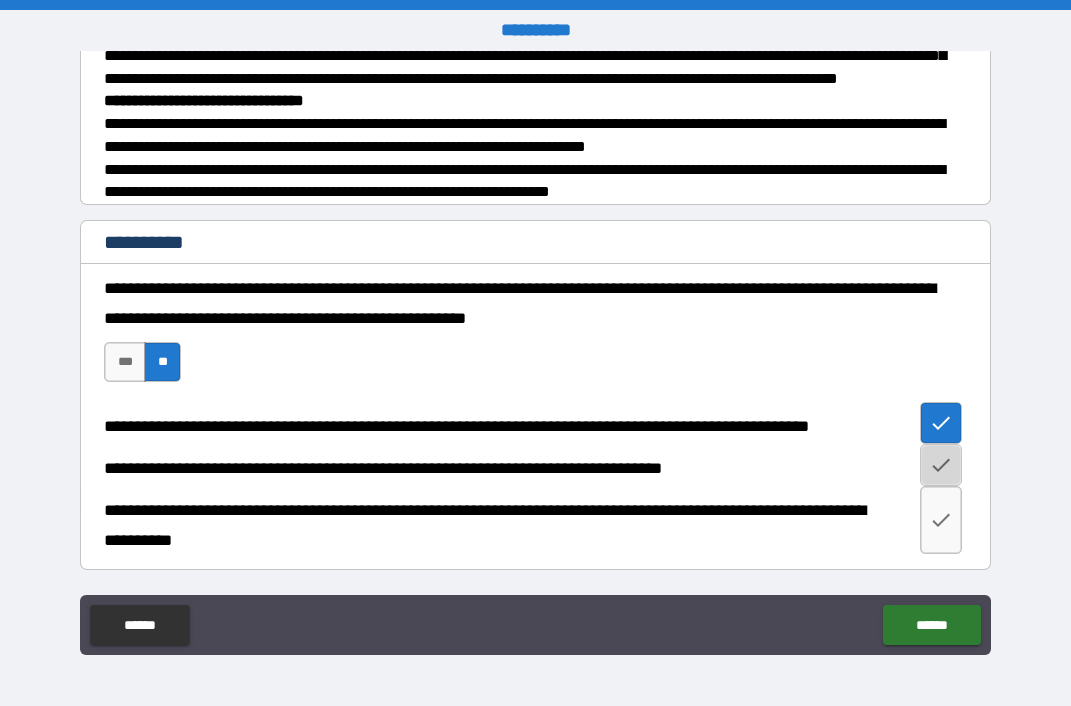 click 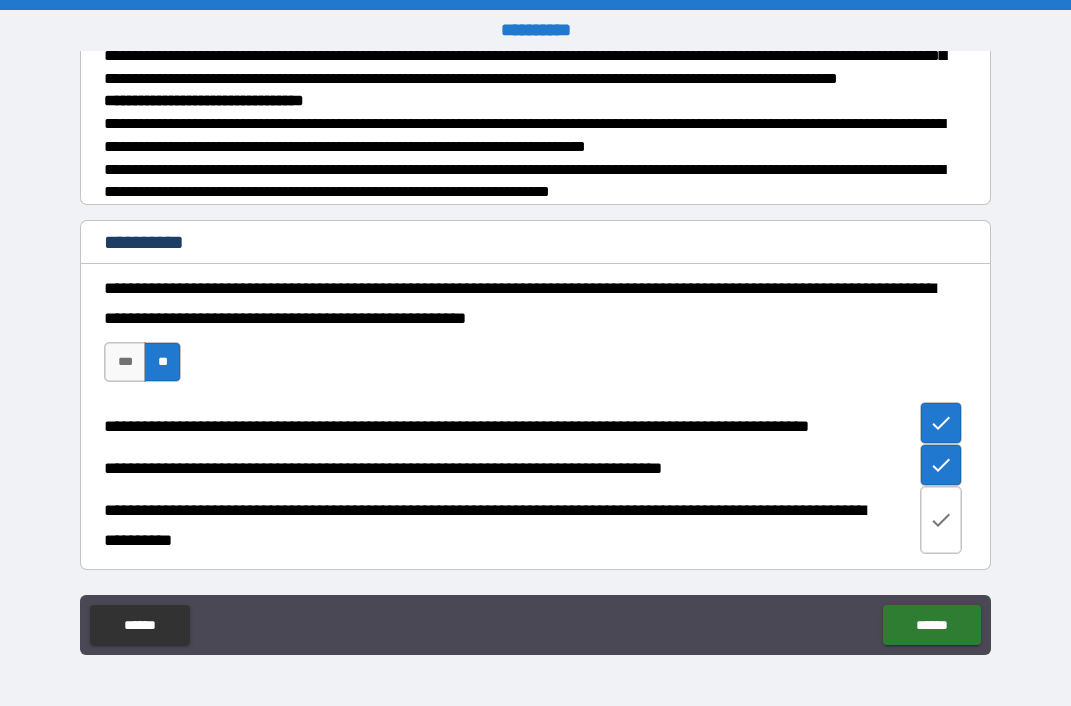 click at bounding box center (941, 520) 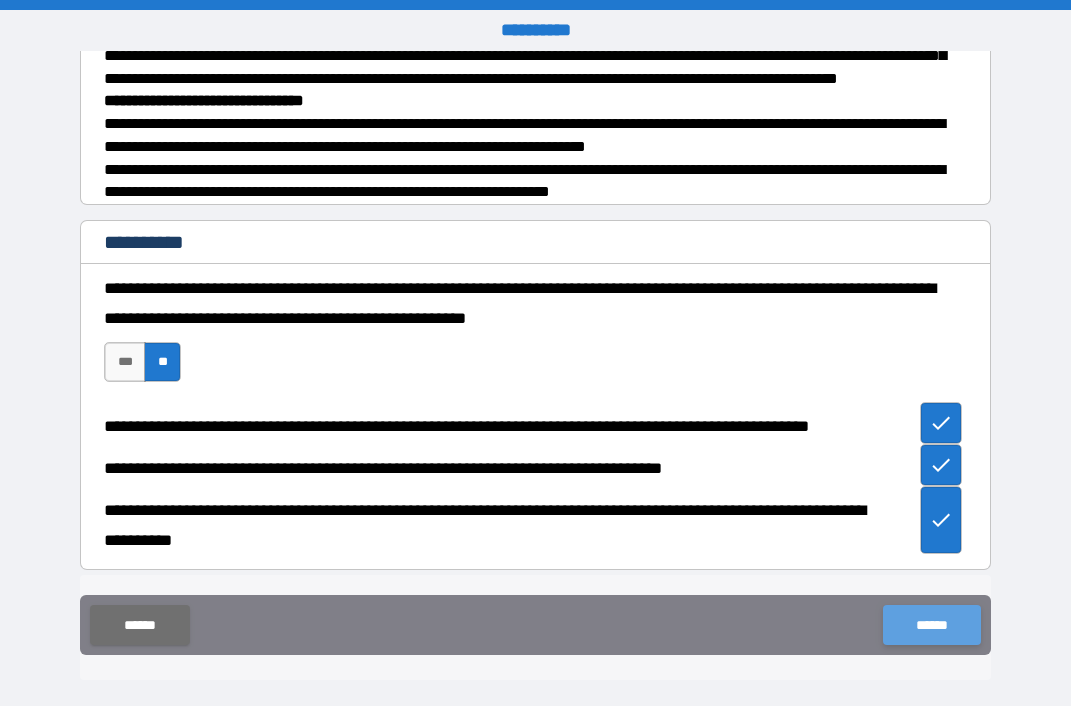 click on "******" at bounding box center (931, 625) 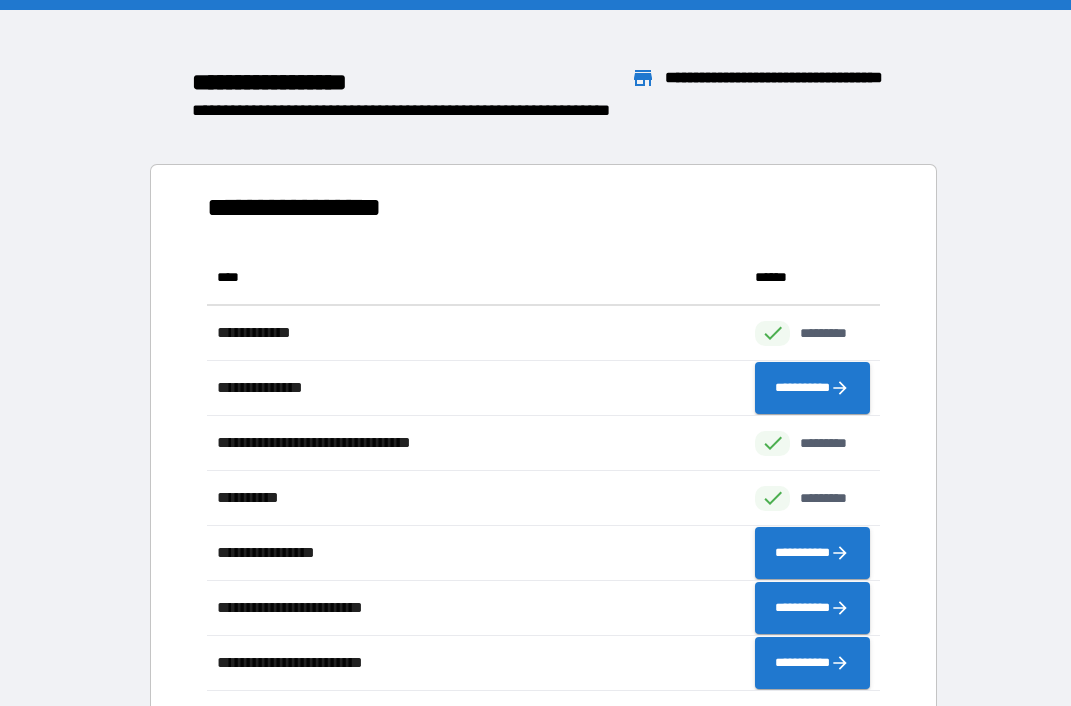 scroll, scrollTop: 1, scrollLeft: 1, axis: both 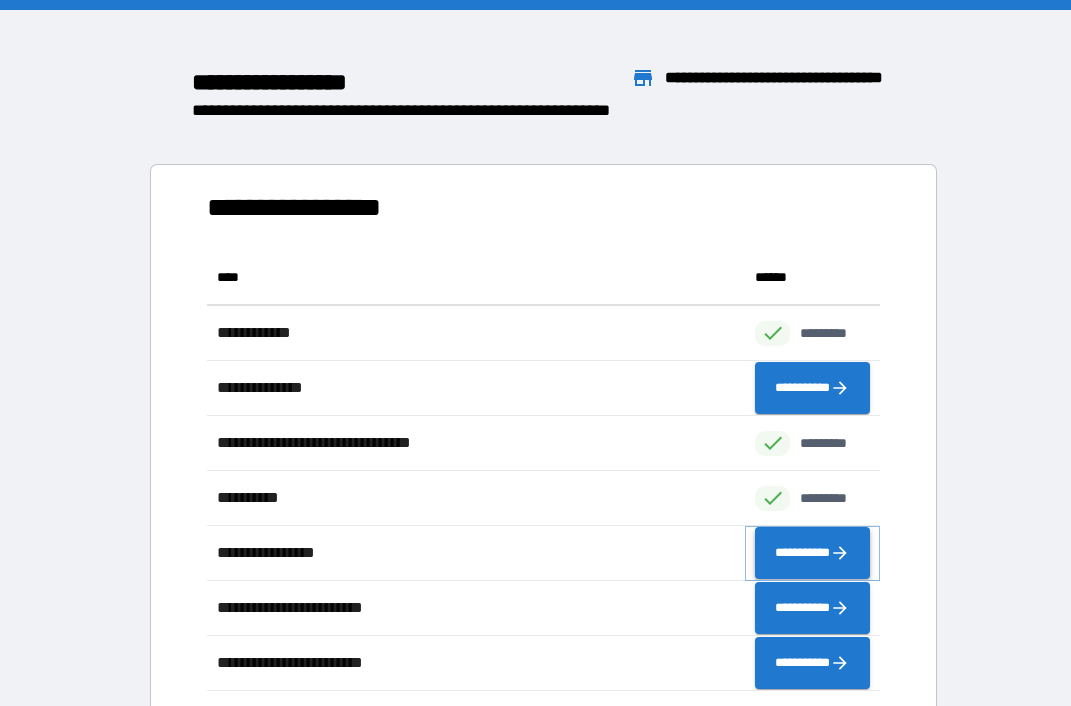 click on "**********" at bounding box center (812, 553) 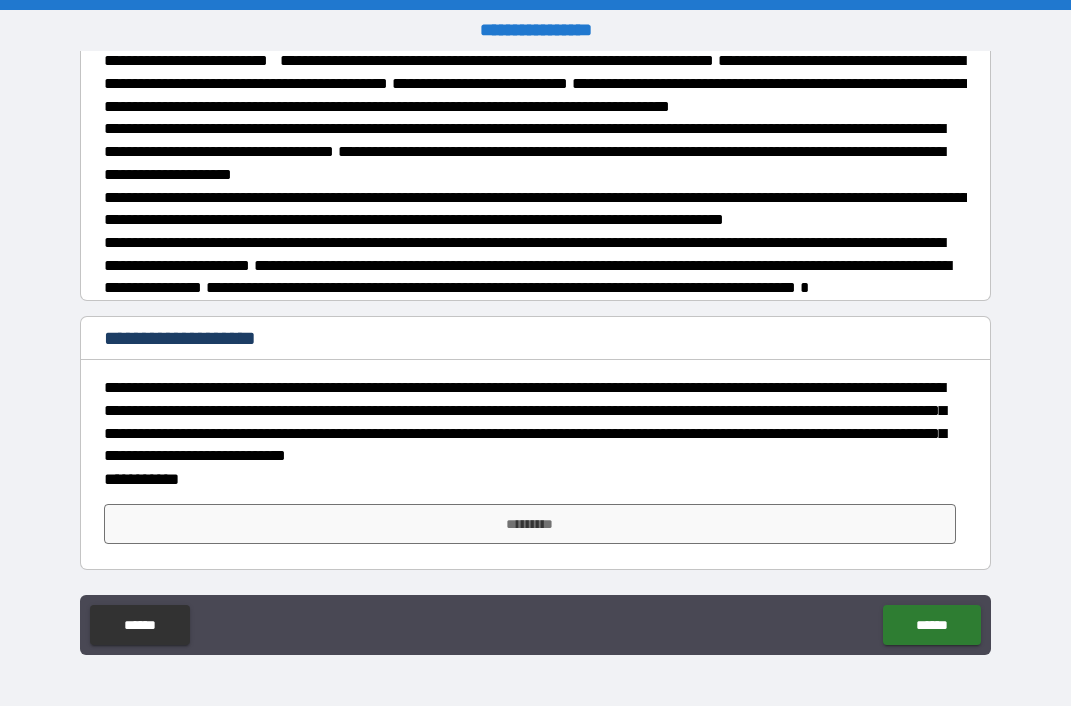 scroll, scrollTop: 621, scrollLeft: 0, axis: vertical 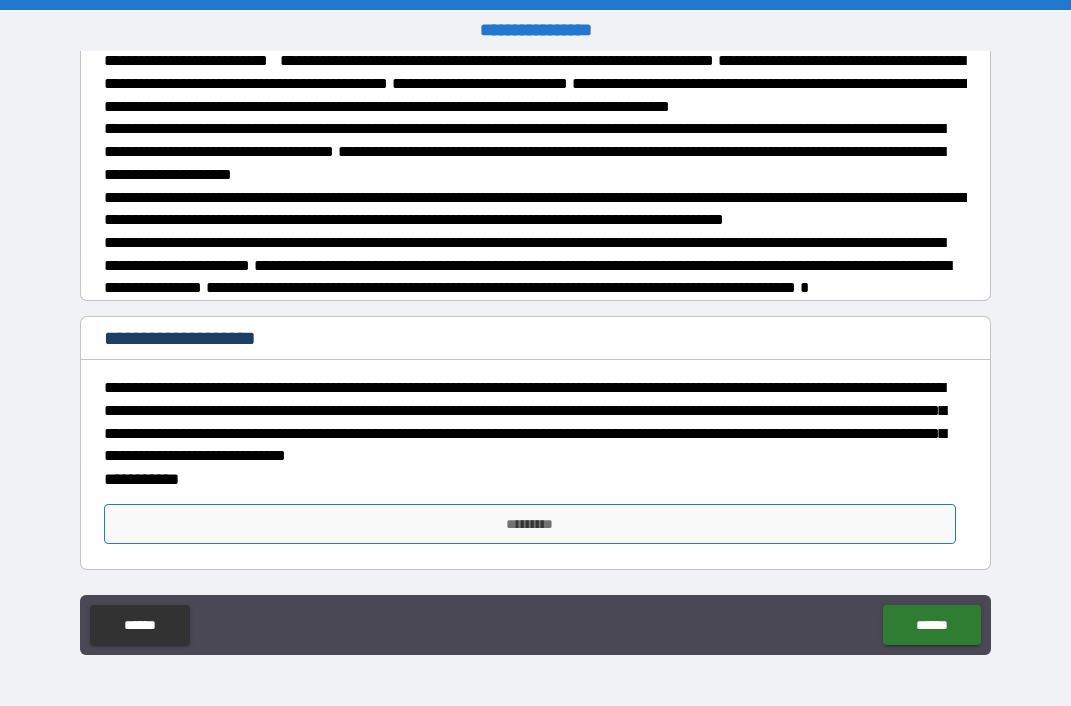 click on "*********" at bounding box center (530, 524) 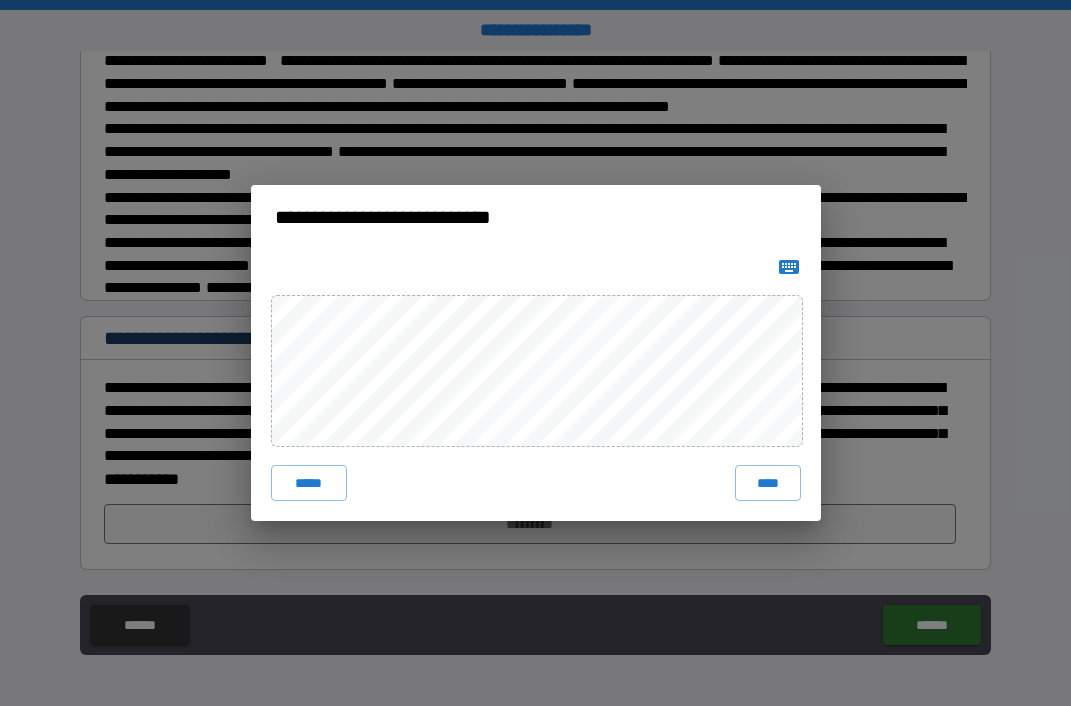 click 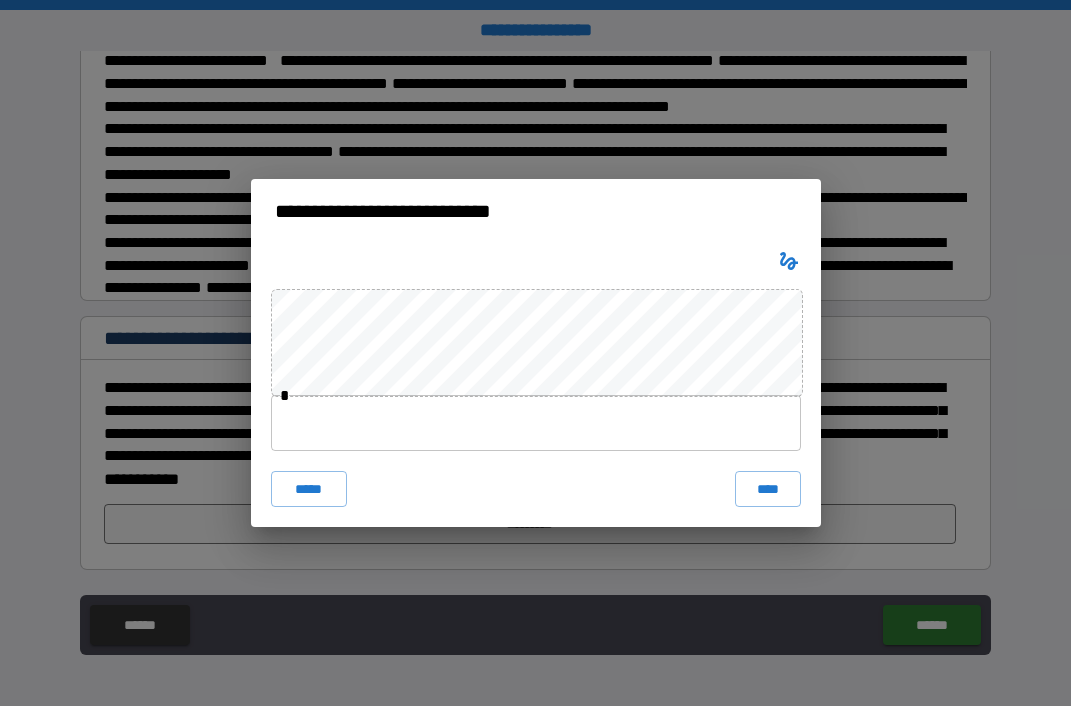 click at bounding box center (536, 423) 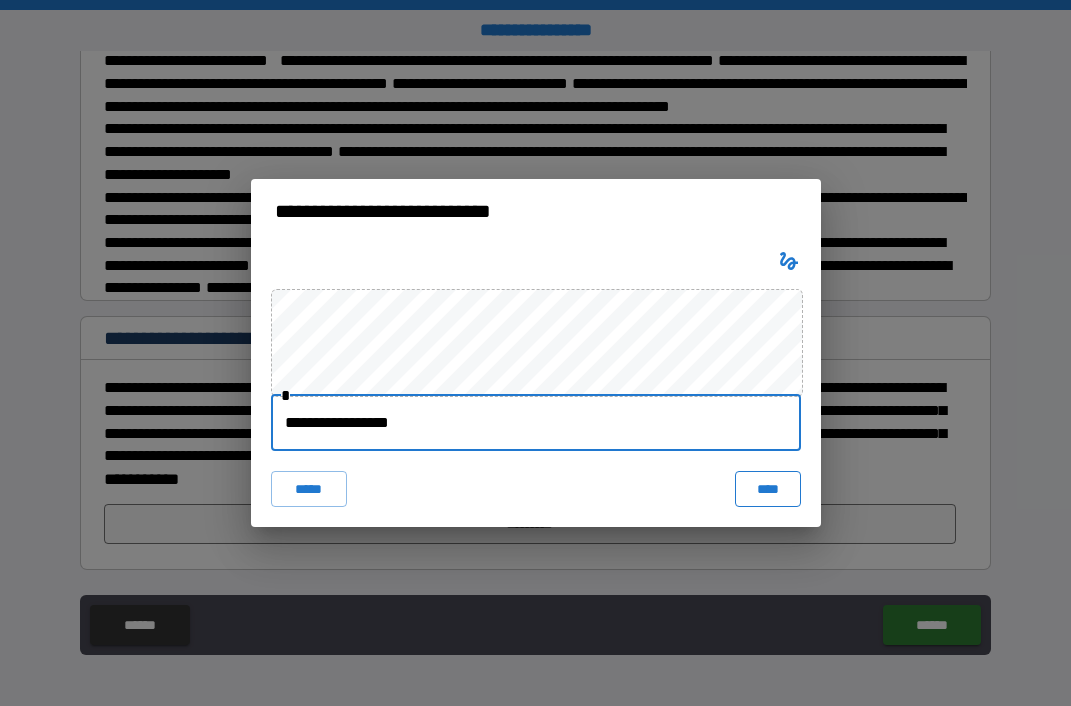 type on "**********" 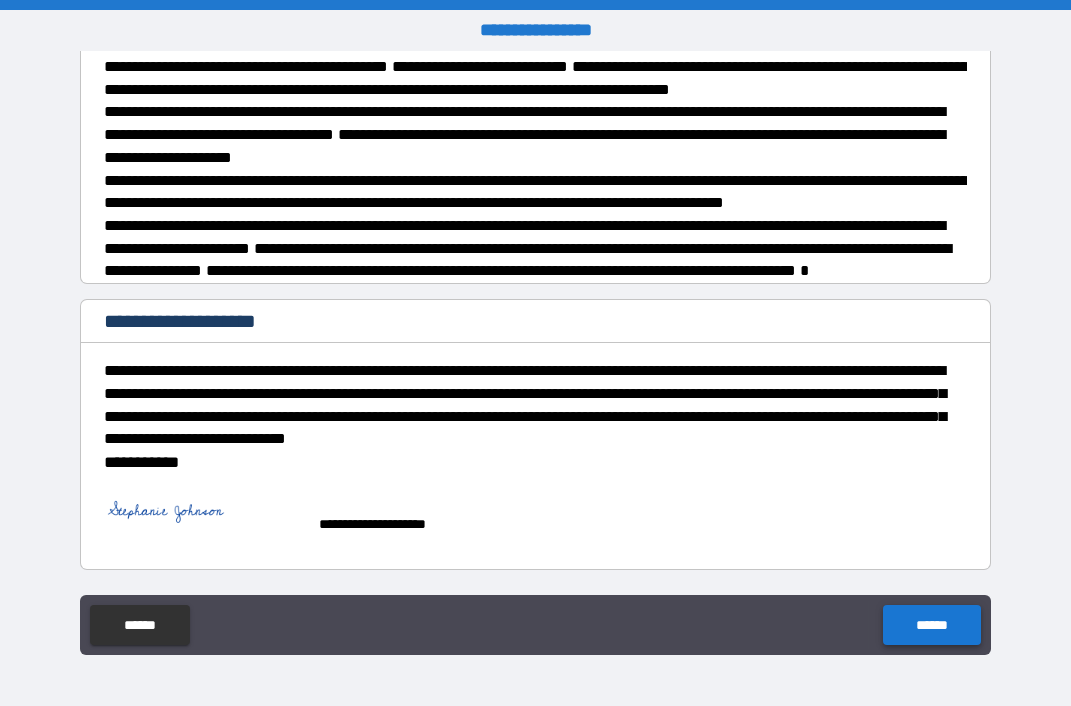 click on "******" at bounding box center (931, 625) 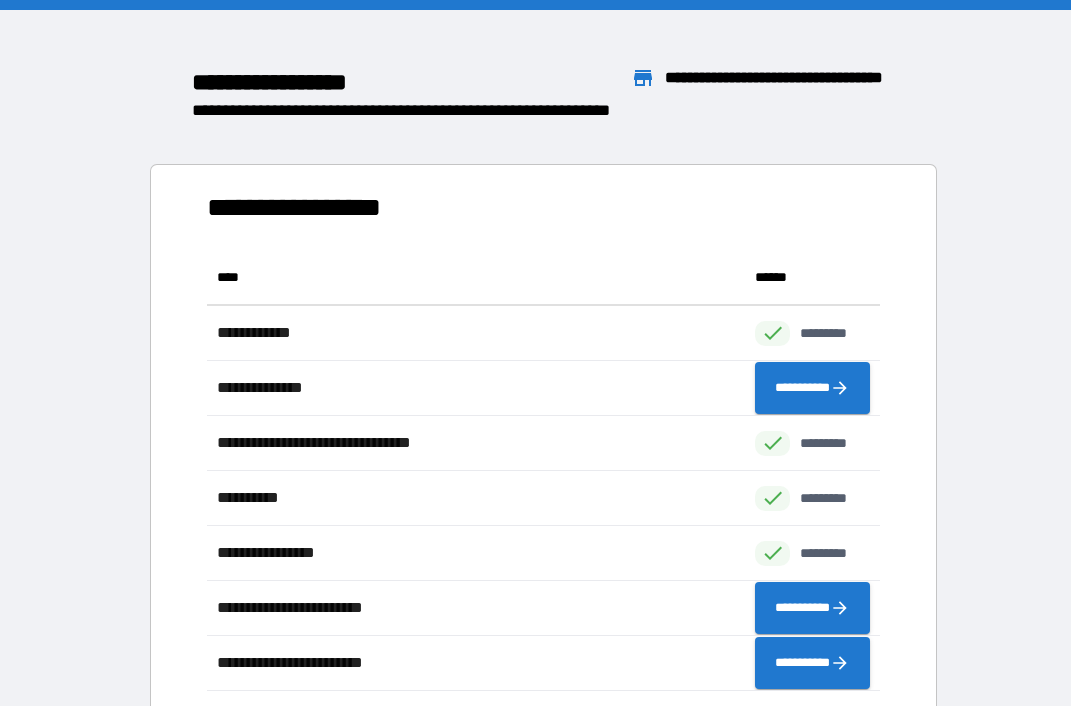 scroll, scrollTop: 1, scrollLeft: 1, axis: both 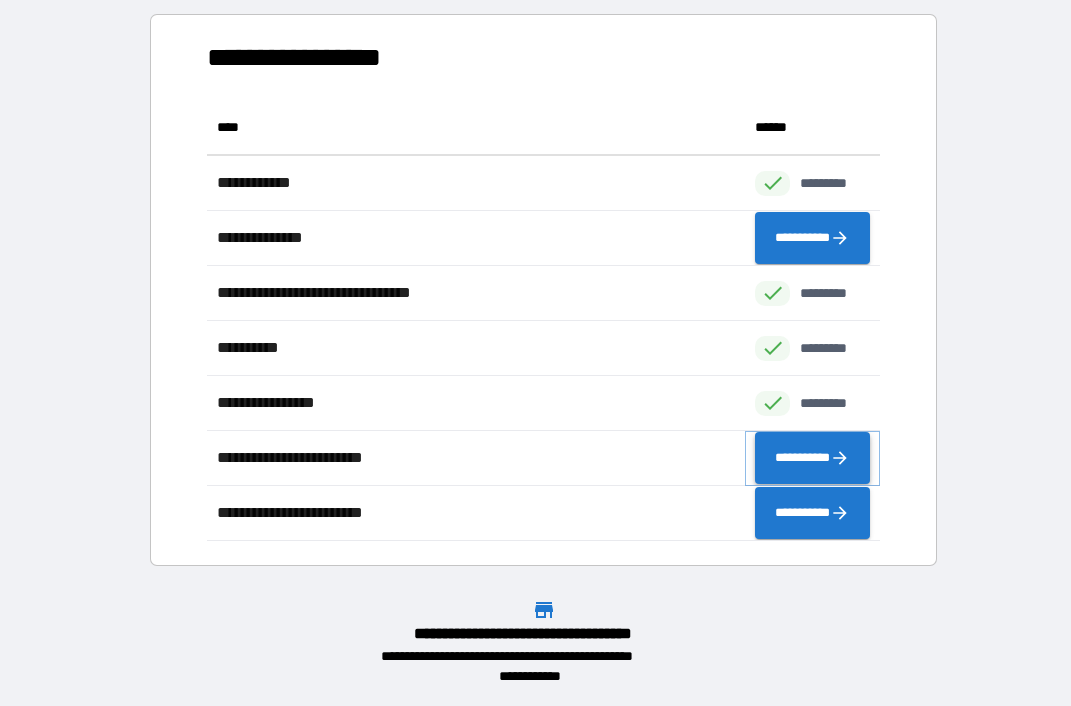 click on "**********" at bounding box center [812, 458] 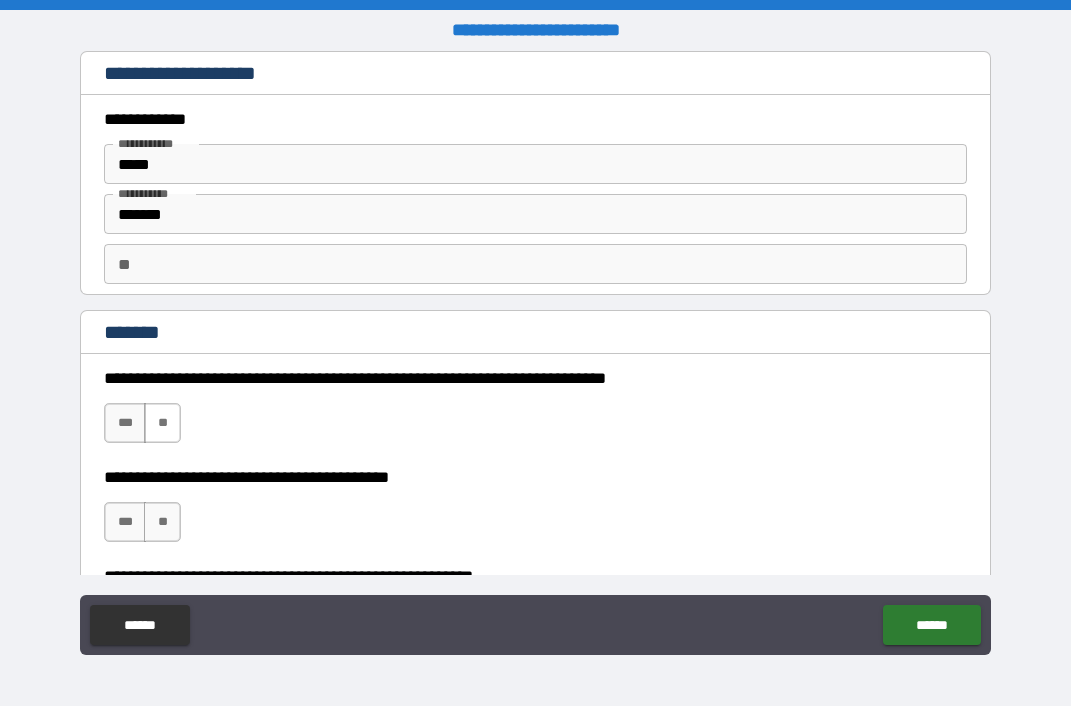 click on "**" at bounding box center [162, 423] 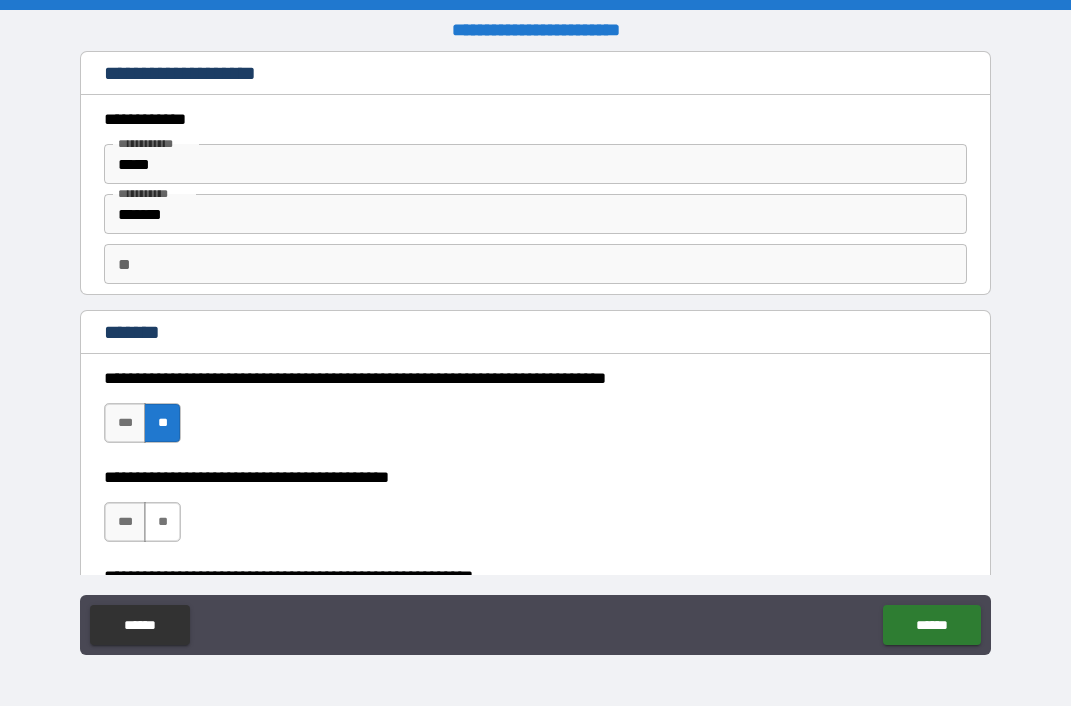 click on "**" at bounding box center (162, 522) 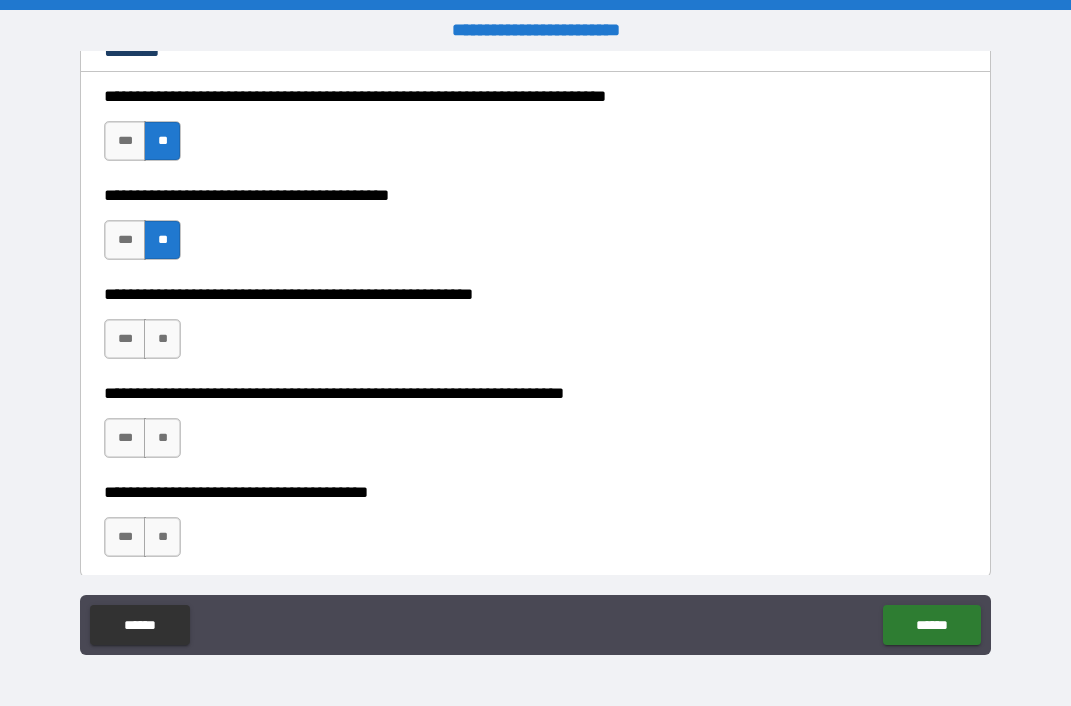 scroll, scrollTop: 302, scrollLeft: 0, axis: vertical 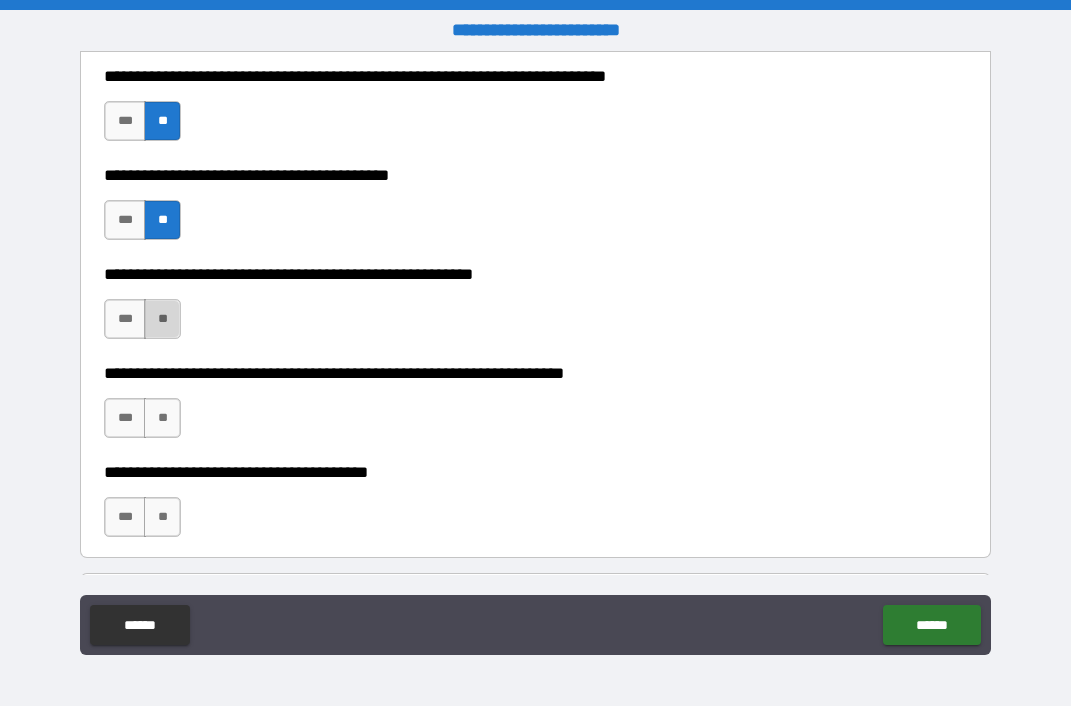 click on "**" at bounding box center [162, 319] 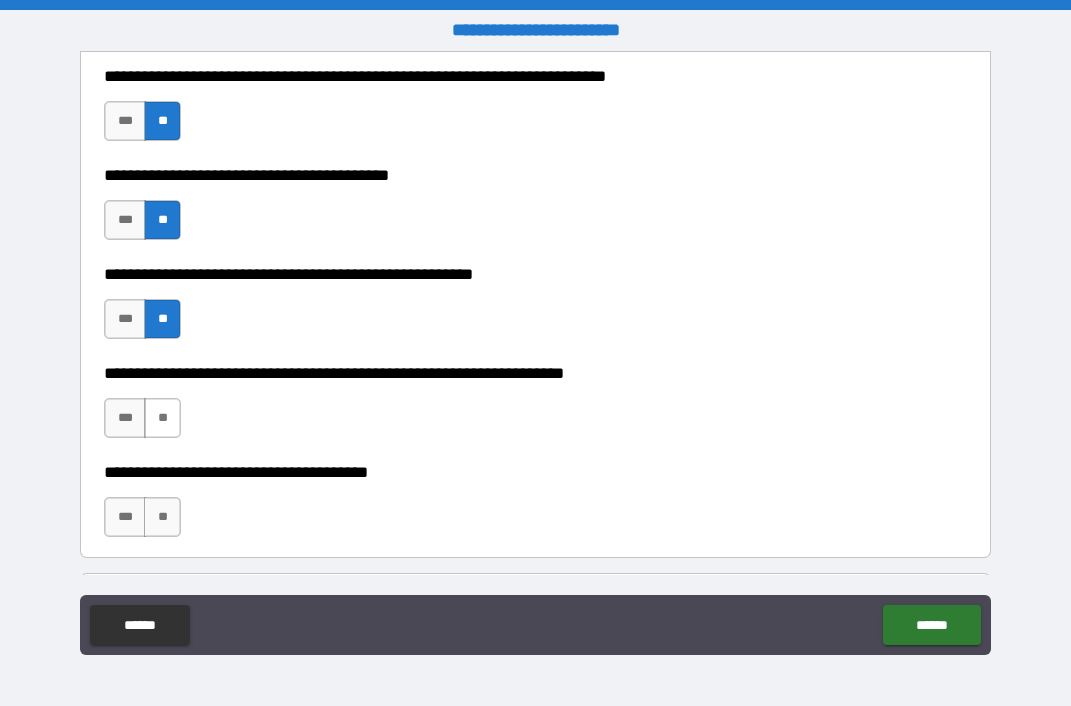 click on "**" at bounding box center [162, 418] 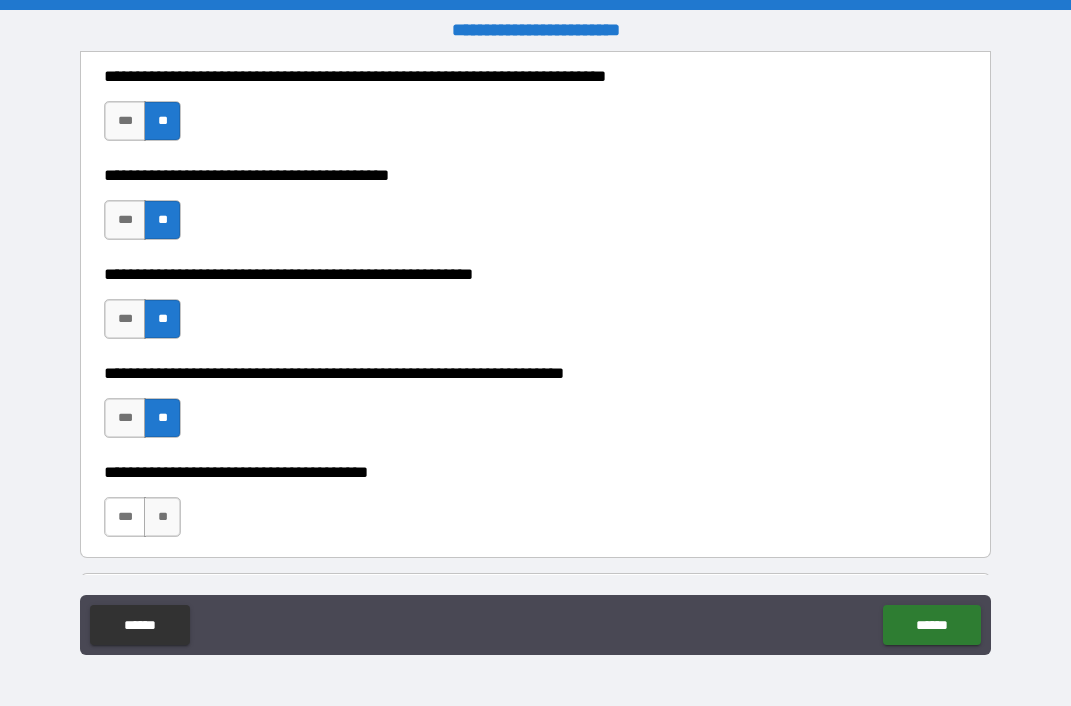 click on "***" at bounding box center (125, 517) 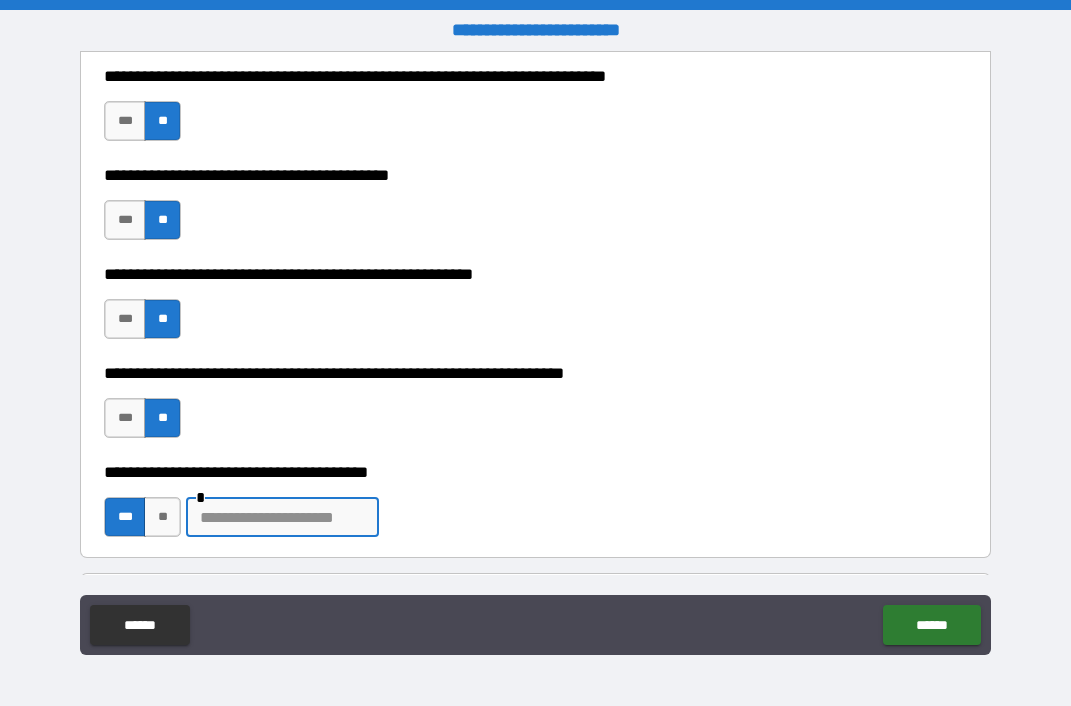 click at bounding box center [282, 517] 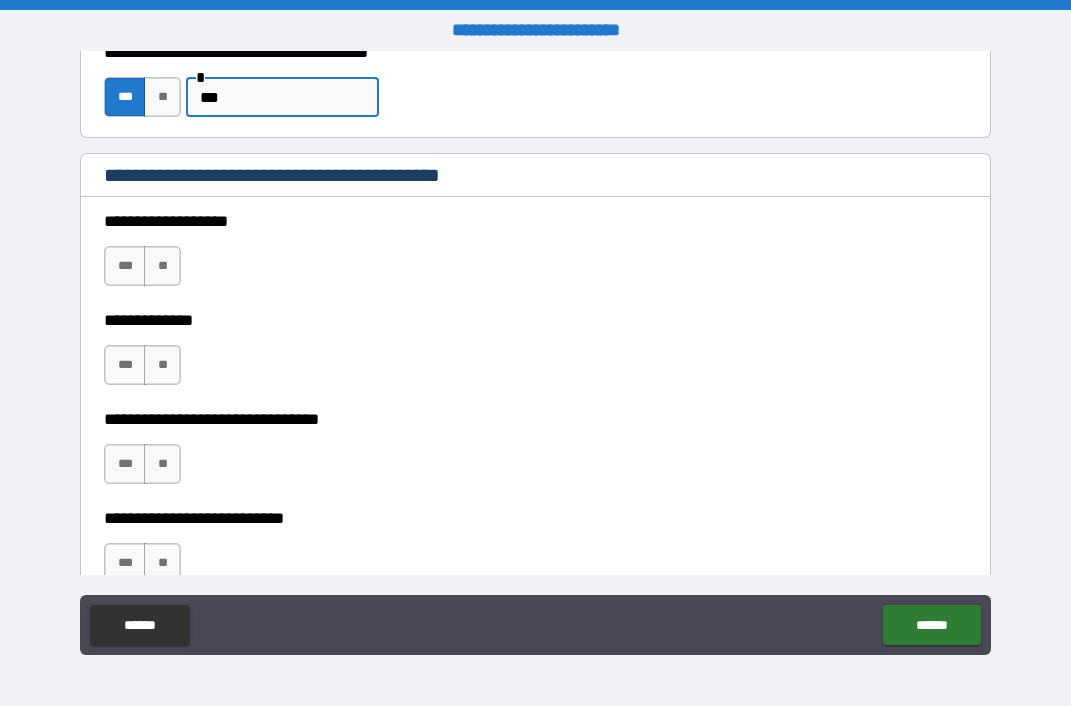 scroll, scrollTop: 725, scrollLeft: 0, axis: vertical 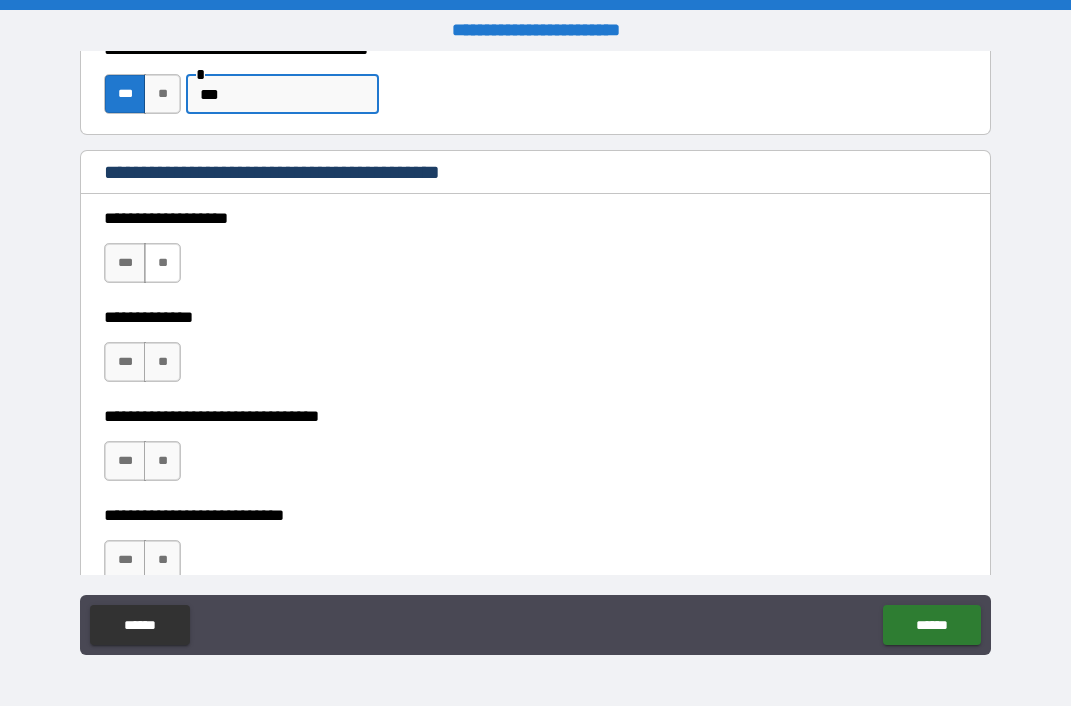 type on "***" 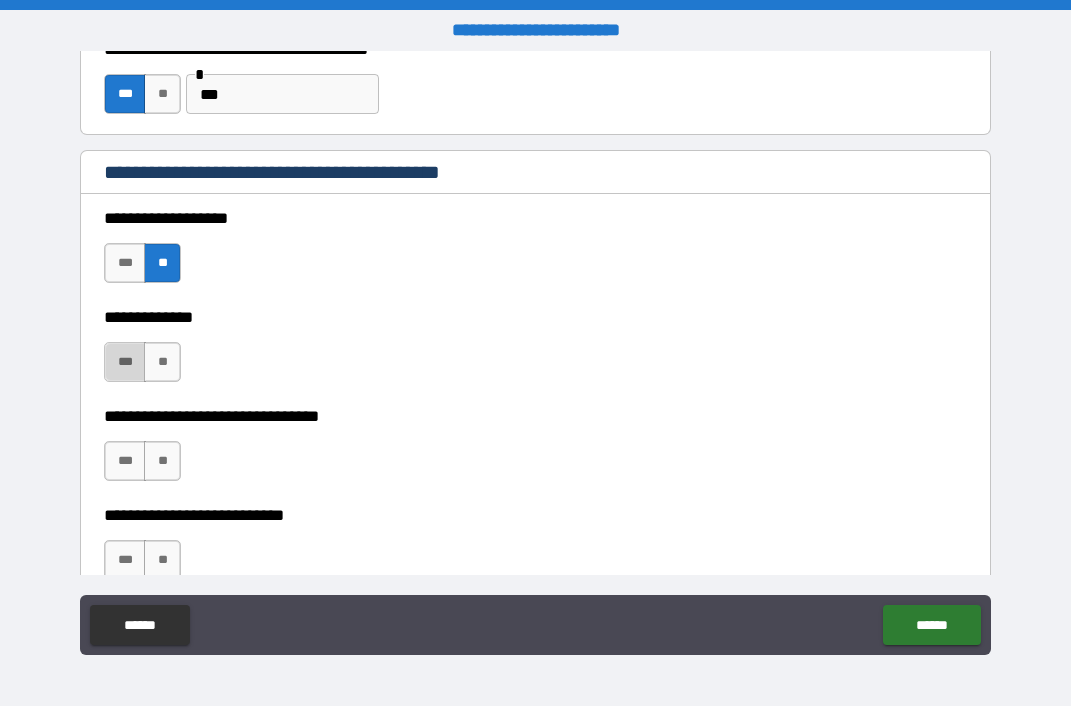 click on "***" at bounding box center (125, 362) 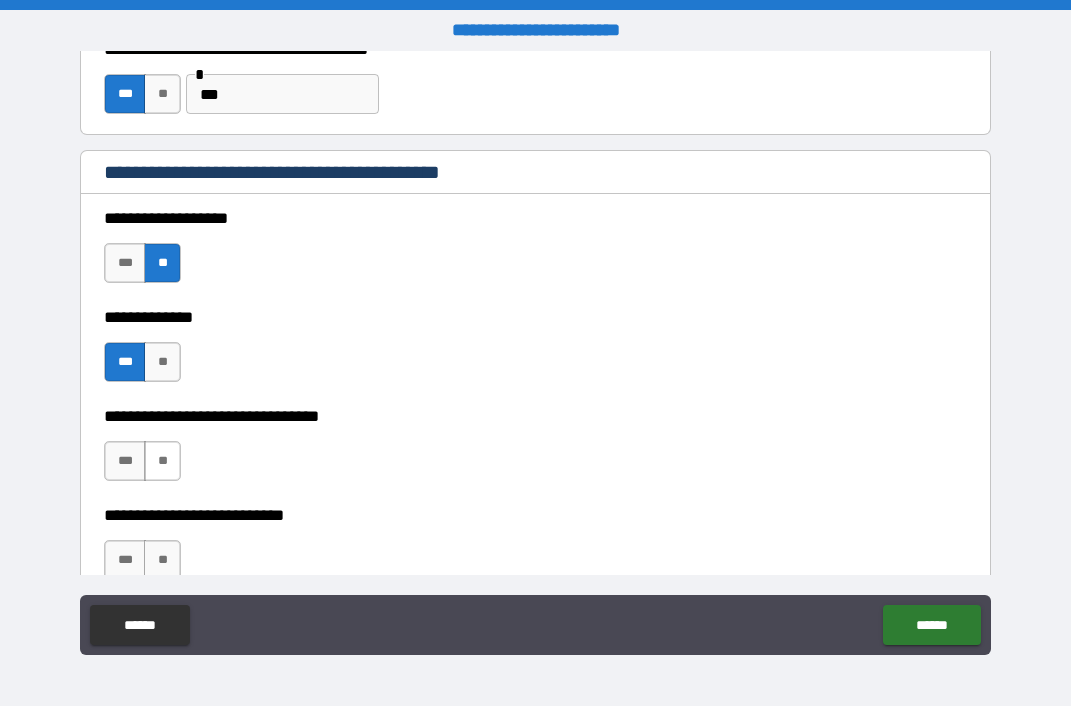 click on "**" at bounding box center [162, 461] 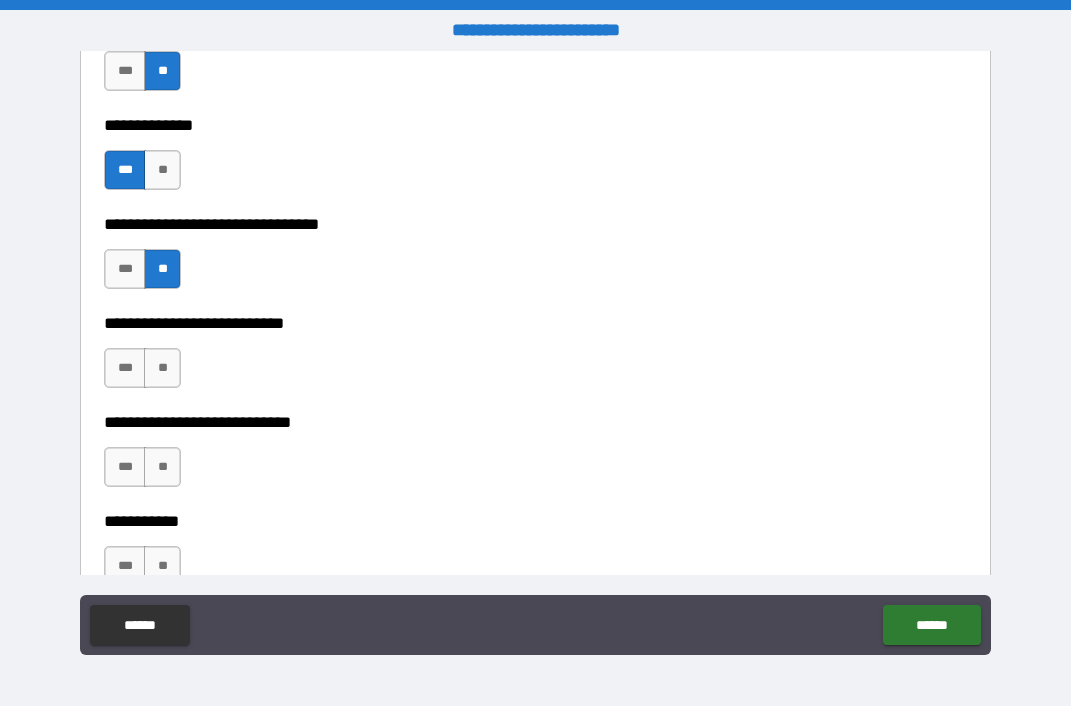 scroll, scrollTop: 919, scrollLeft: 0, axis: vertical 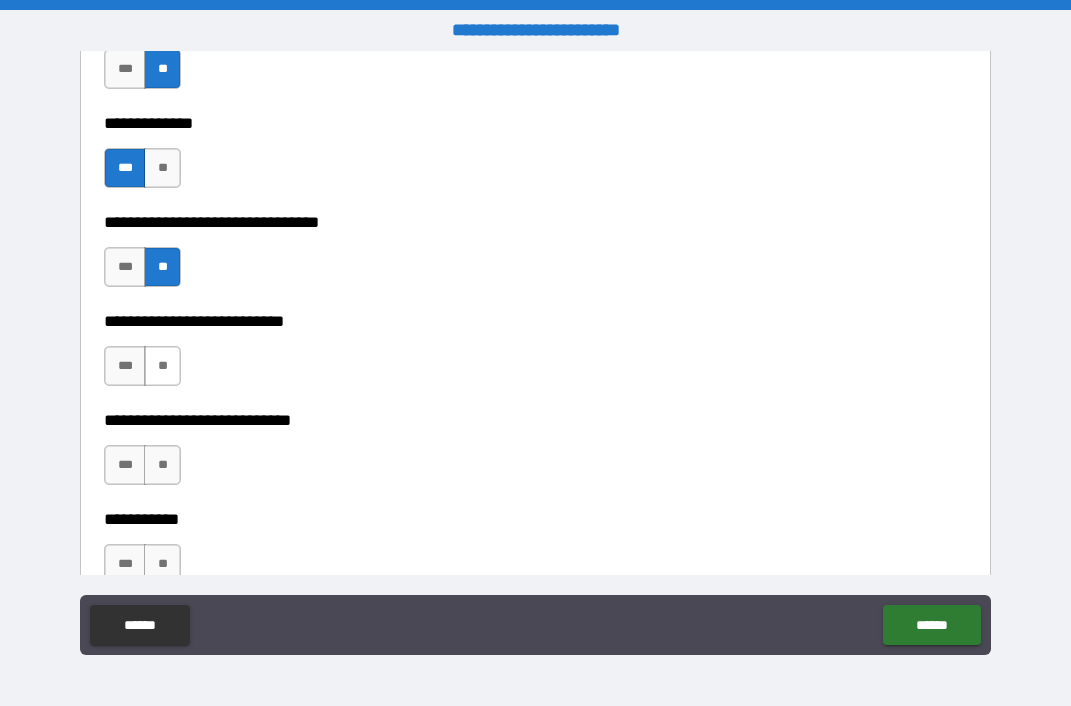 click on "**" at bounding box center [162, 366] 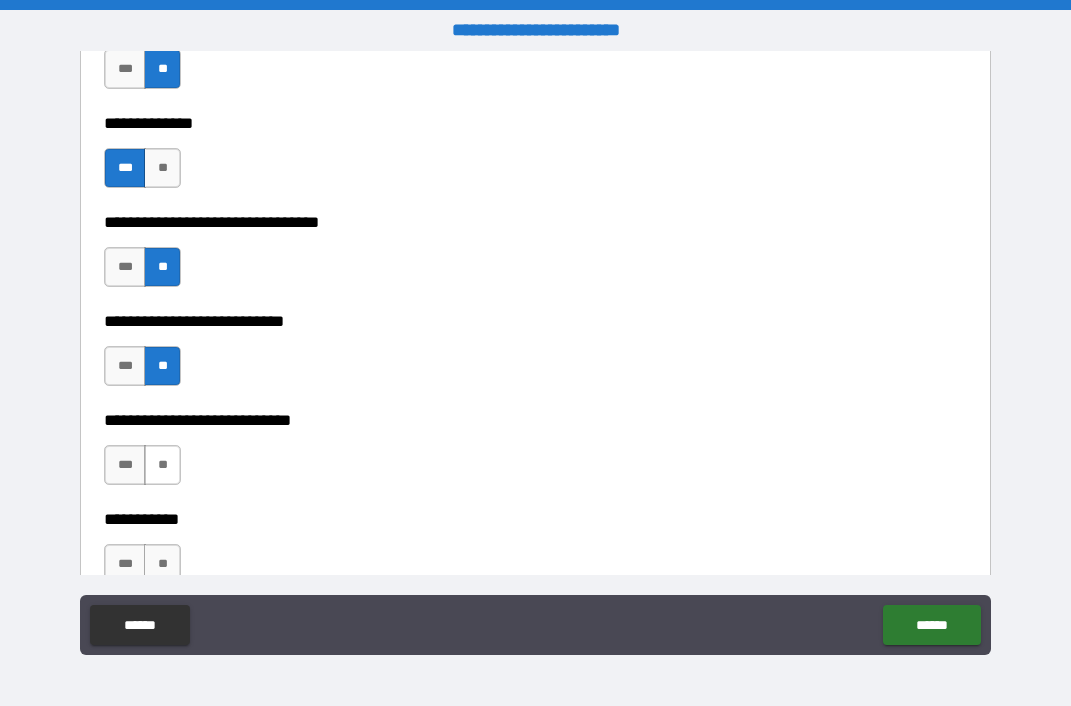 click on "**" at bounding box center [162, 465] 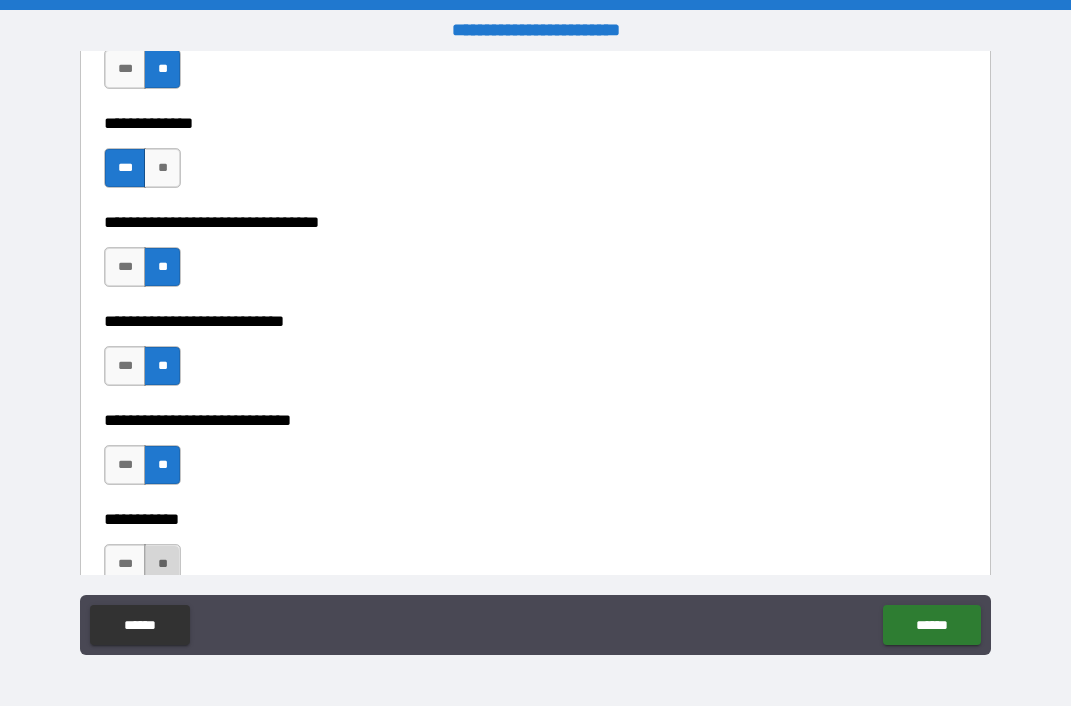 click on "**" at bounding box center [162, 564] 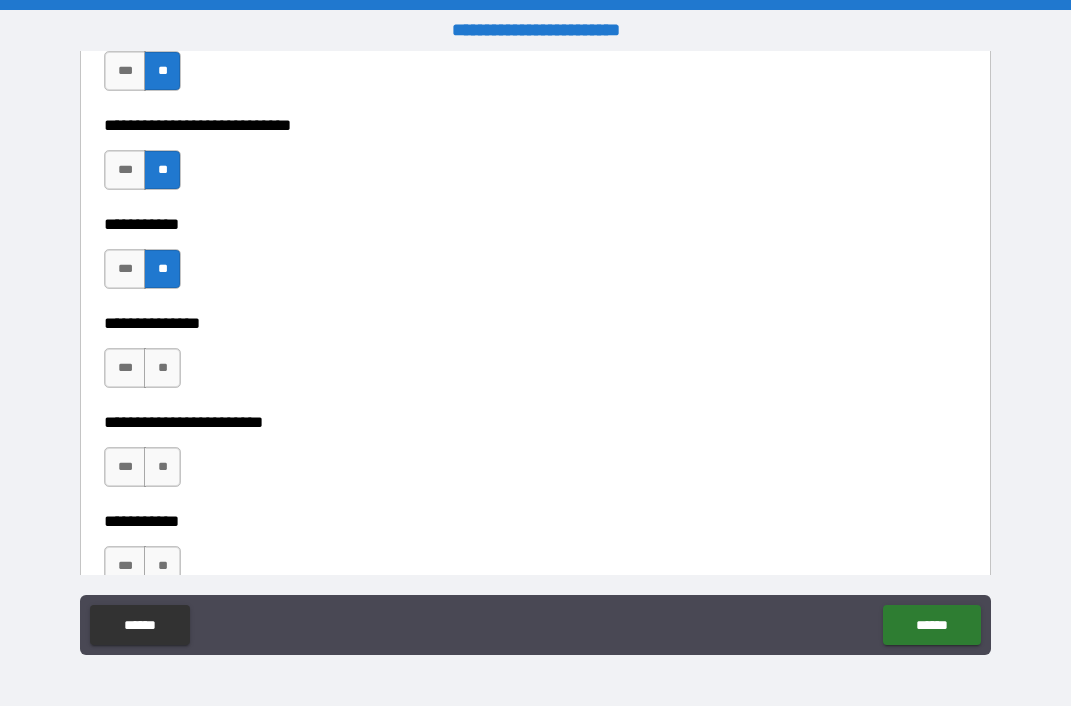 scroll, scrollTop: 1254, scrollLeft: 0, axis: vertical 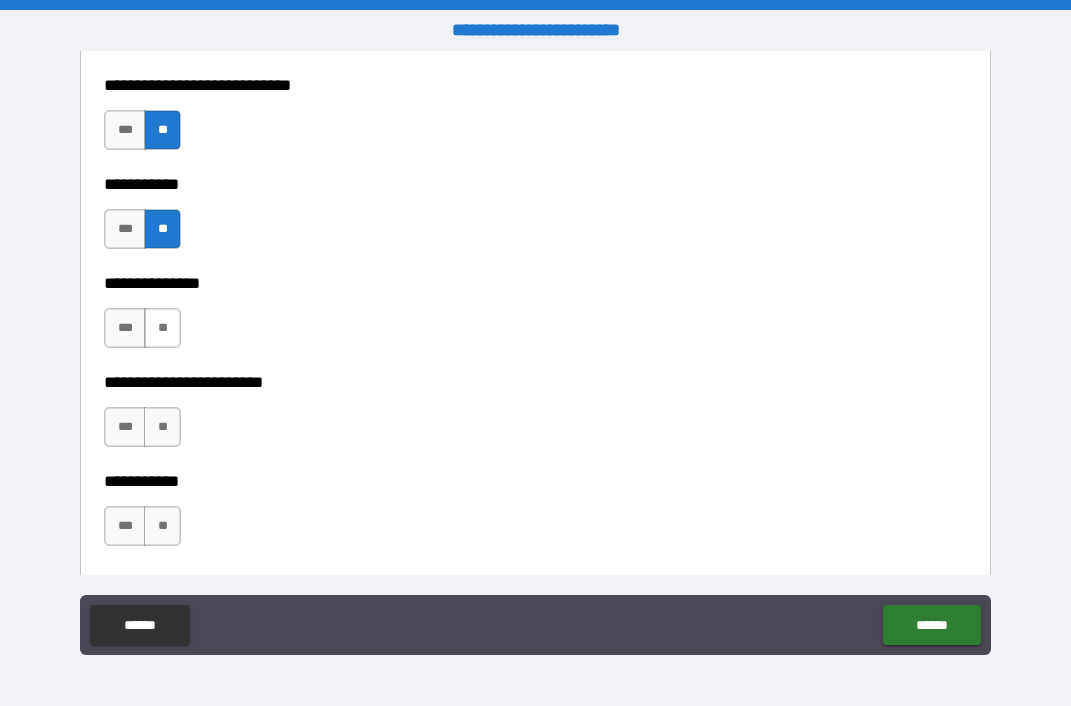 click on "**" at bounding box center (162, 328) 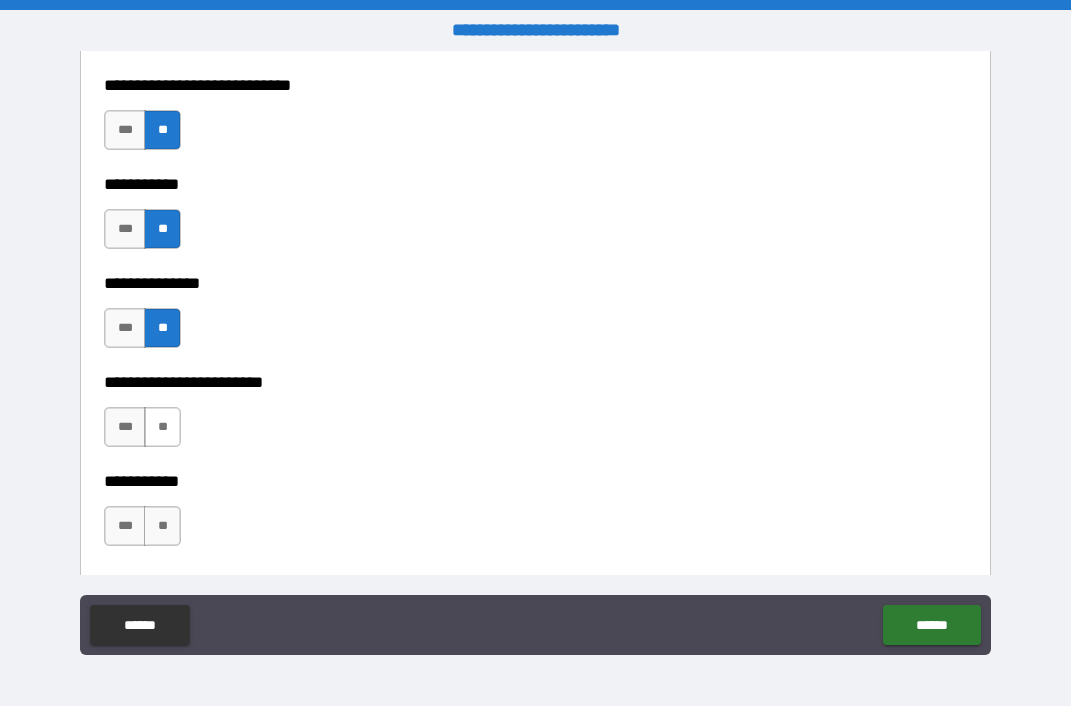 click on "**" at bounding box center [162, 427] 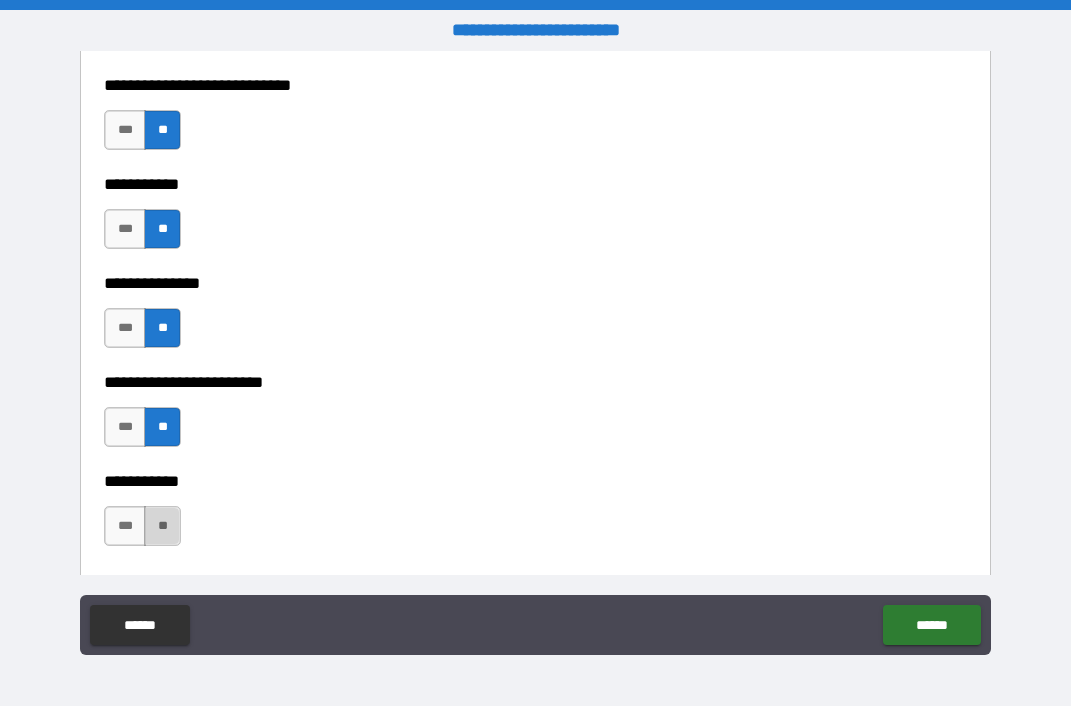 click on "**" at bounding box center (162, 526) 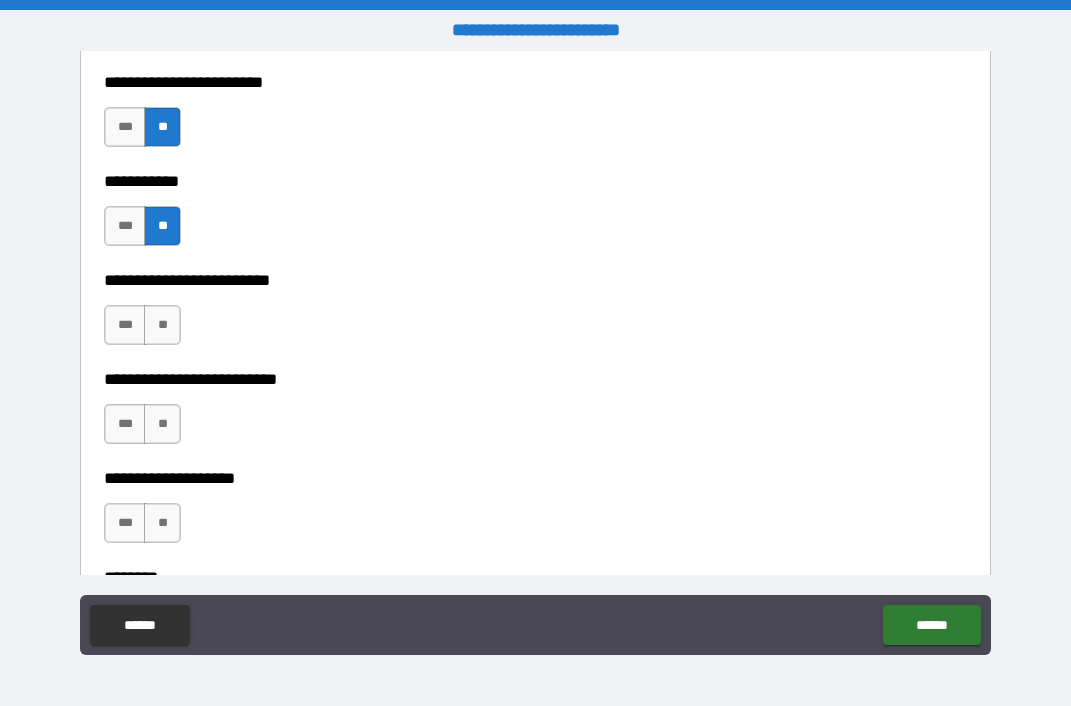 scroll, scrollTop: 1566, scrollLeft: 0, axis: vertical 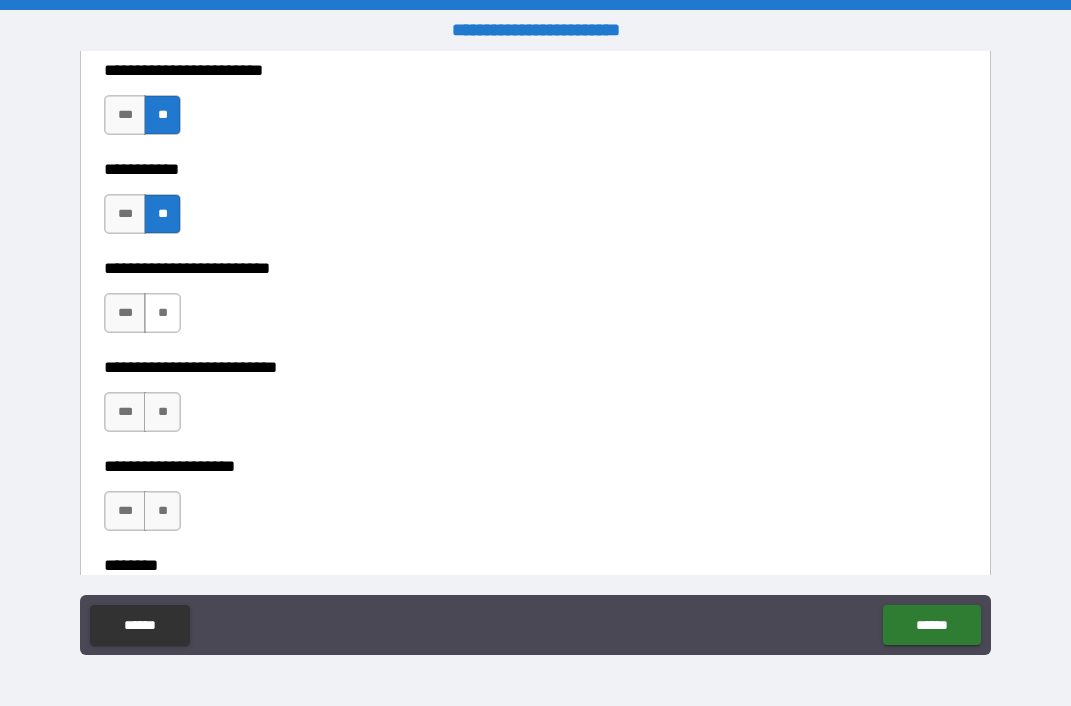 click on "**" at bounding box center (162, 313) 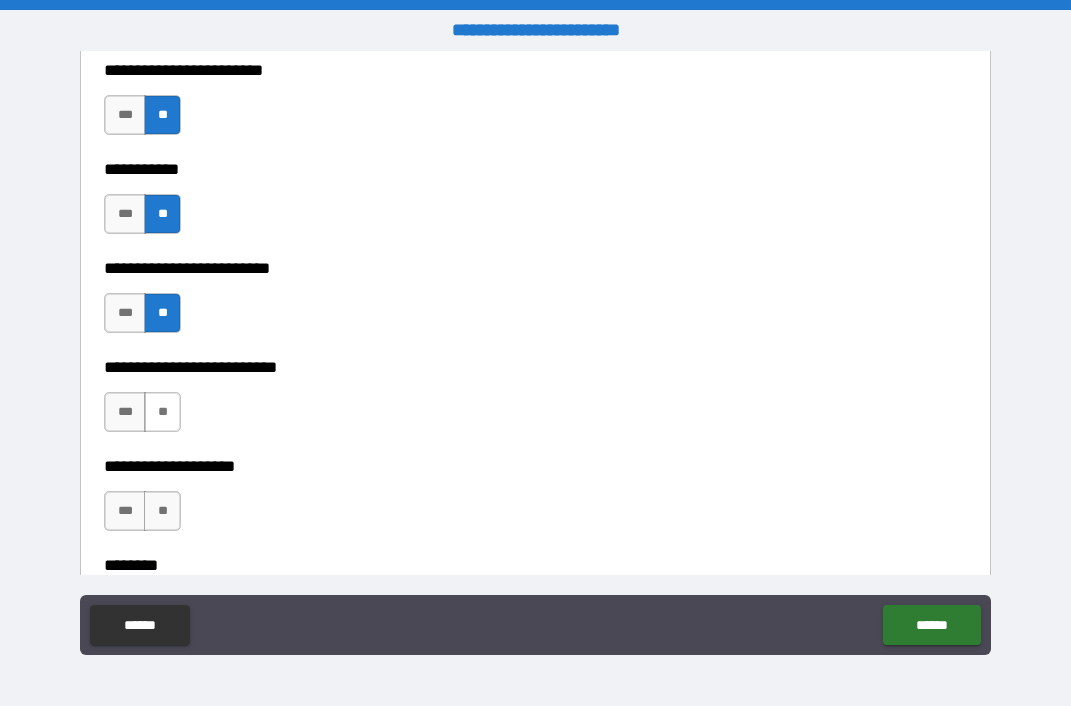 click on "**" at bounding box center (162, 412) 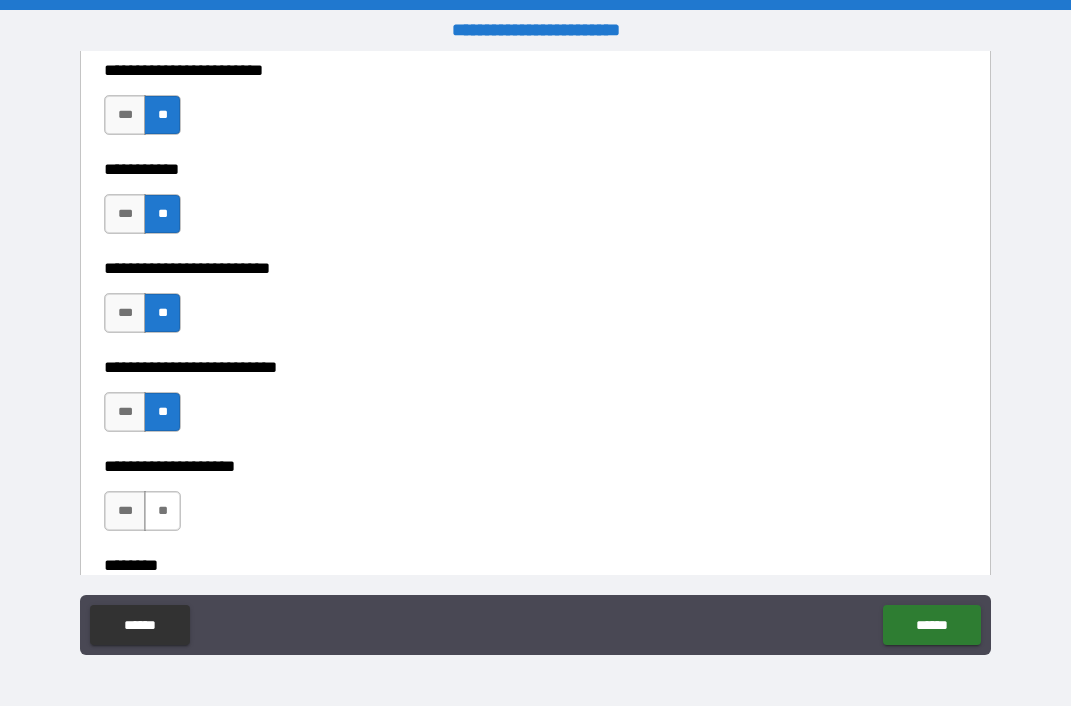 click on "**" at bounding box center [162, 511] 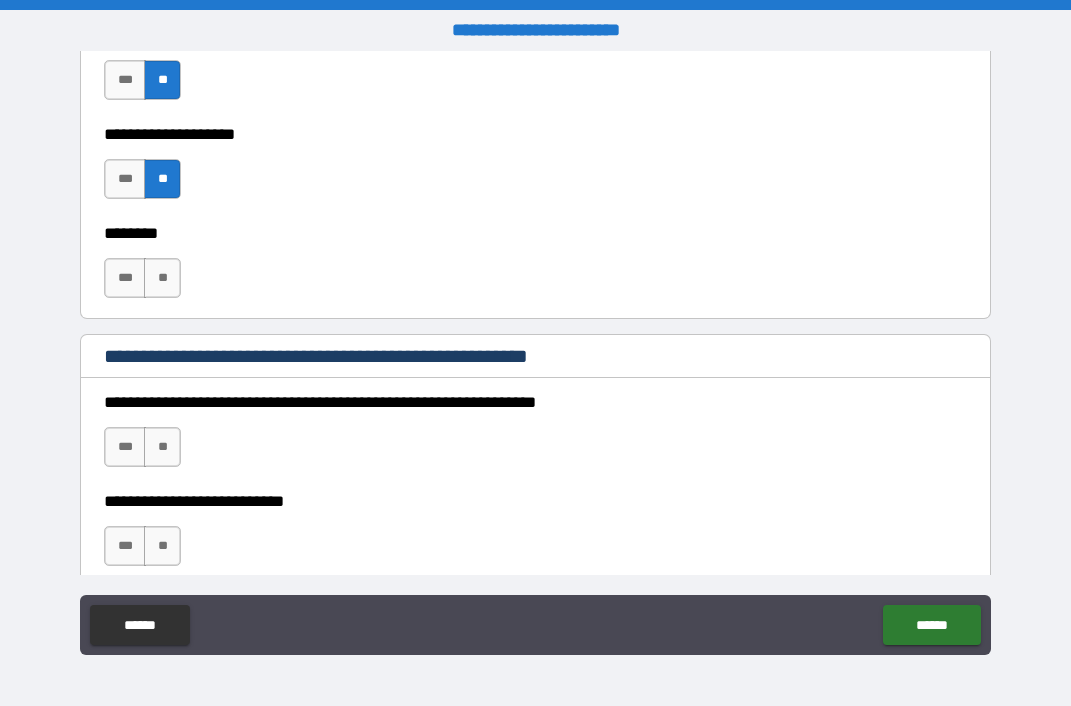 scroll, scrollTop: 1909, scrollLeft: 0, axis: vertical 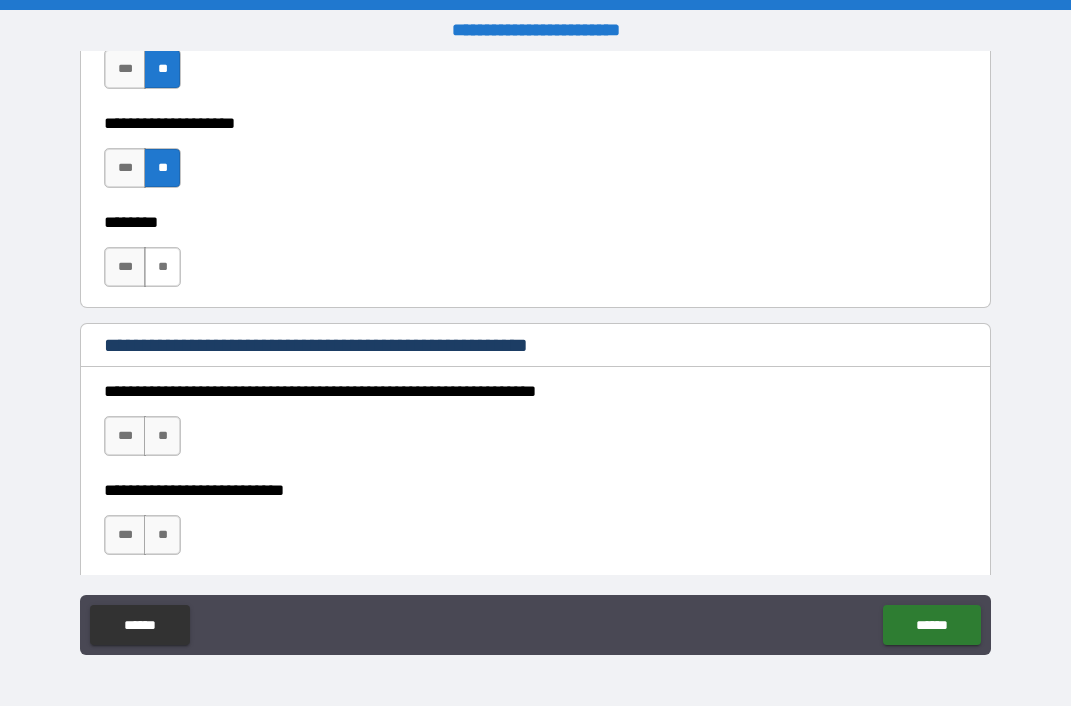 click on "**" at bounding box center (162, 267) 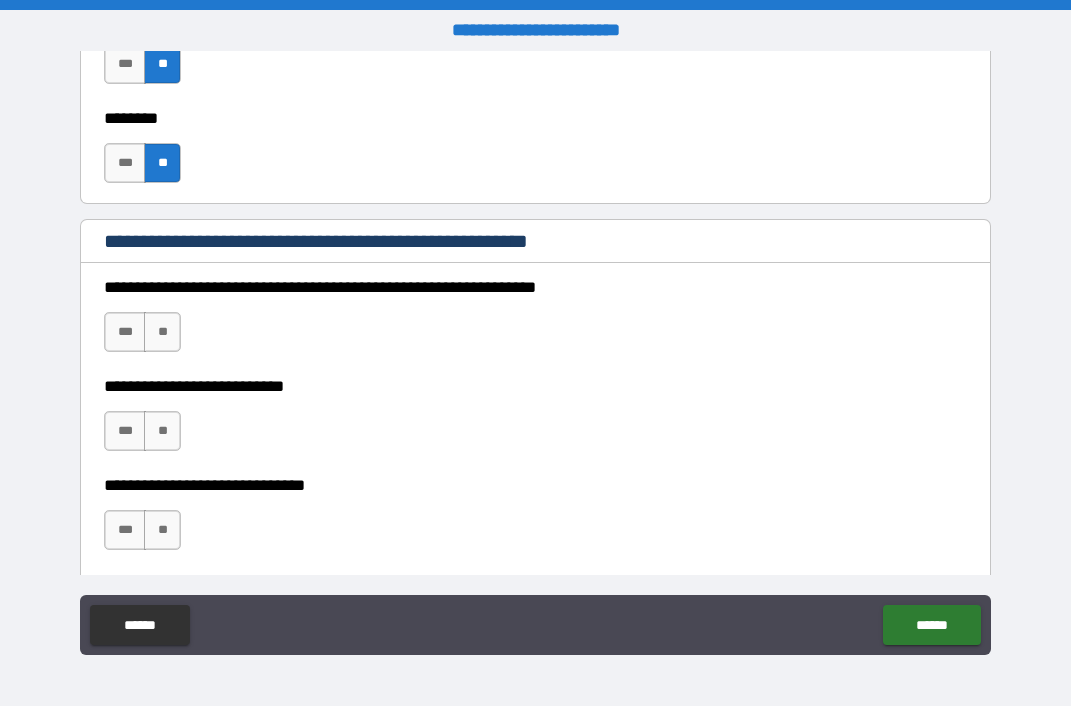 scroll, scrollTop: 2017, scrollLeft: 0, axis: vertical 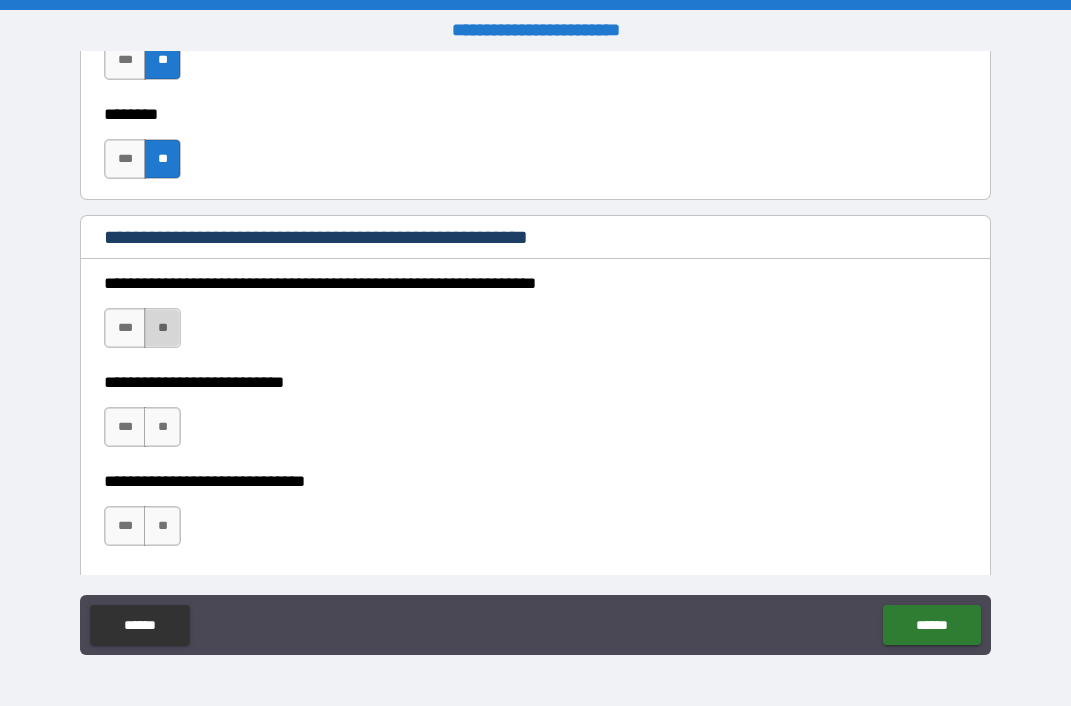 click on "**" at bounding box center (162, 328) 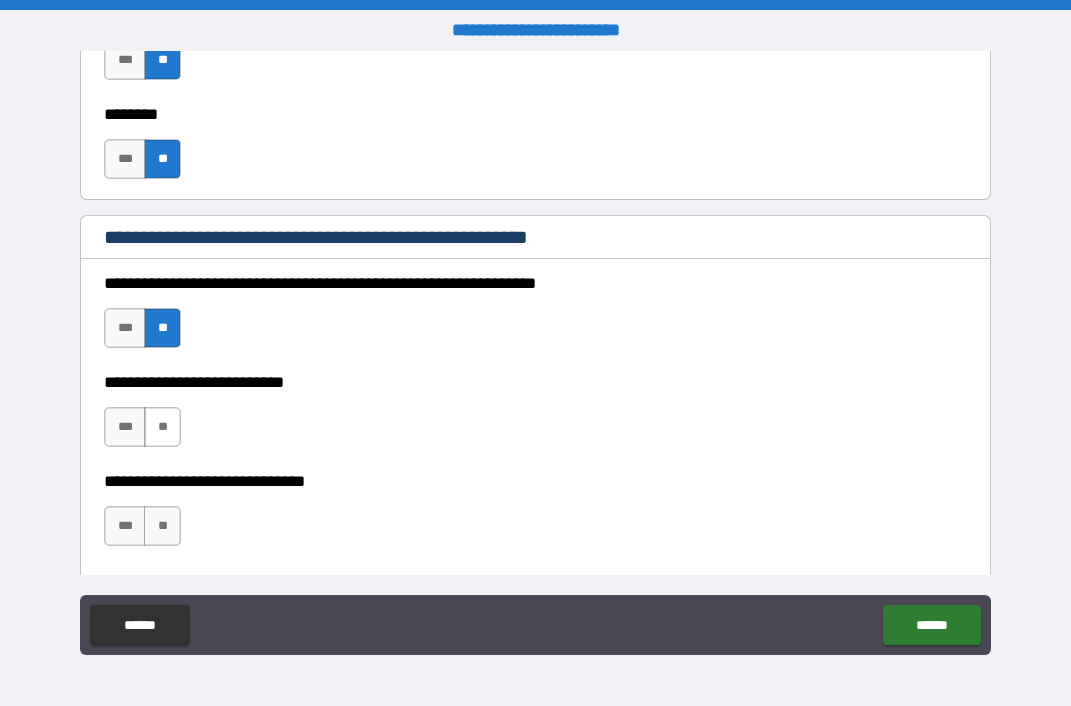 click on "**" at bounding box center [162, 427] 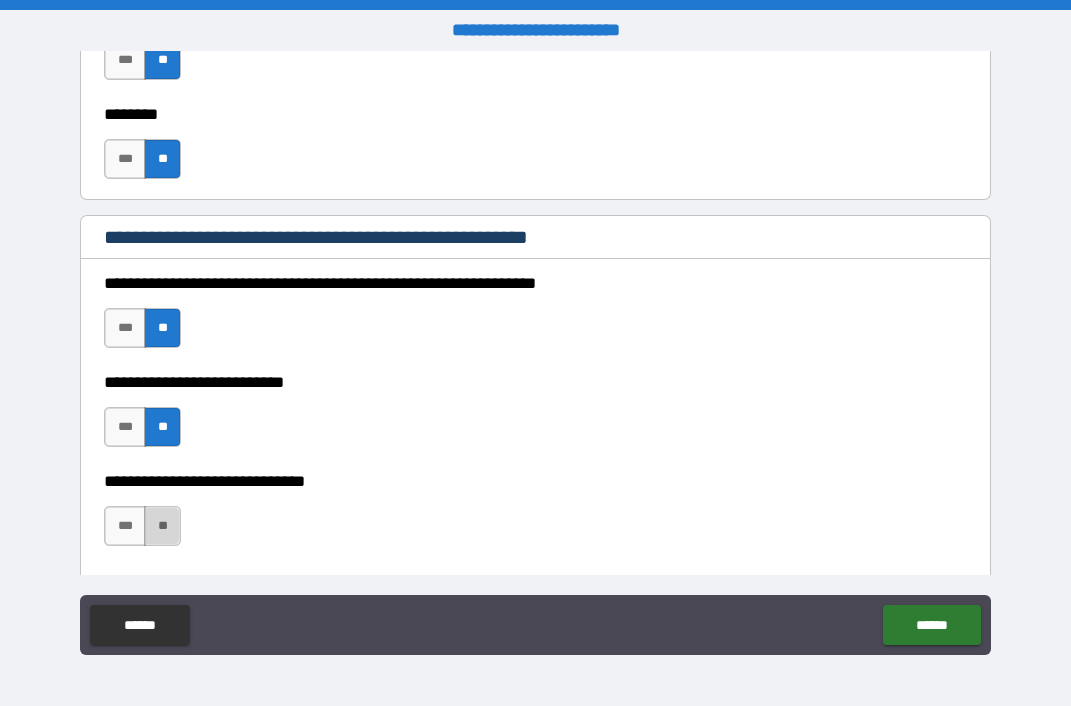 click on "**" at bounding box center (162, 526) 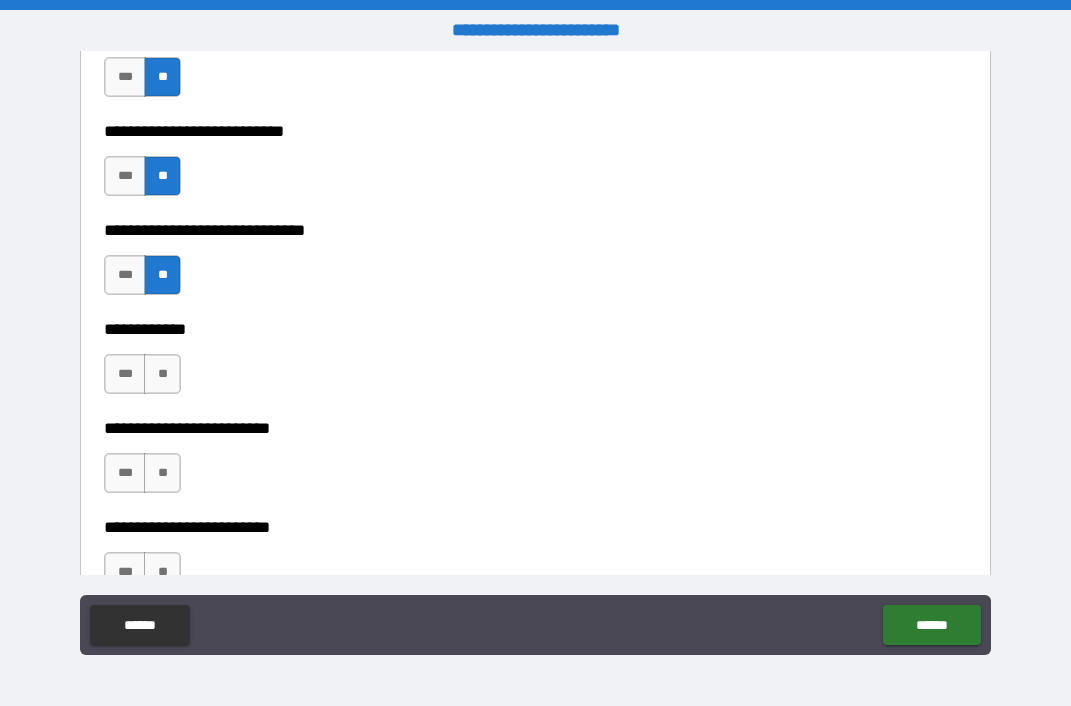 scroll, scrollTop: 2290, scrollLeft: 0, axis: vertical 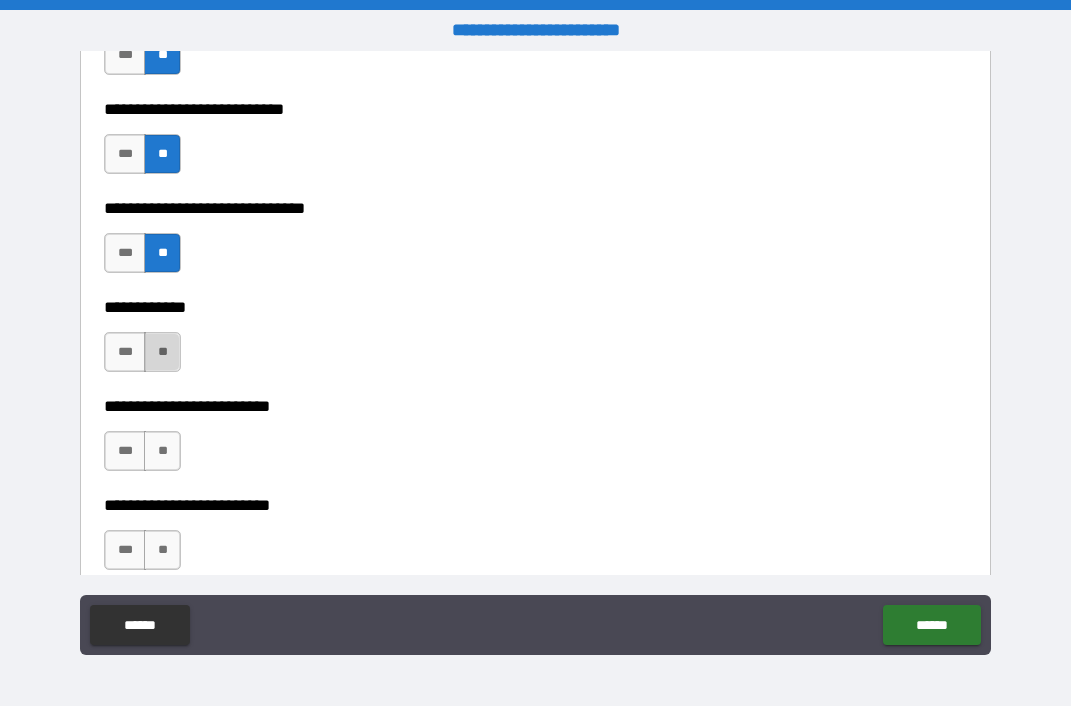 click on "**" at bounding box center (162, 352) 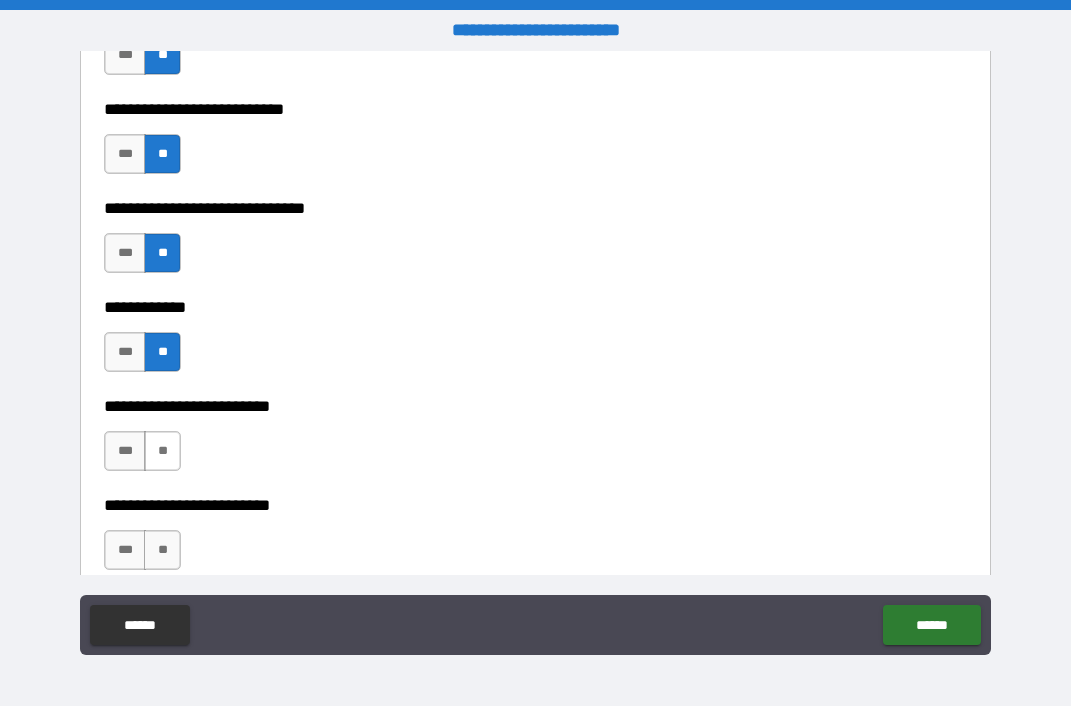 click on "**" at bounding box center [162, 451] 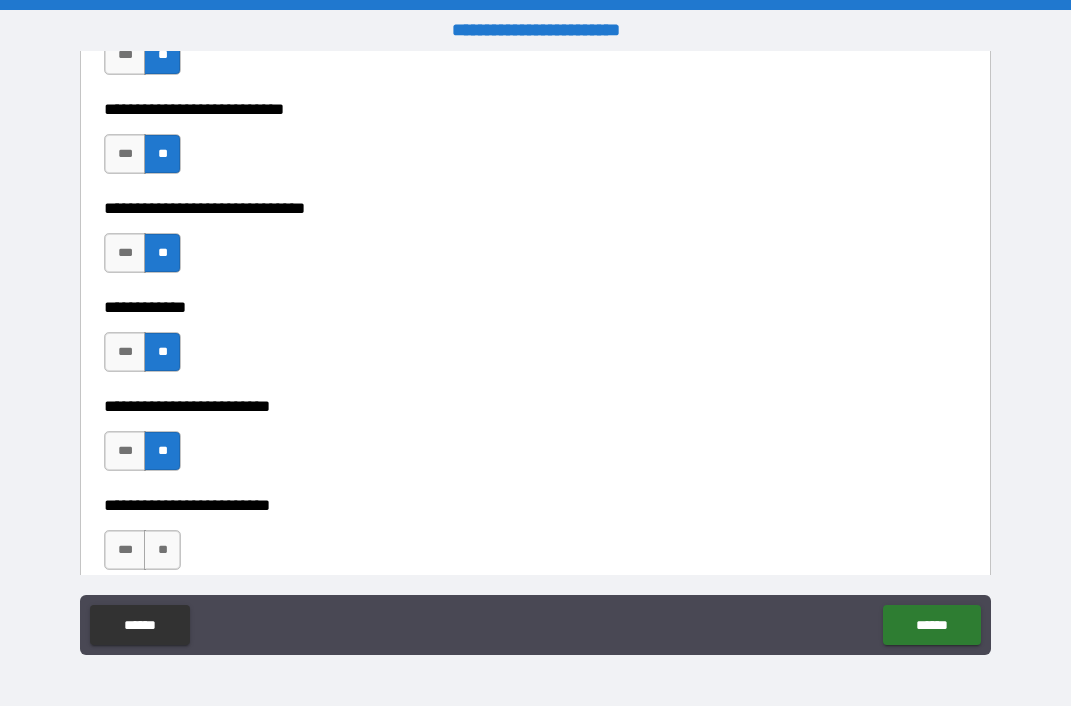 click on "**********" at bounding box center (535, 540) 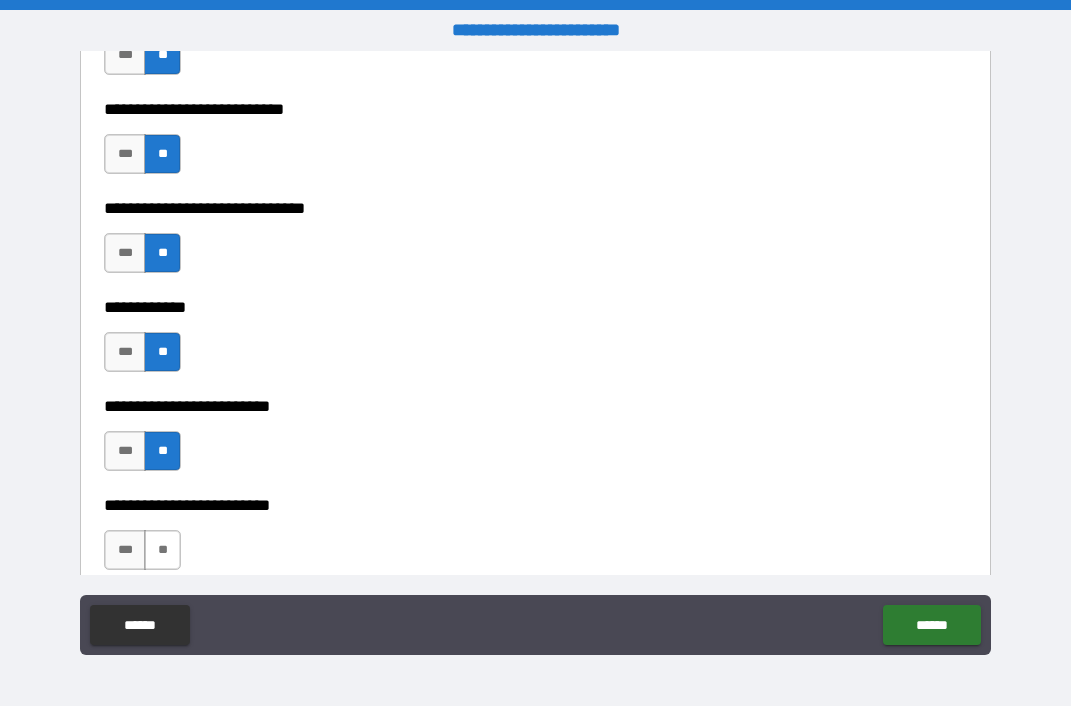 click on "**" at bounding box center [162, 550] 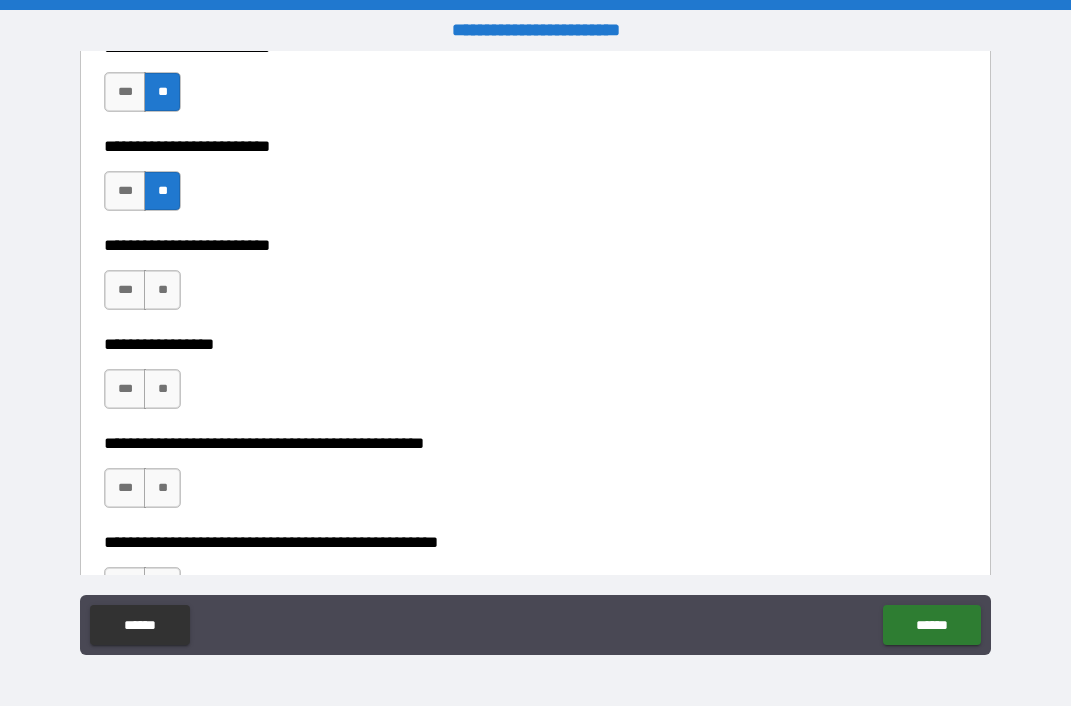 scroll, scrollTop: 2651, scrollLeft: 0, axis: vertical 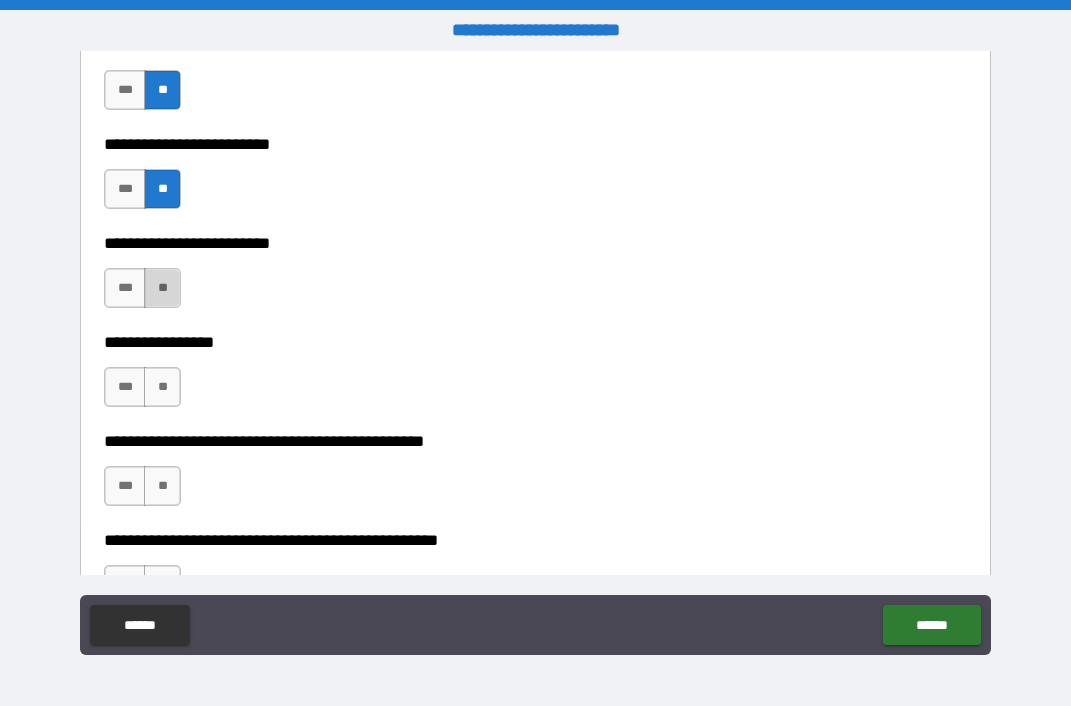 click on "**" at bounding box center (162, 288) 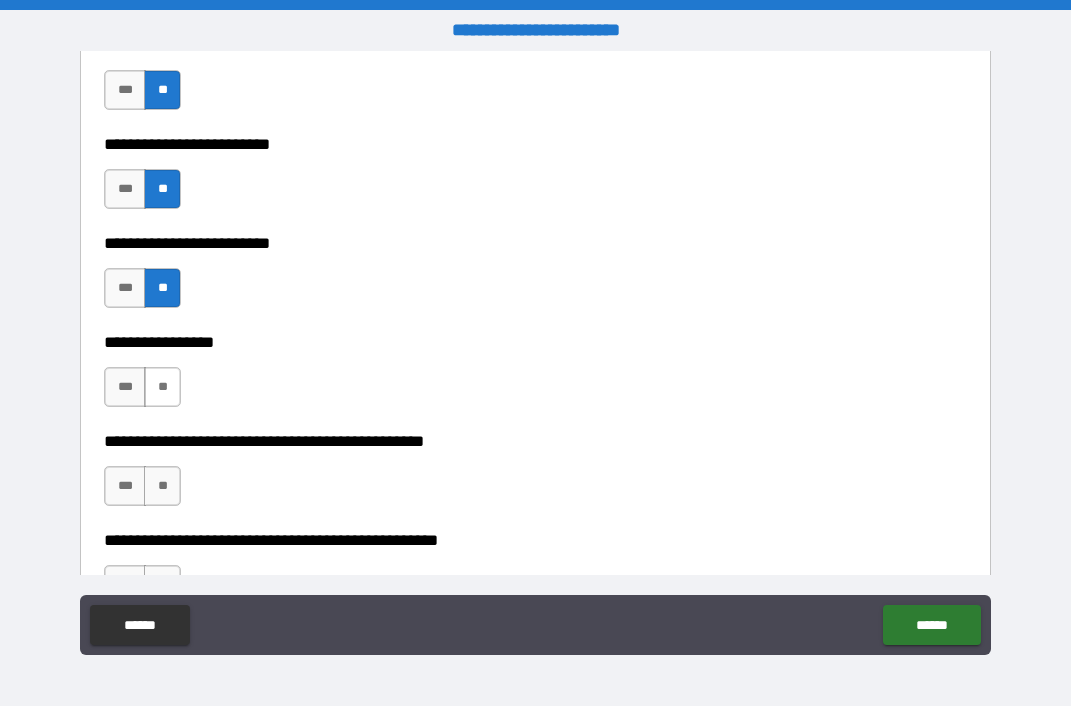 click on "**" at bounding box center [162, 387] 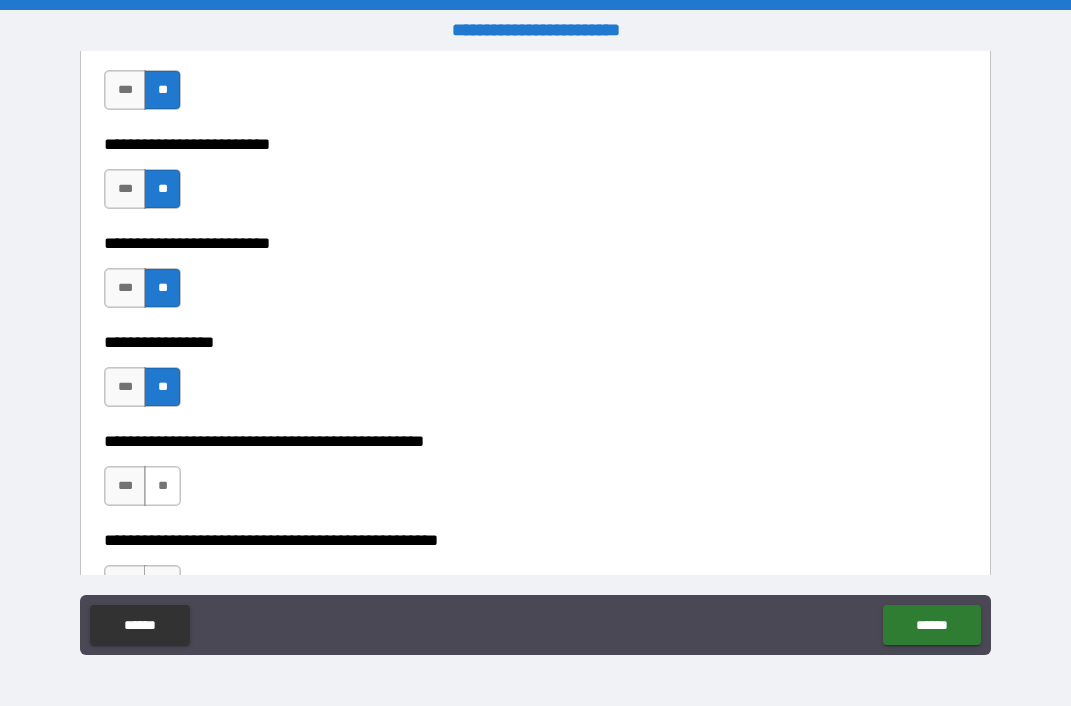 click on "**" at bounding box center (162, 486) 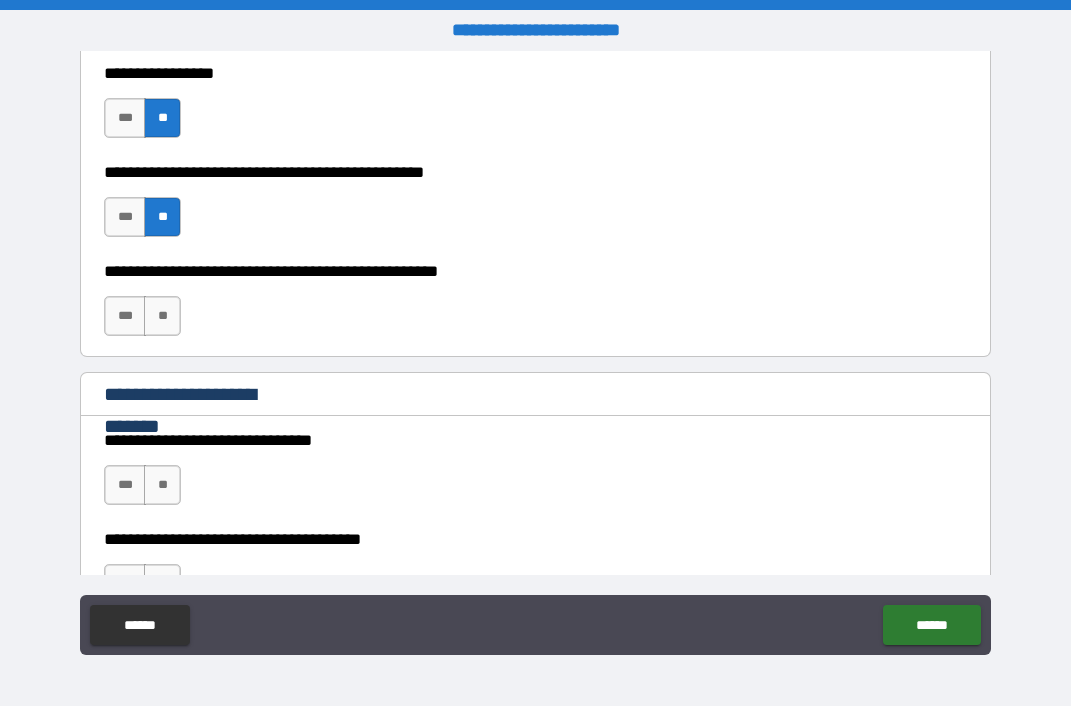scroll, scrollTop: 2947, scrollLeft: 0, axis: vertical 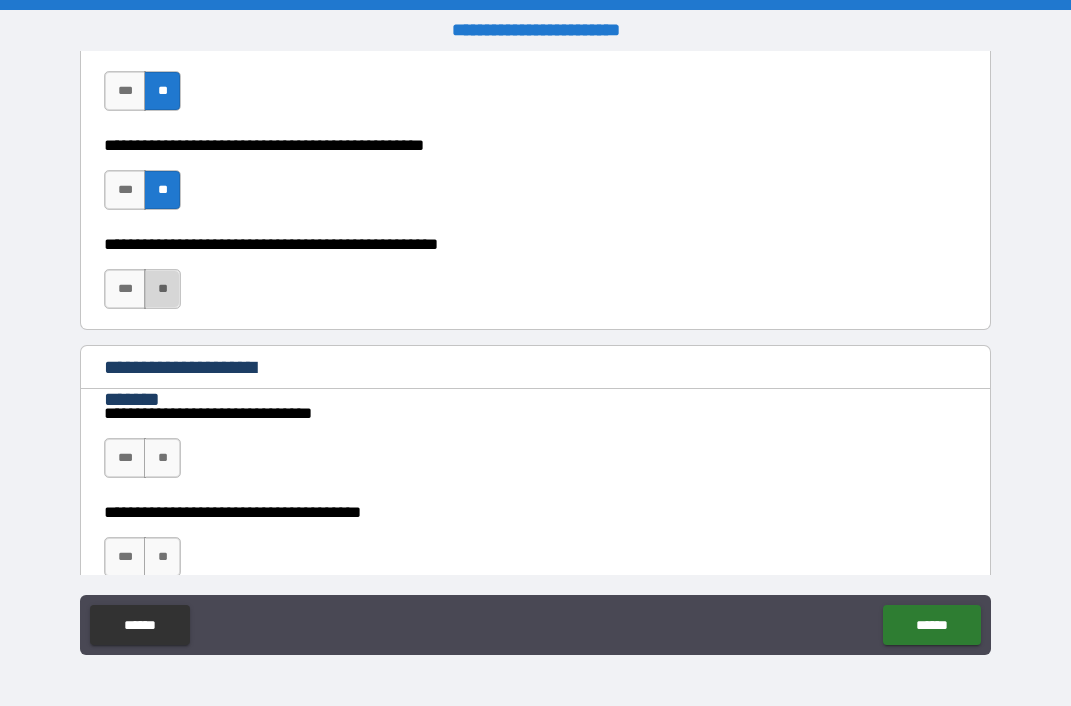 click on "**" at bounding box center (162, 289) 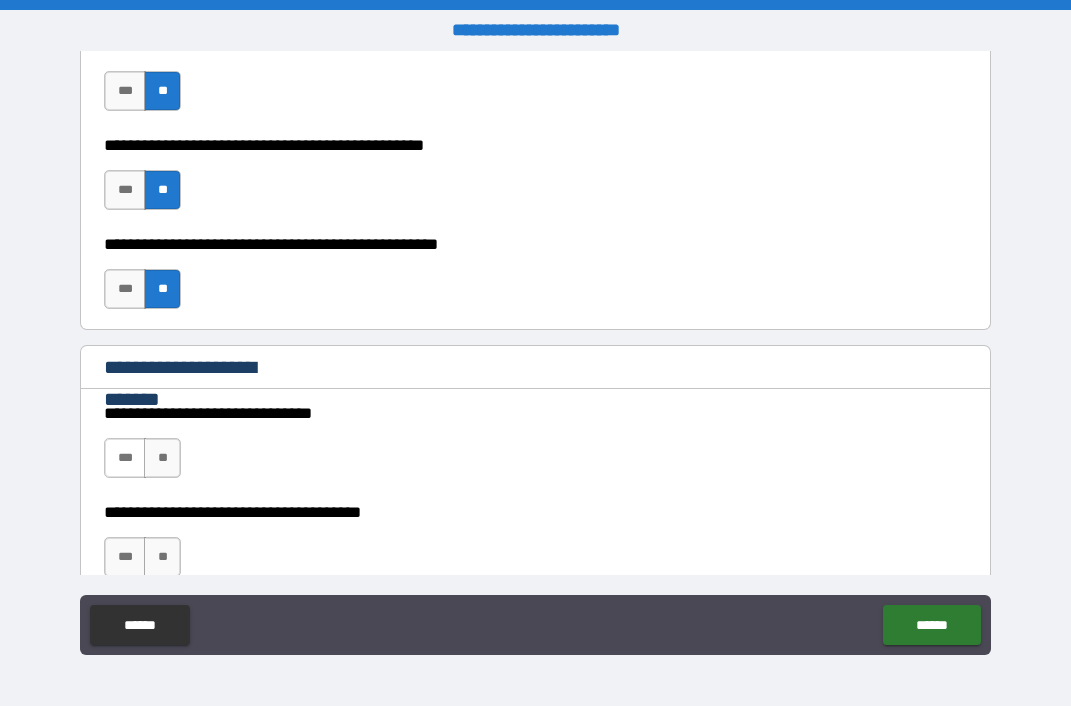 click on "***" at bounding box center [125, 458] 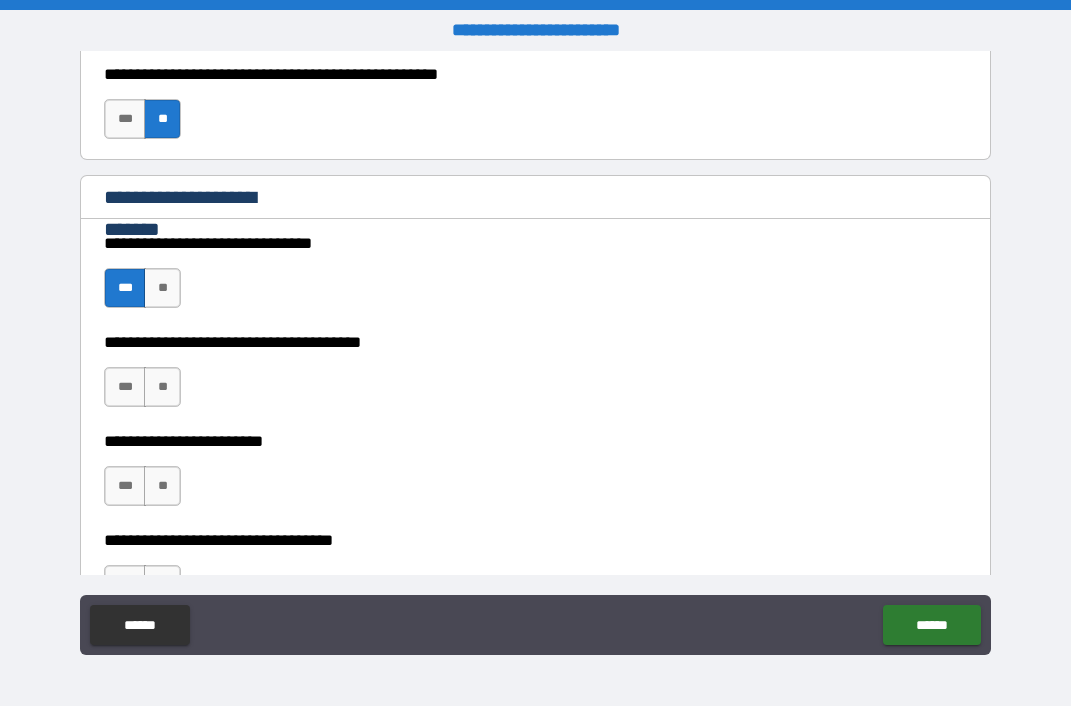 scroll, scrollTop: 3119, scrollLeft: 0, axis: vertical 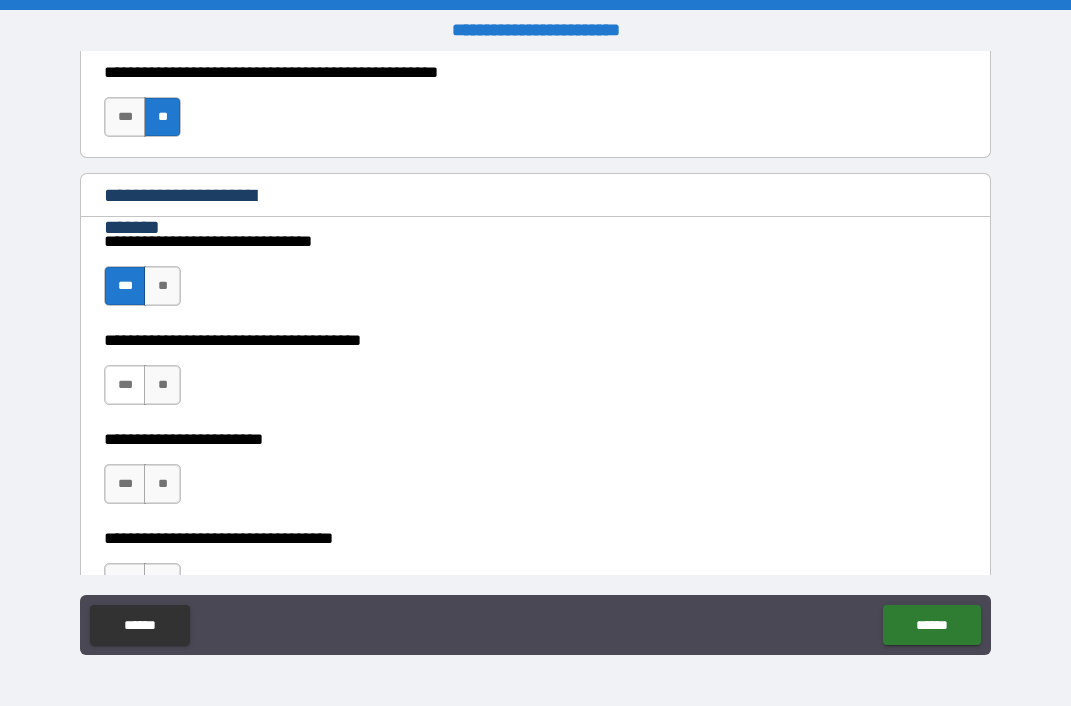 click on "***" at bounding box center [125, 385] 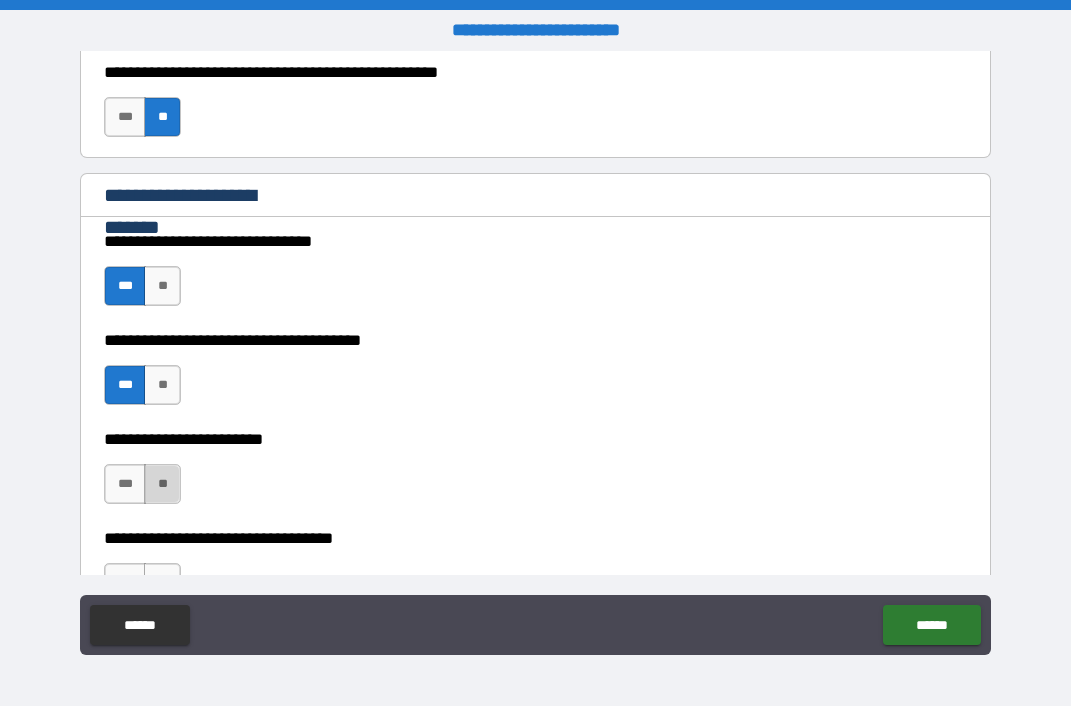 click on "**" at bounding box center [162, 484] 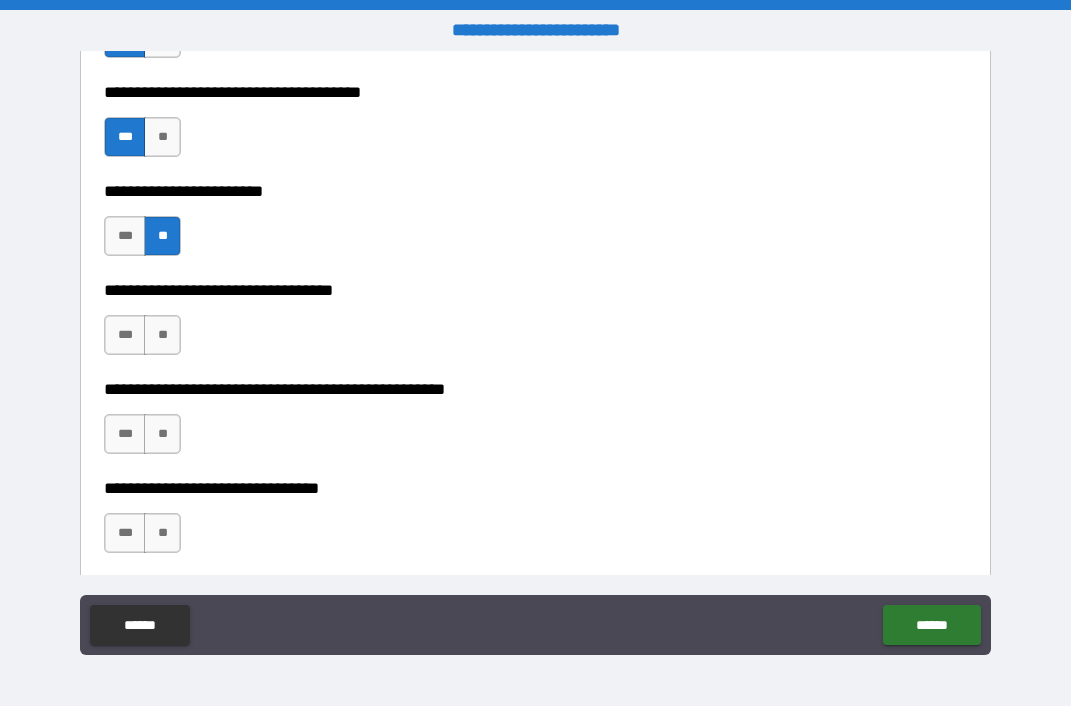 scroll, scrollTop: 3377, scrollLeft: 0, axis: vertical 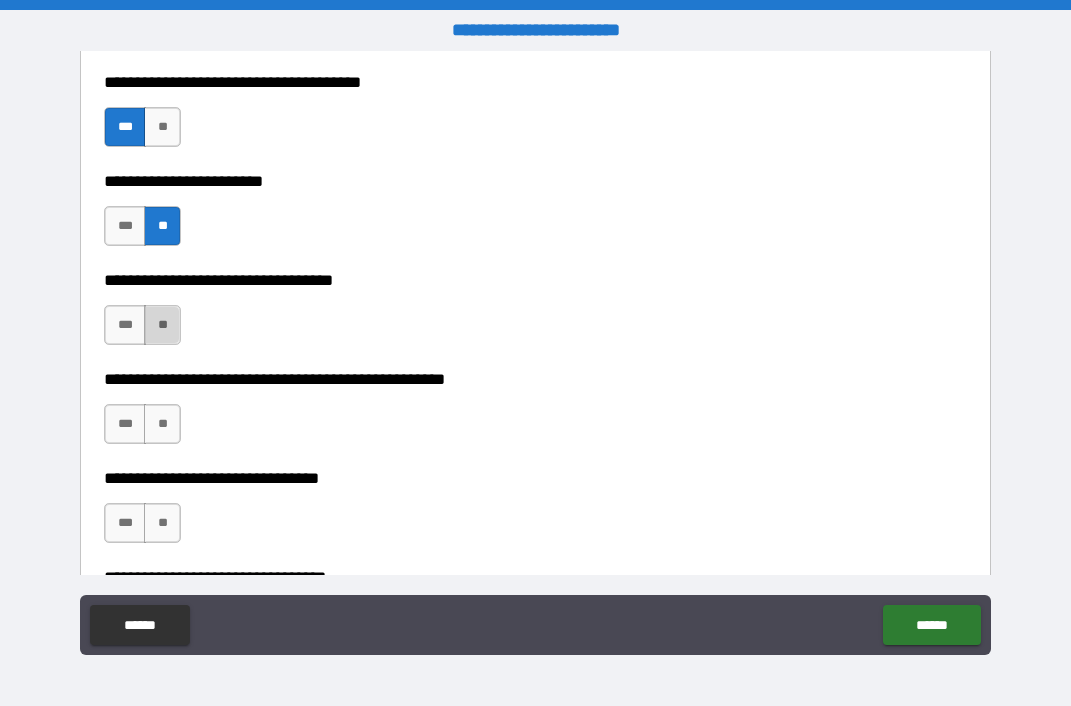 click on "**" at bounding box center [162, 325] 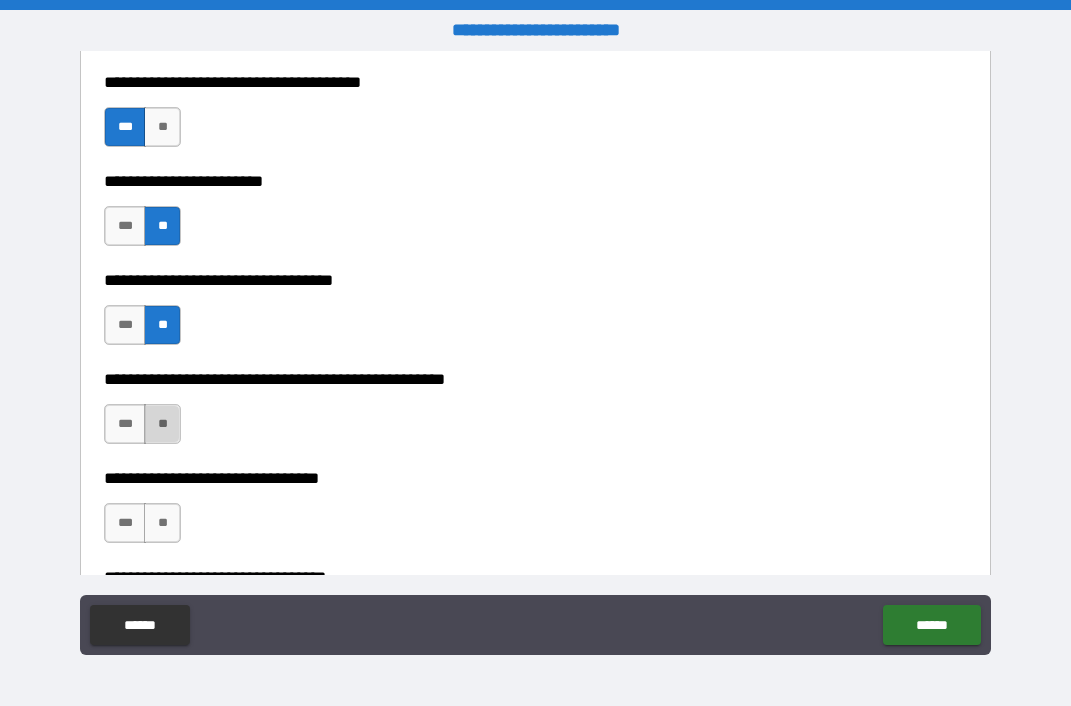 click on "**" at bounding box center [162, 424] 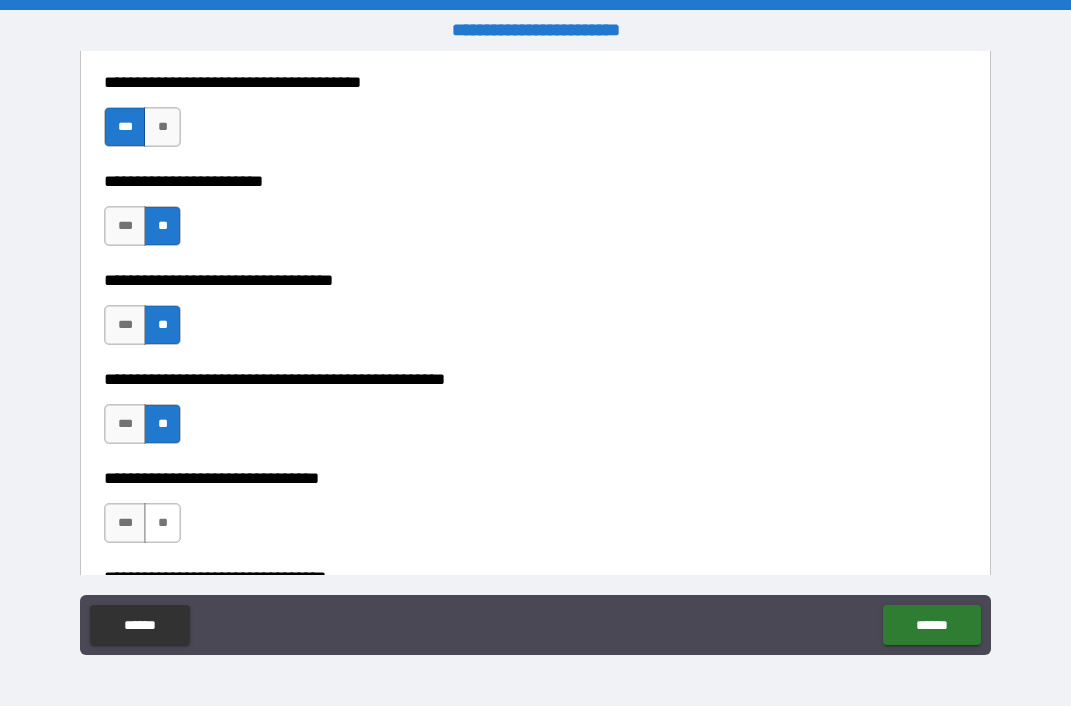 click on "**" at bounding box center (162, 523) 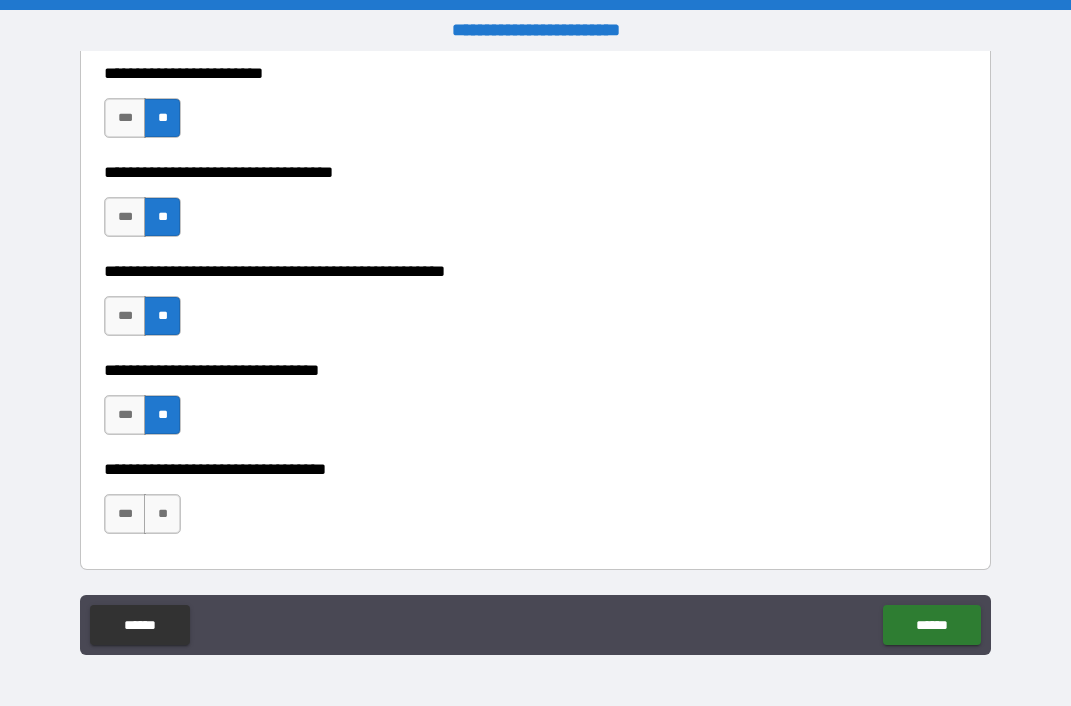 scroll, scrollTop: 3485, scrollLeft: 0, axis: vertical 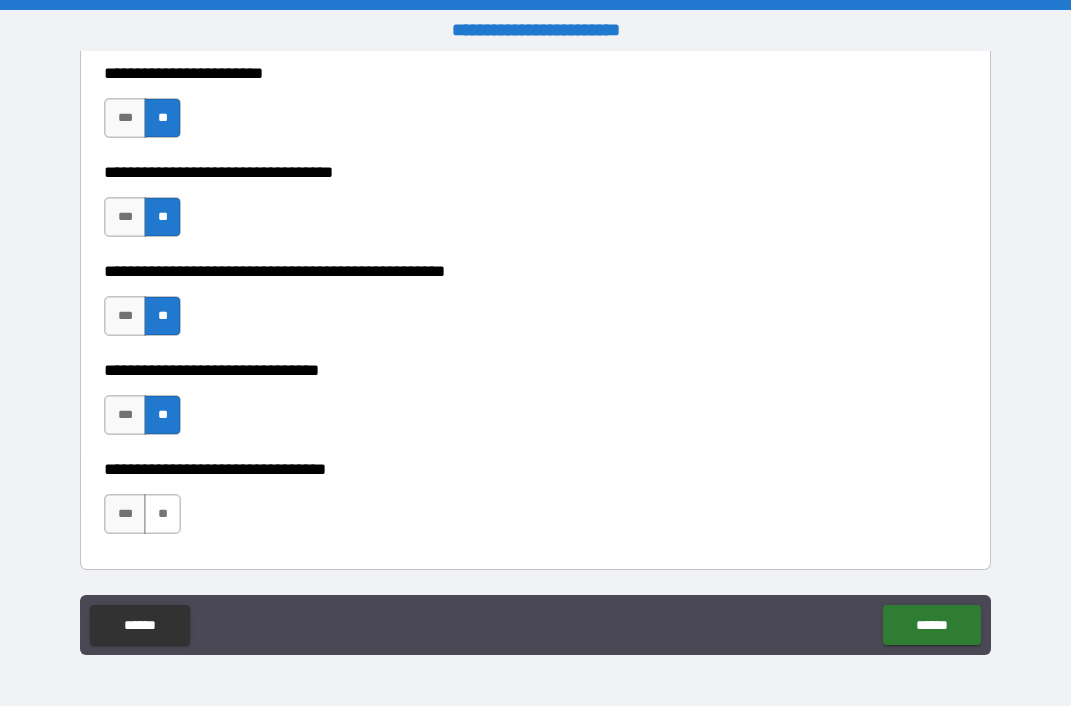 click on "**" at bounding box center [162, 514] 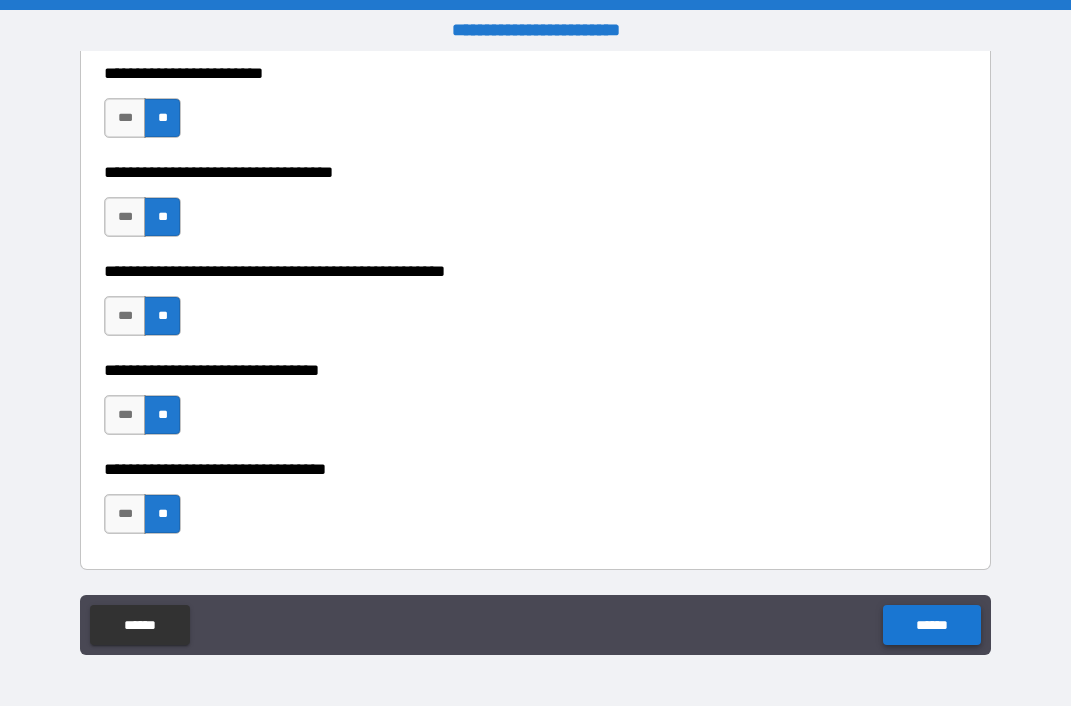 click on "******" at bounding box center (931, 625) 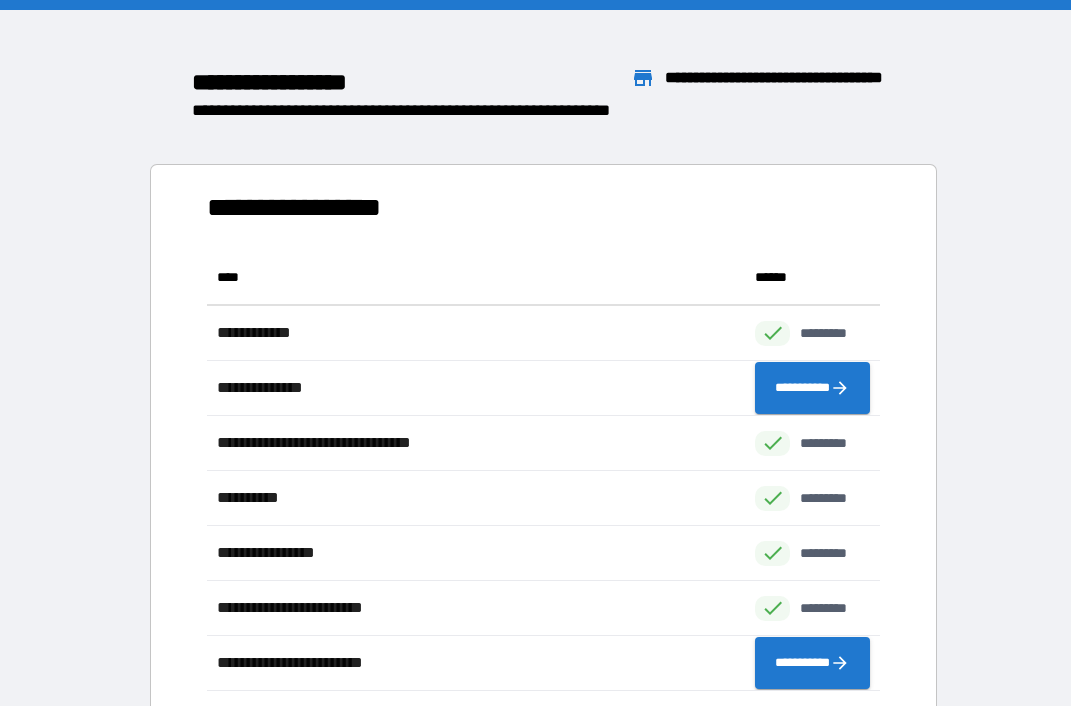 scroll, scrollTop: 1, scrollLeft: 1, axis: both 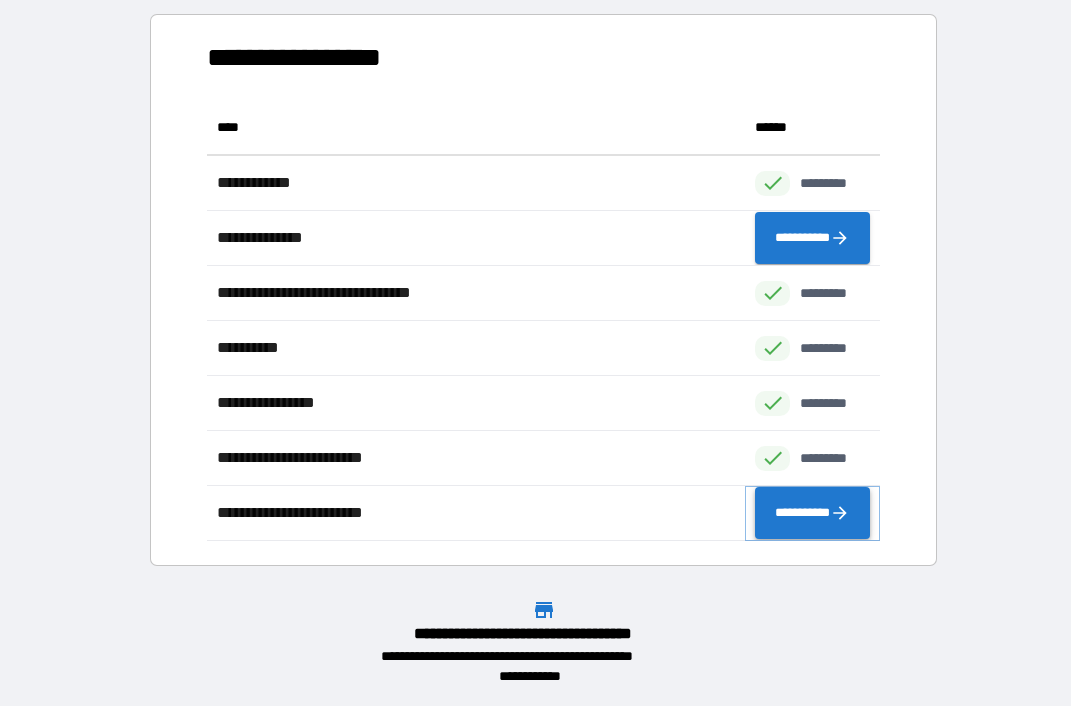 click on "**********" at bounding box center (812, 513) 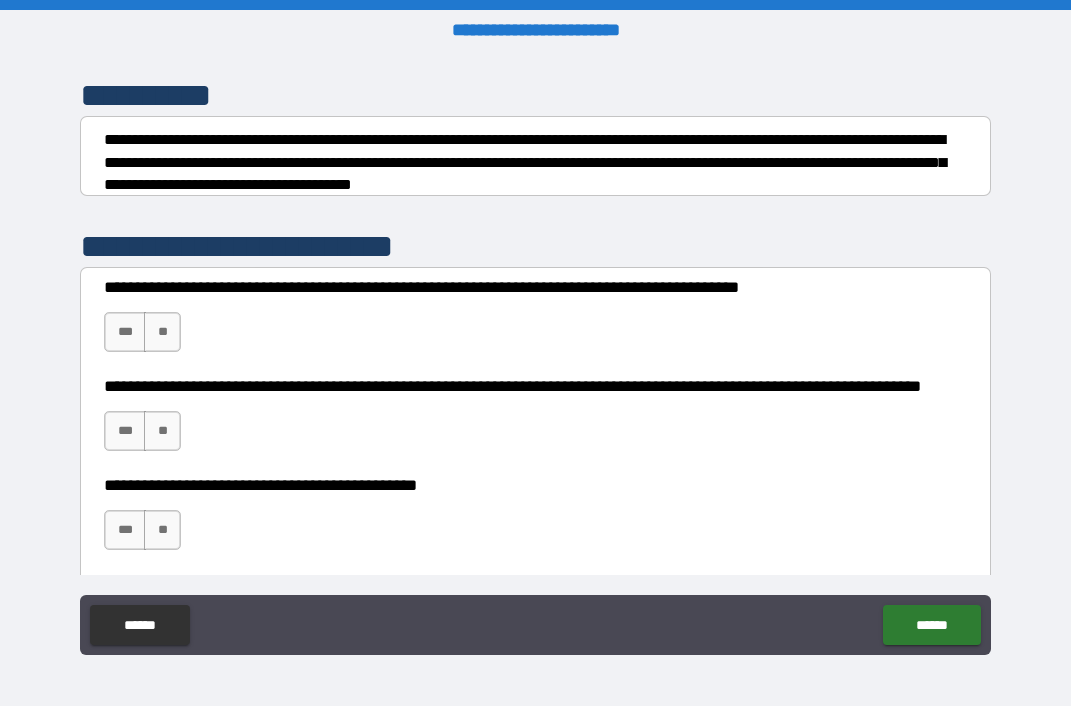 scroll, scrollTop: 254, scrollLeft: 0, axis: vertical 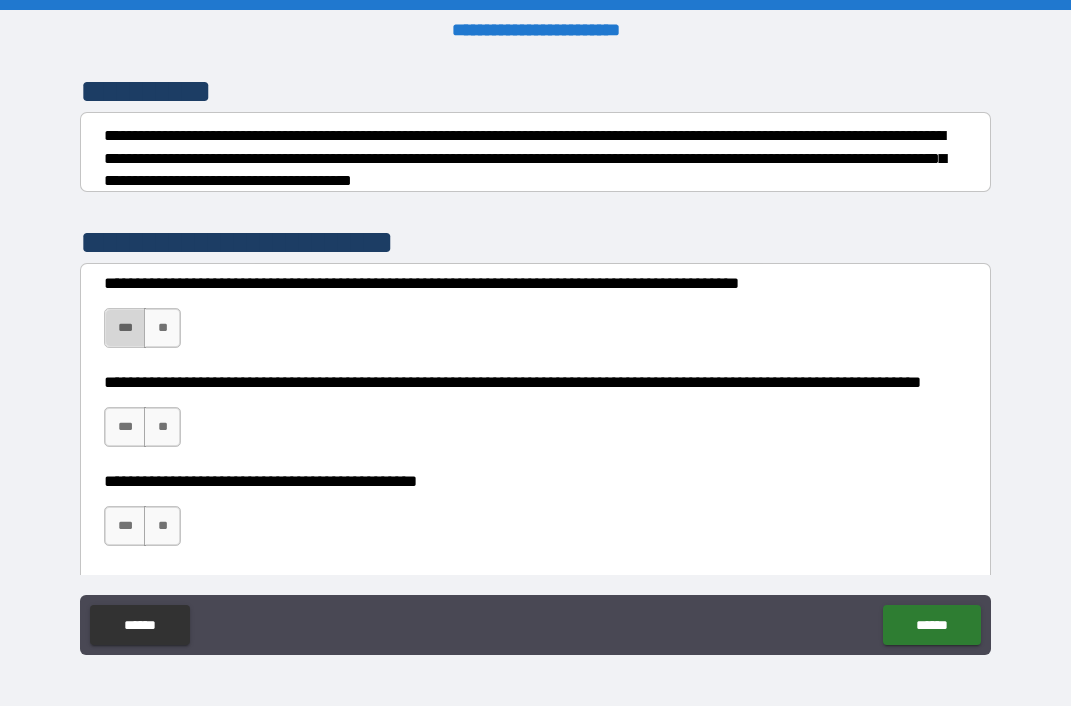 click on "***" at bounding box center [125, 328] 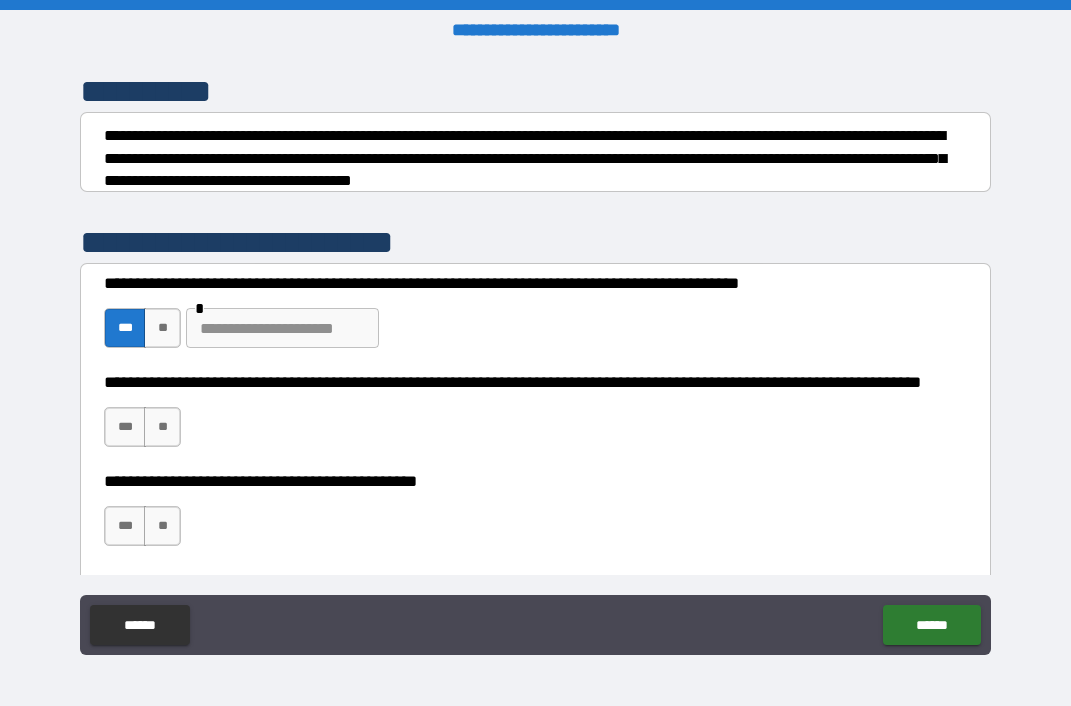 click at bounding box center [282, 328] 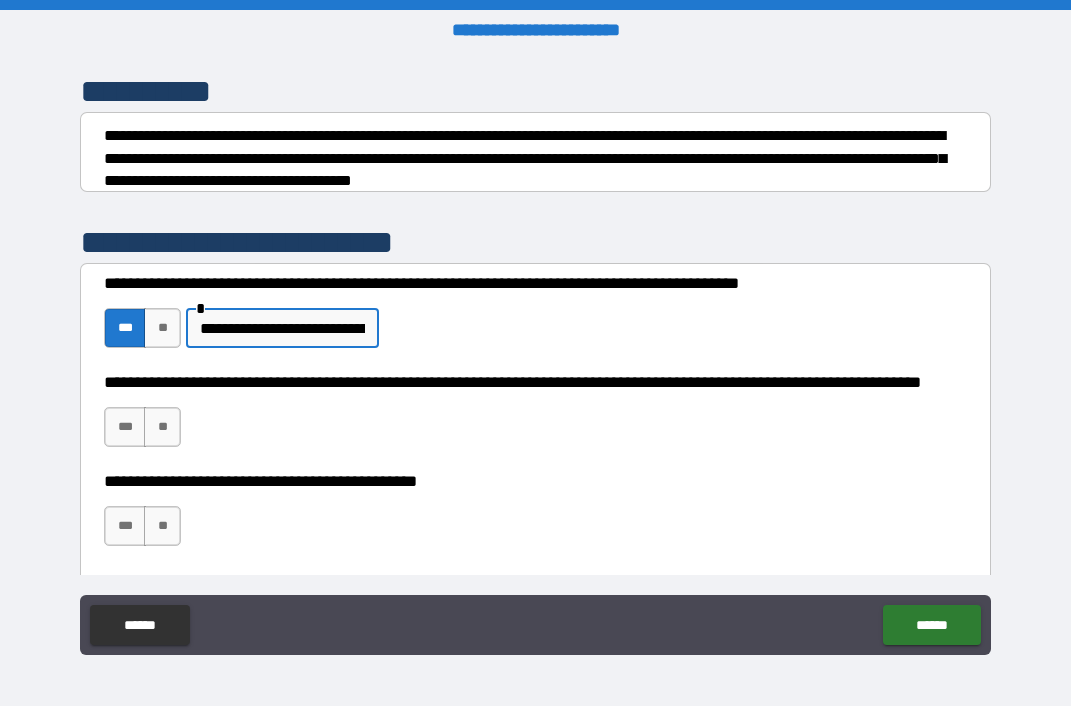 type on "**********" 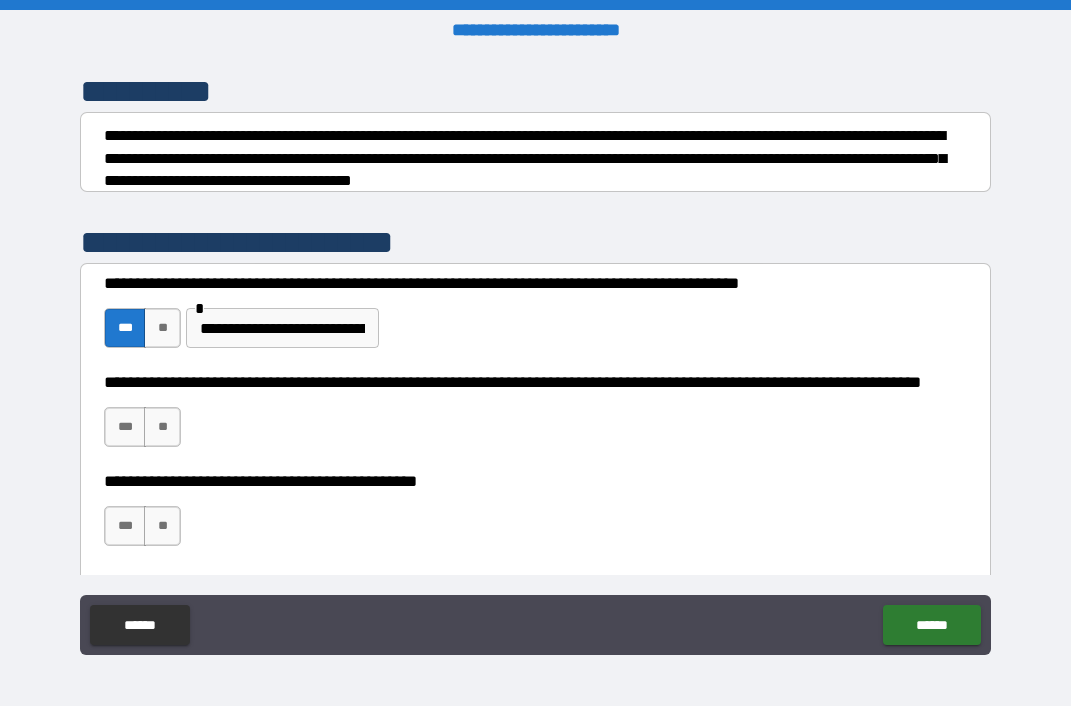 drag, startPoint x: 269, startPoint y: 335, endPoint x: 204, endPoint y: 382, distance: 80.21222 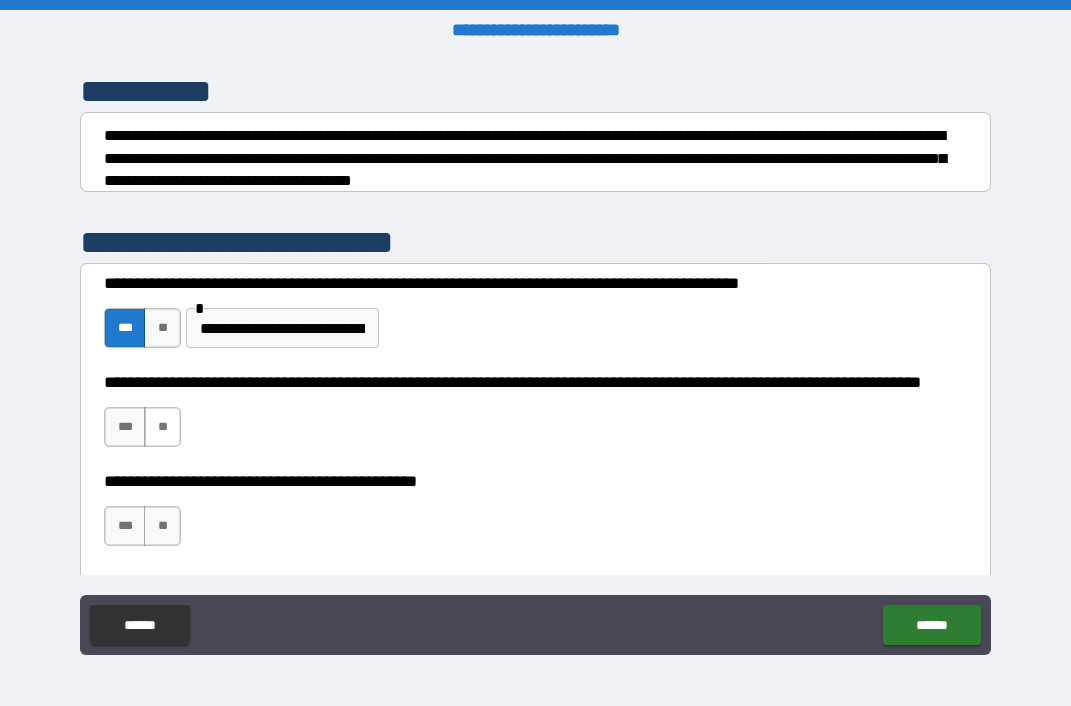 click on "**" at bounding box center [162, 427] 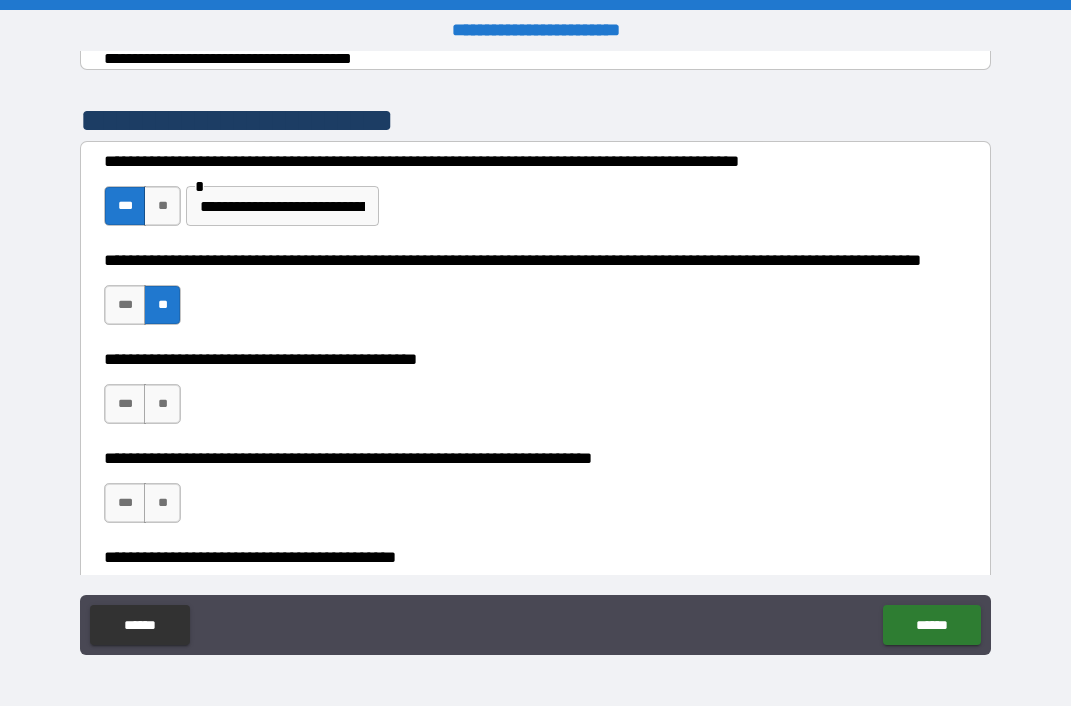 scroll, scrollTop: 407, scrollLeft: 0, axis: vertical 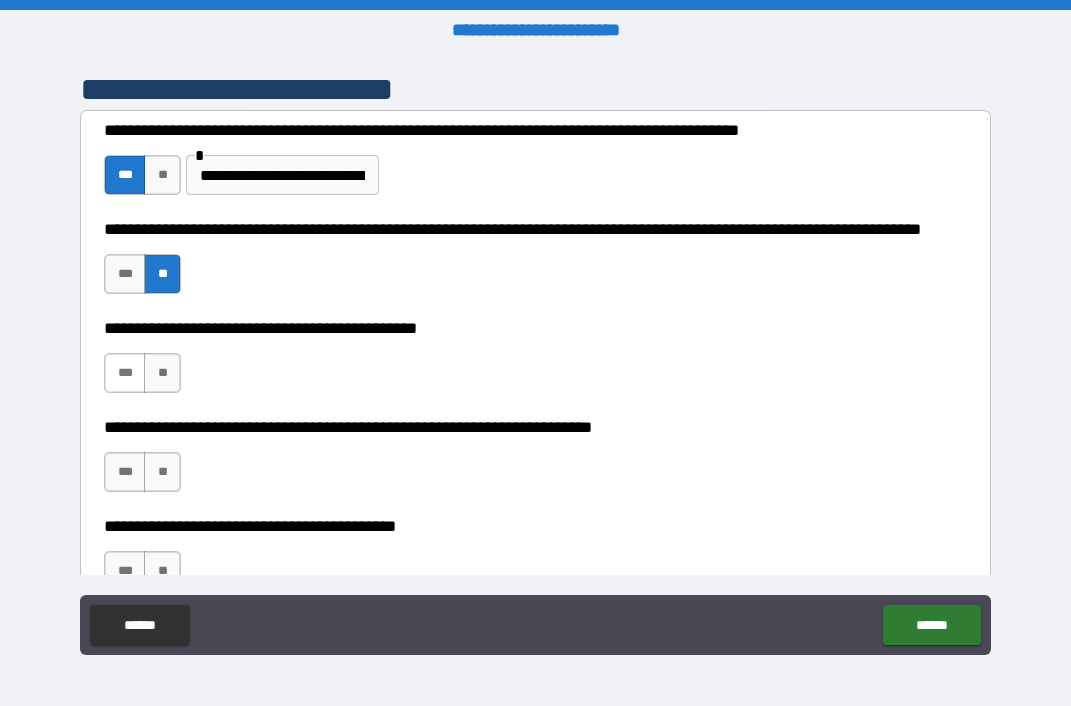 click on "***" at bounding box center [125, 373] 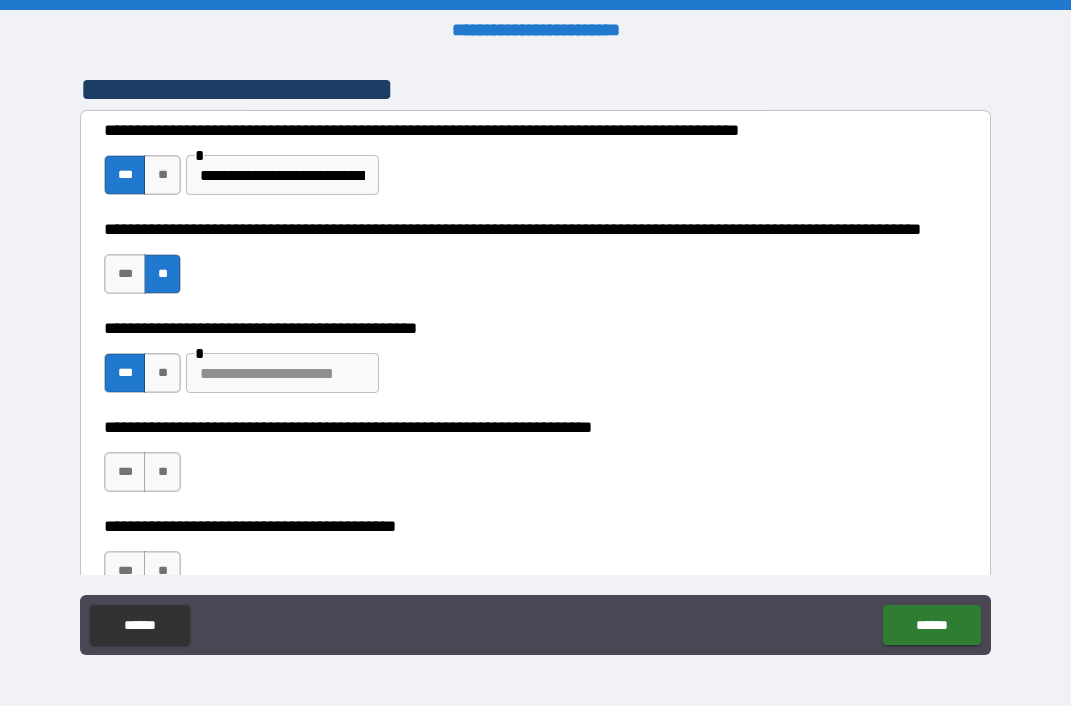 click at bounding box center (282, 373) 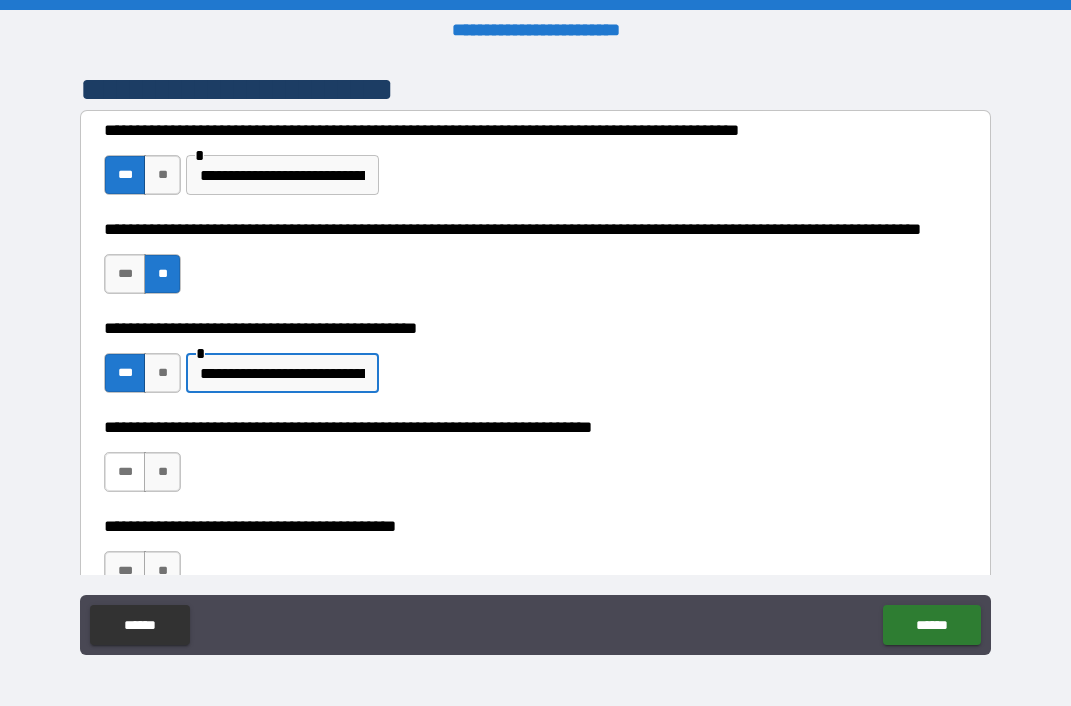 type on "**********" 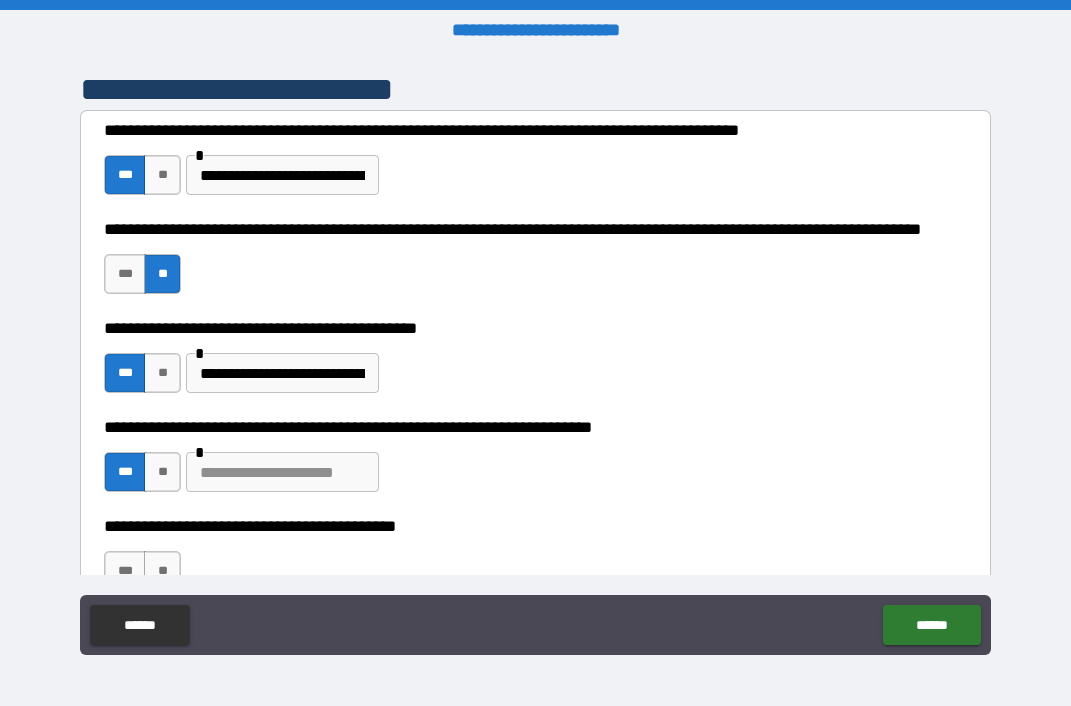 click at bounding box center [282, 472] 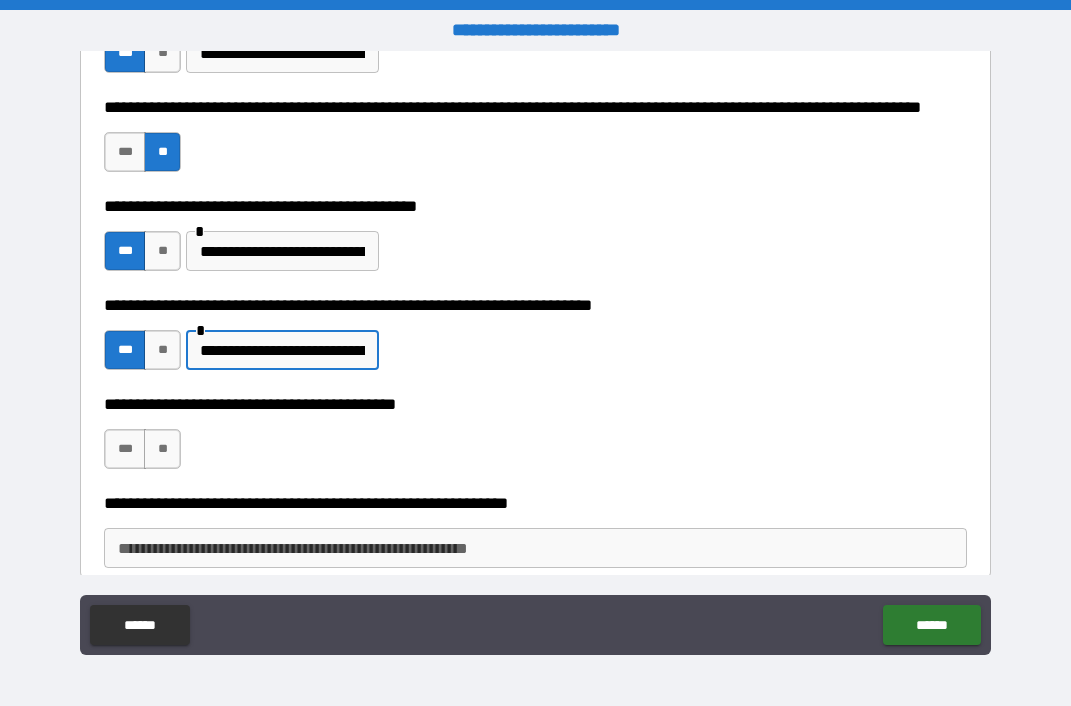 scroll, scrollTop: 570, scrollLeft: 0, axis: vertical 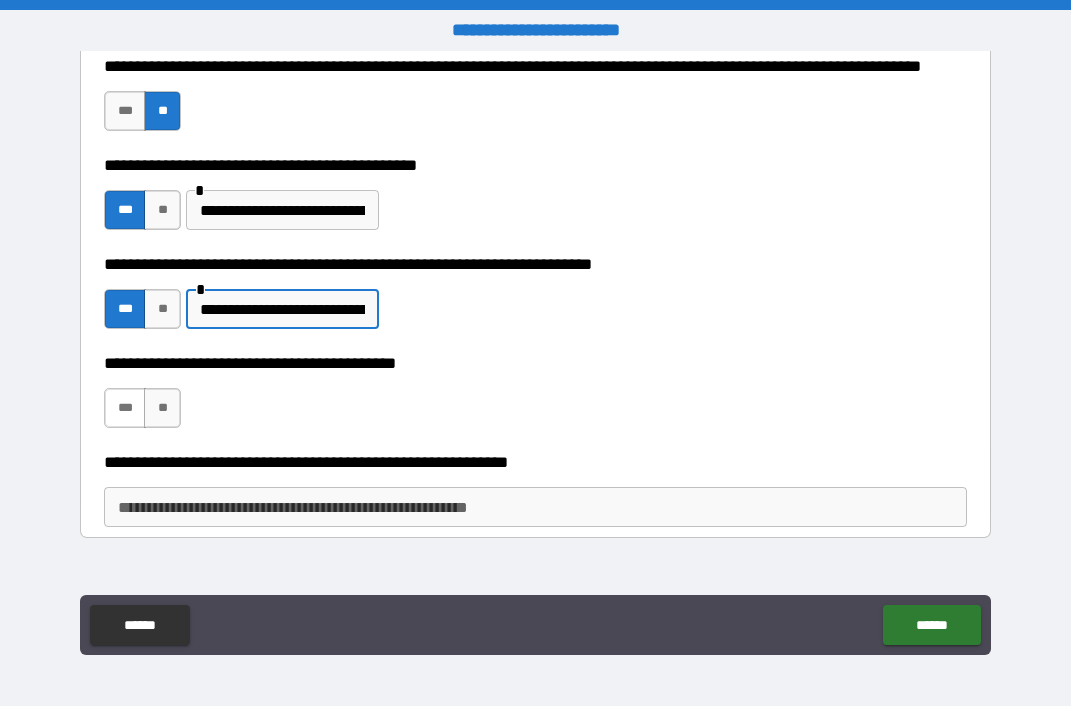 type on "**********" 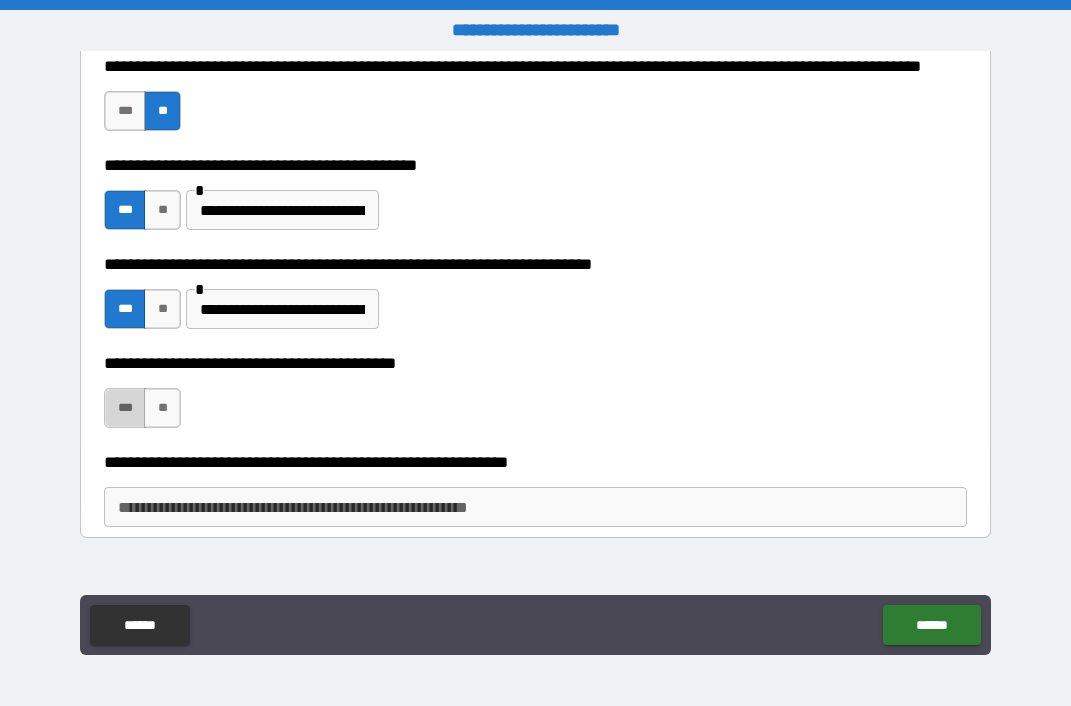 click on "***" at bounding box center [125, 408] 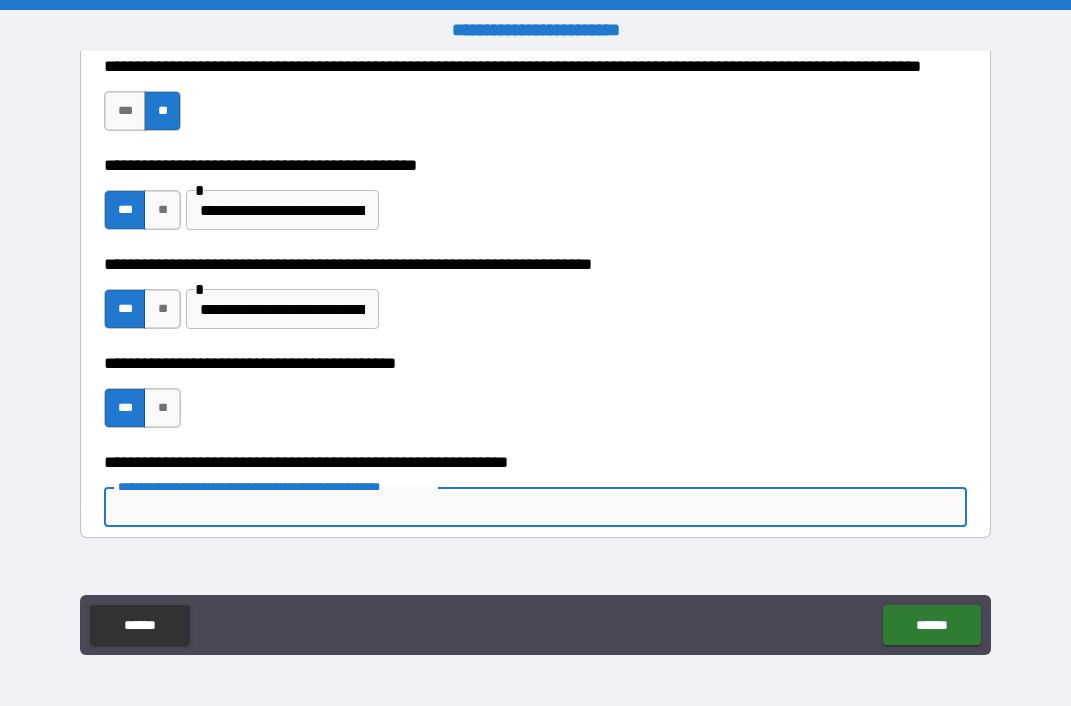 click on "**********" at bounding box center (535, 507) 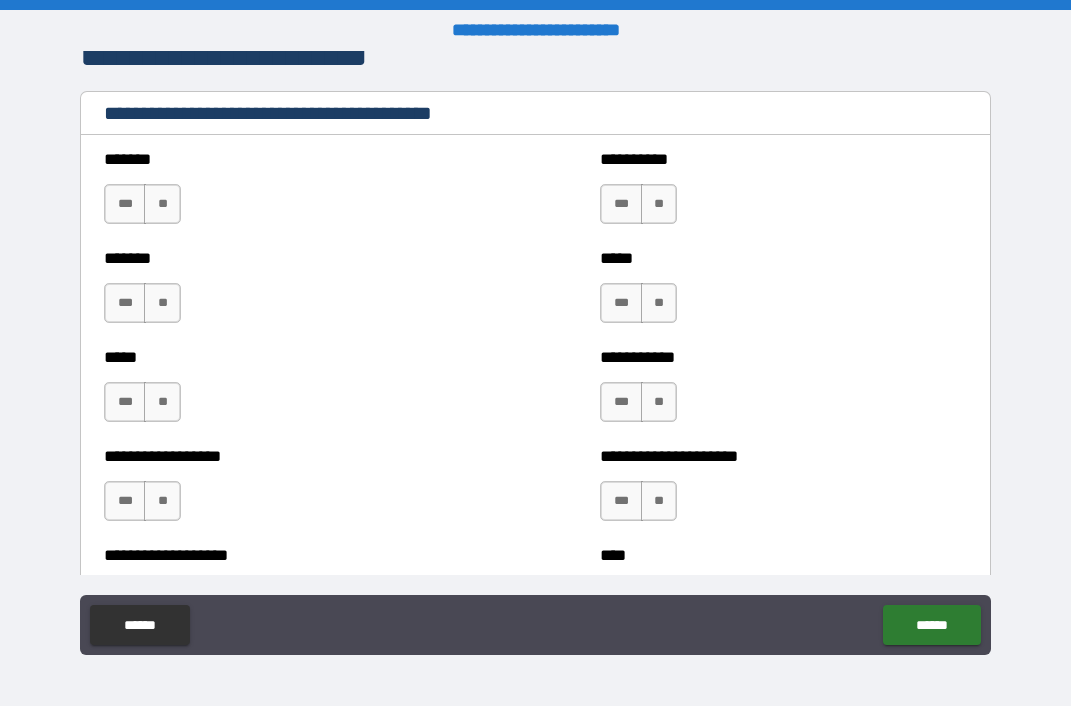scroll, scrollTop: 1104, scrollLeft: 0, axis: vertical 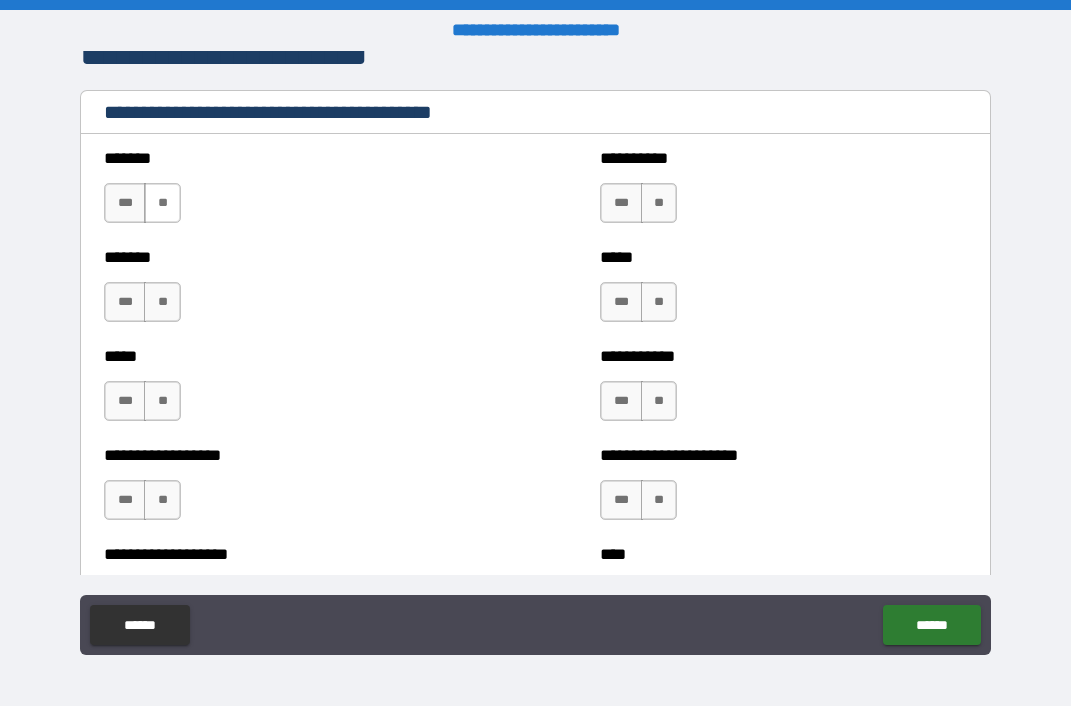 type on "**********" 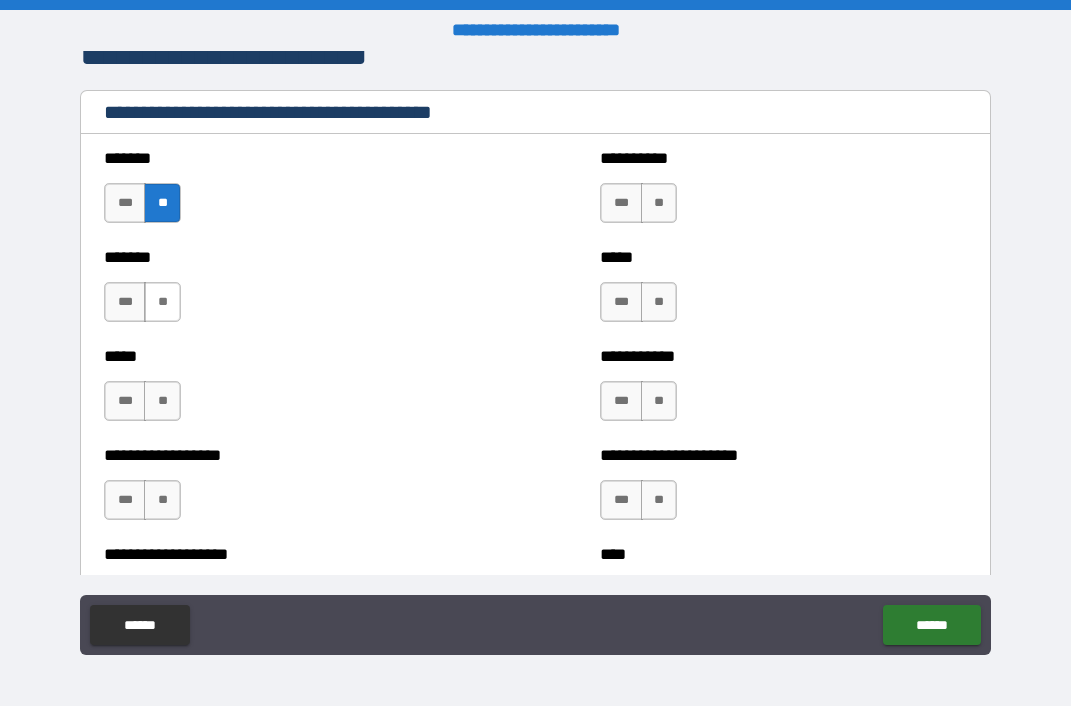 click on "**" at bounding box center [162, 302] 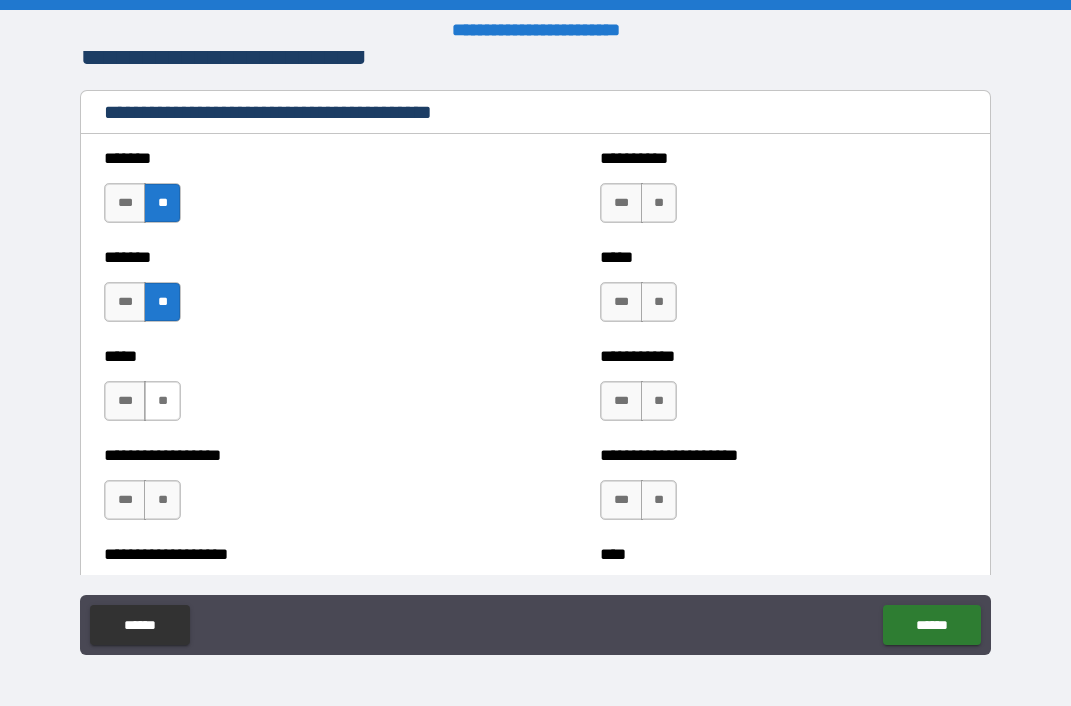 click on "**" at bounding box center [162, 401] 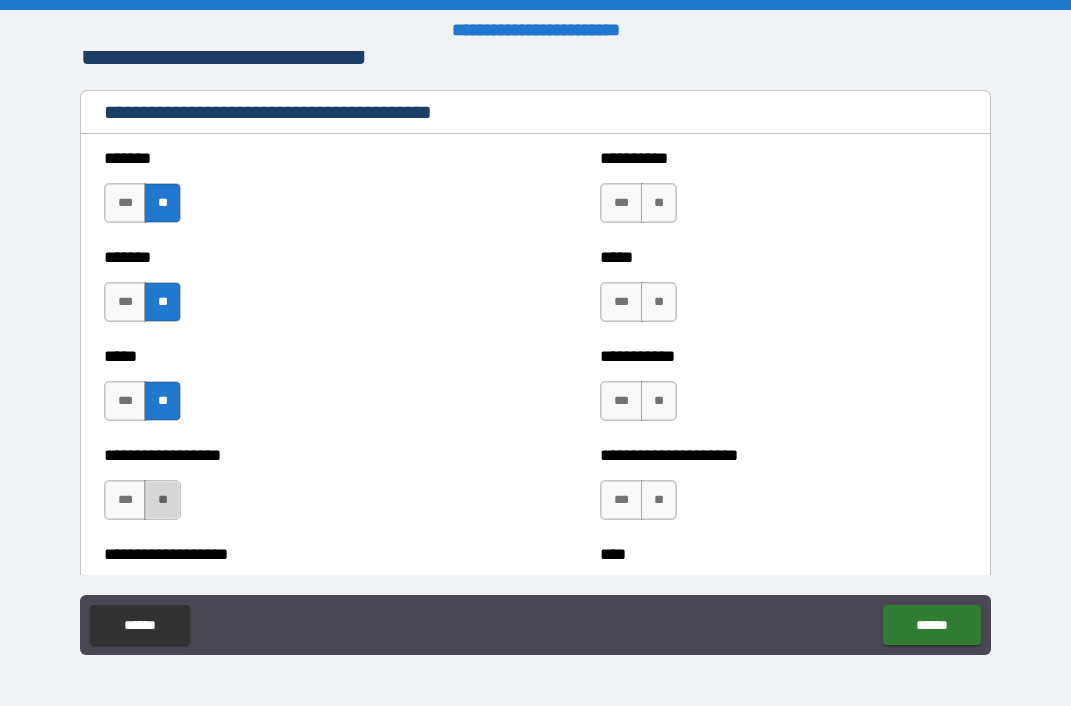 click on "**" at bounding box center [162, 500] 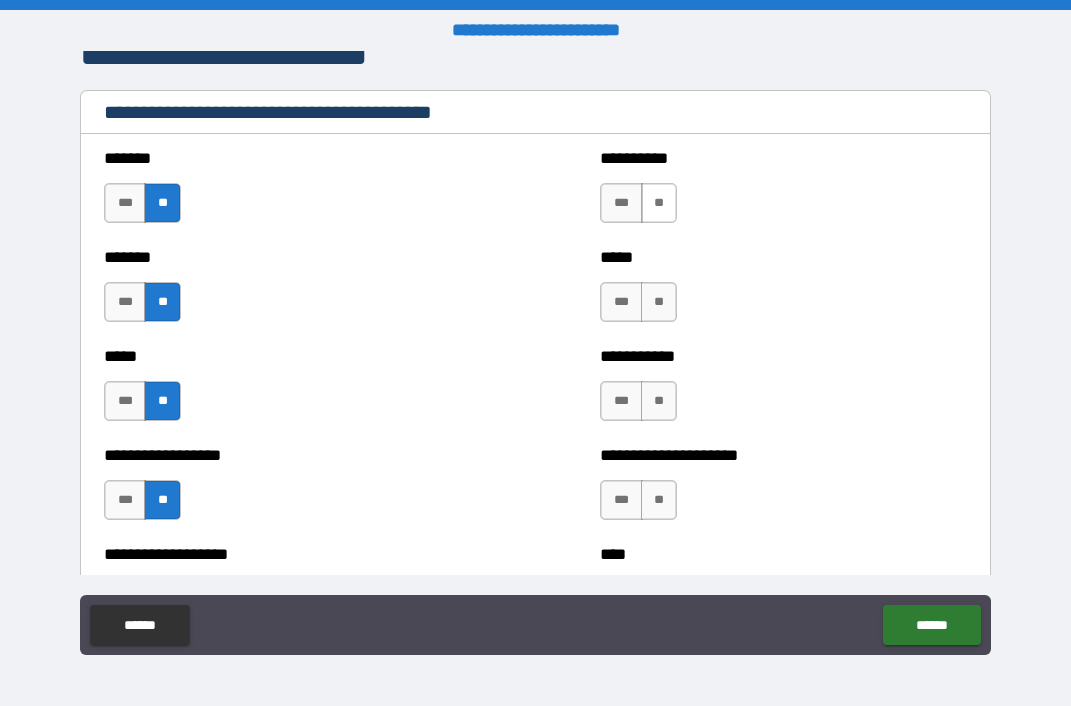 click on "**" at bounding box center (659, 203) 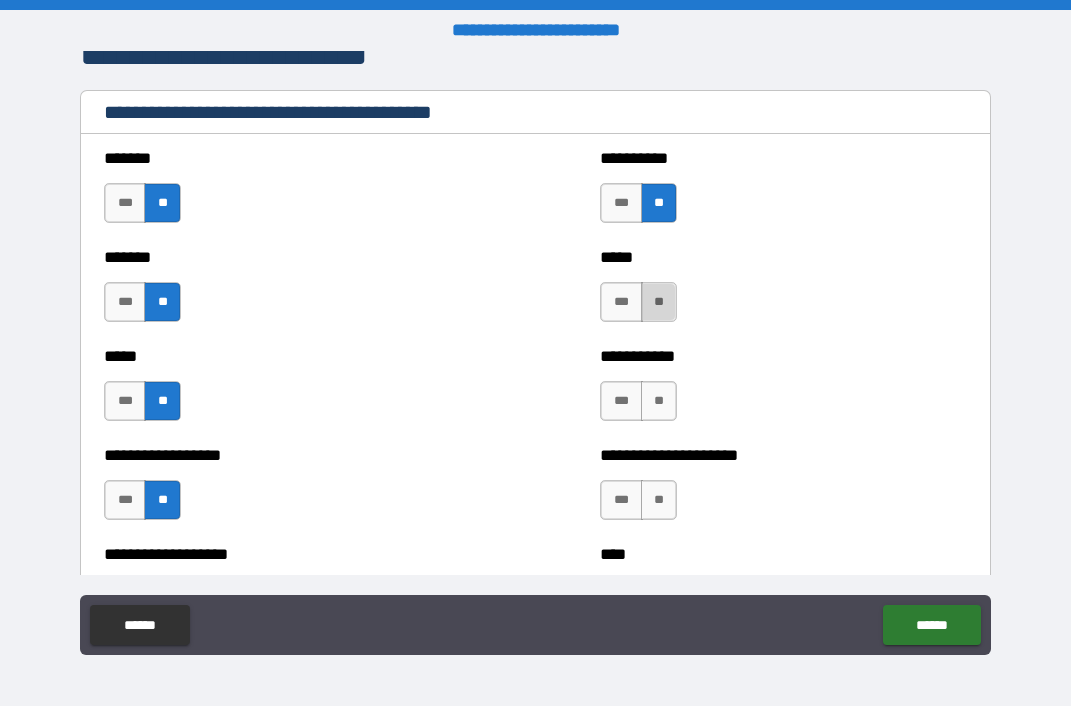 click on "**" at bounding box center (659, 302) 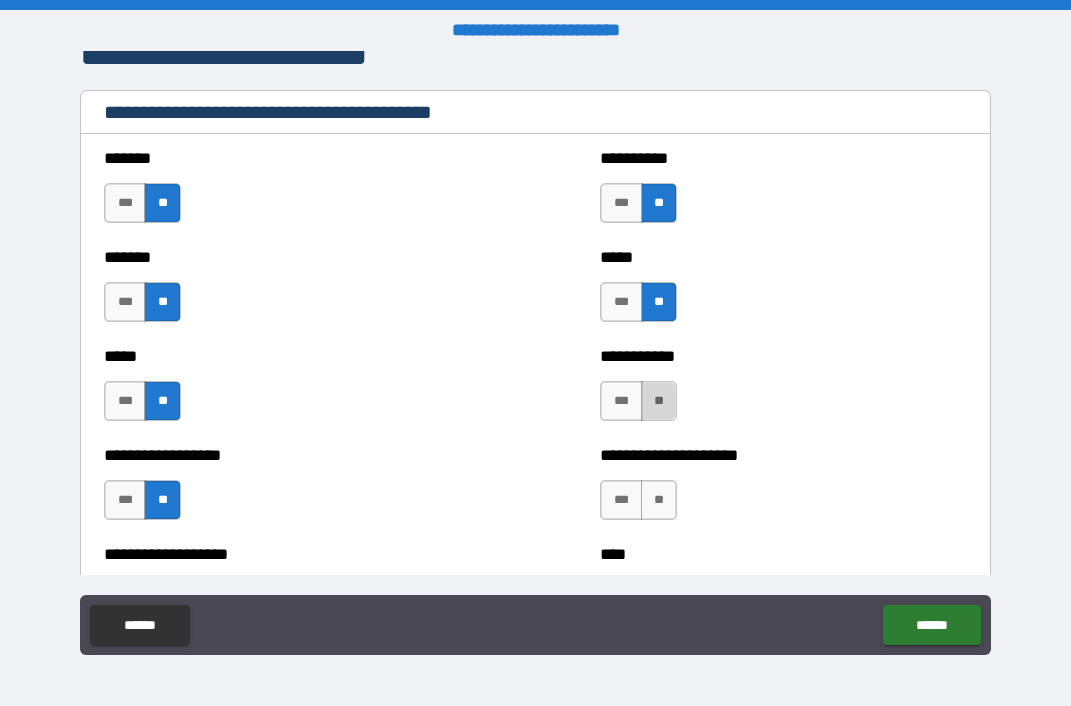 click on "**" at bounding box center (659, 401) 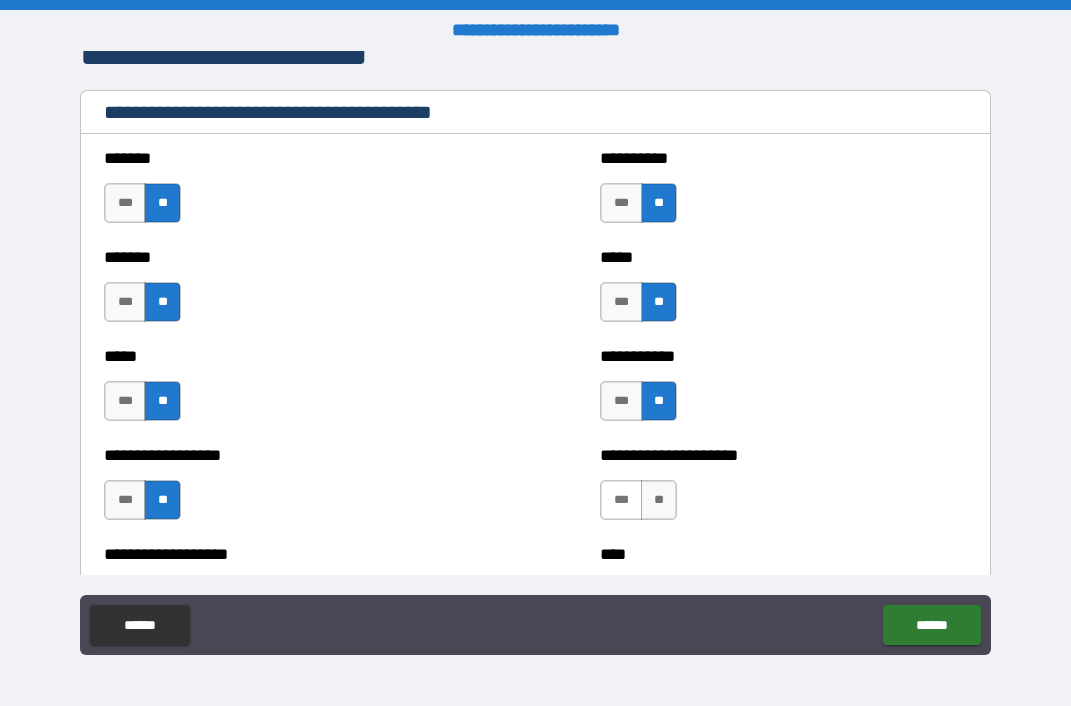 click on "***" at bounding box center (621, 500) 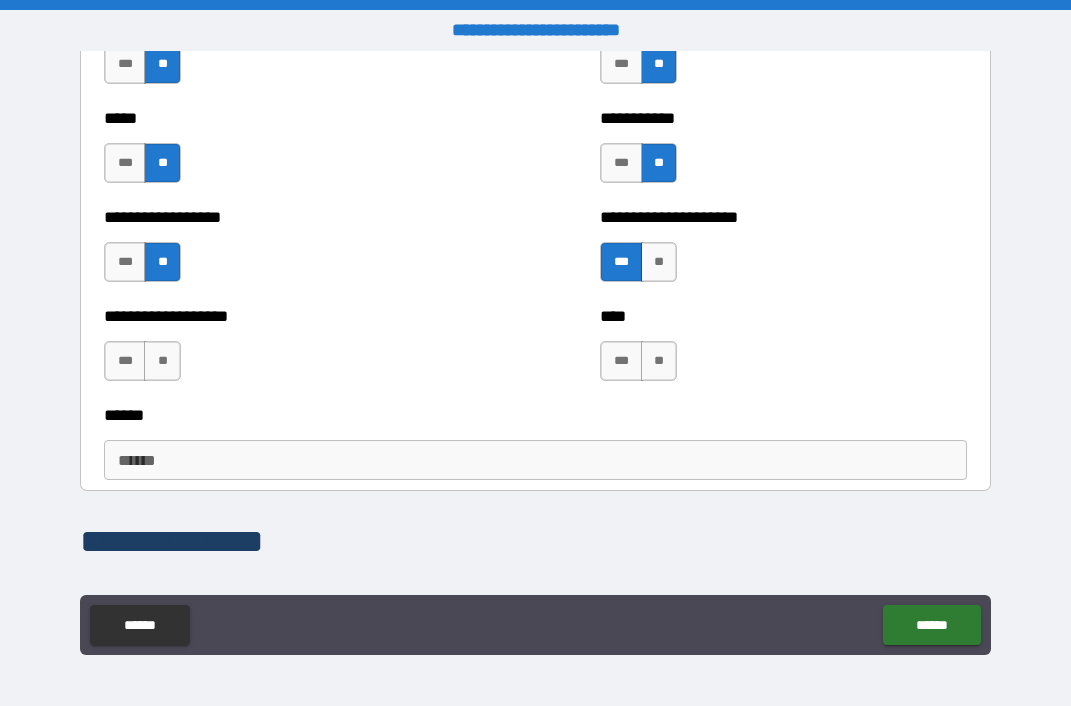 scroll, scrollTop: 1392, scrollLeft: 0, axis: vertical 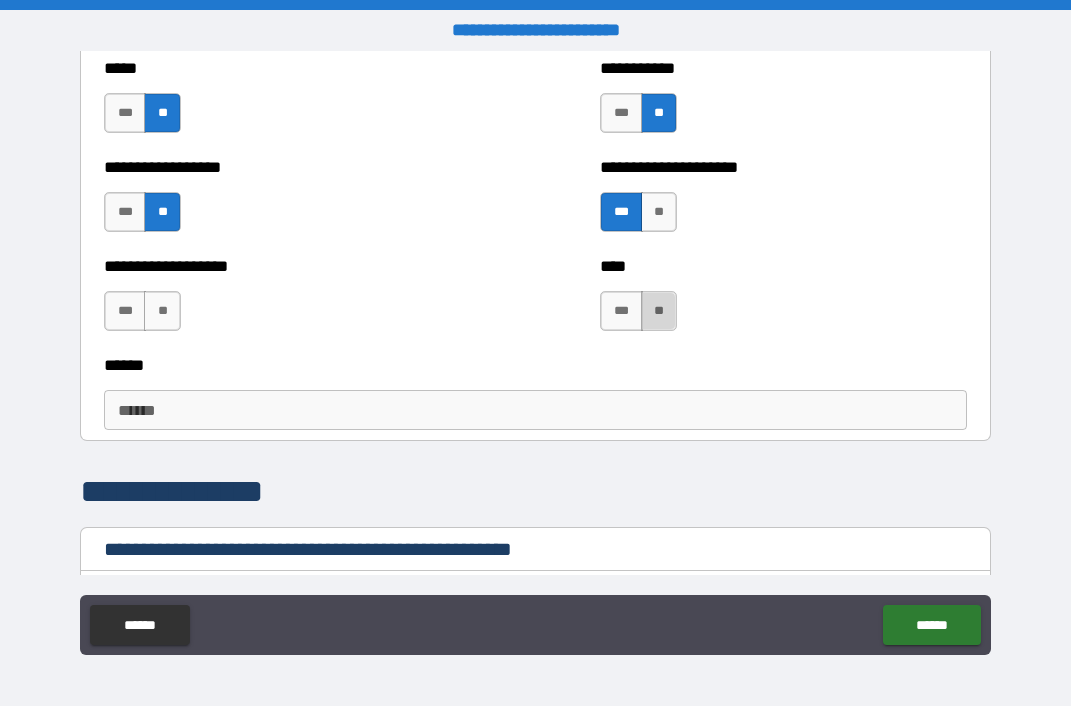 click on "**" at bounding box center [659, 311] 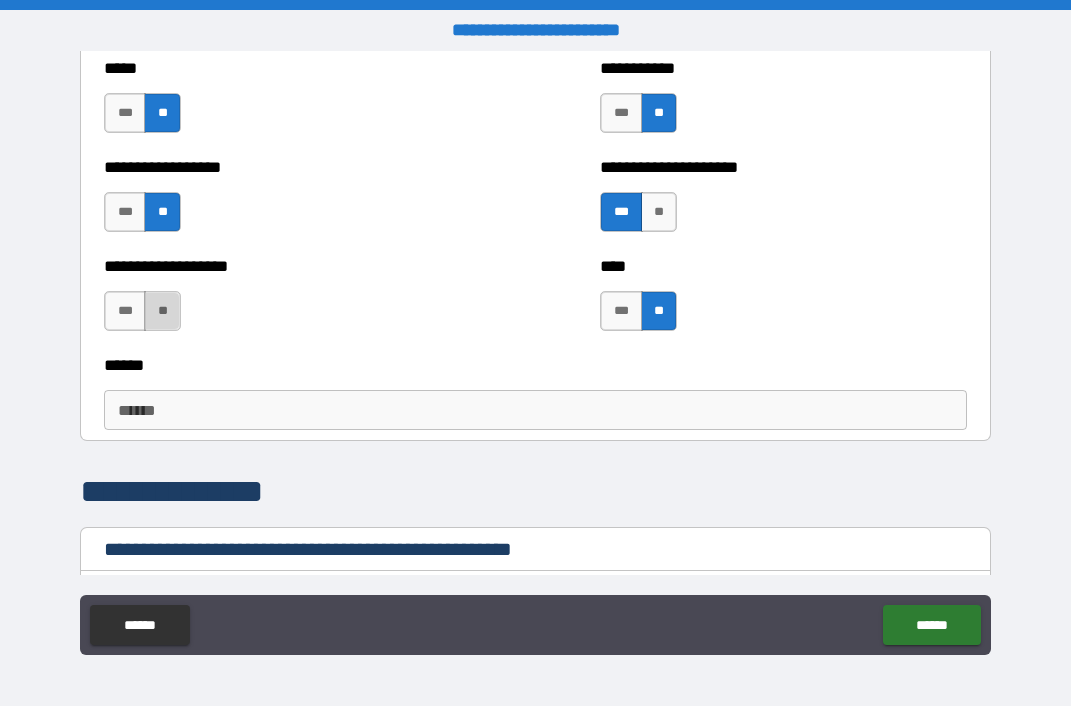 click on "**" at bounding box center [162, 311] 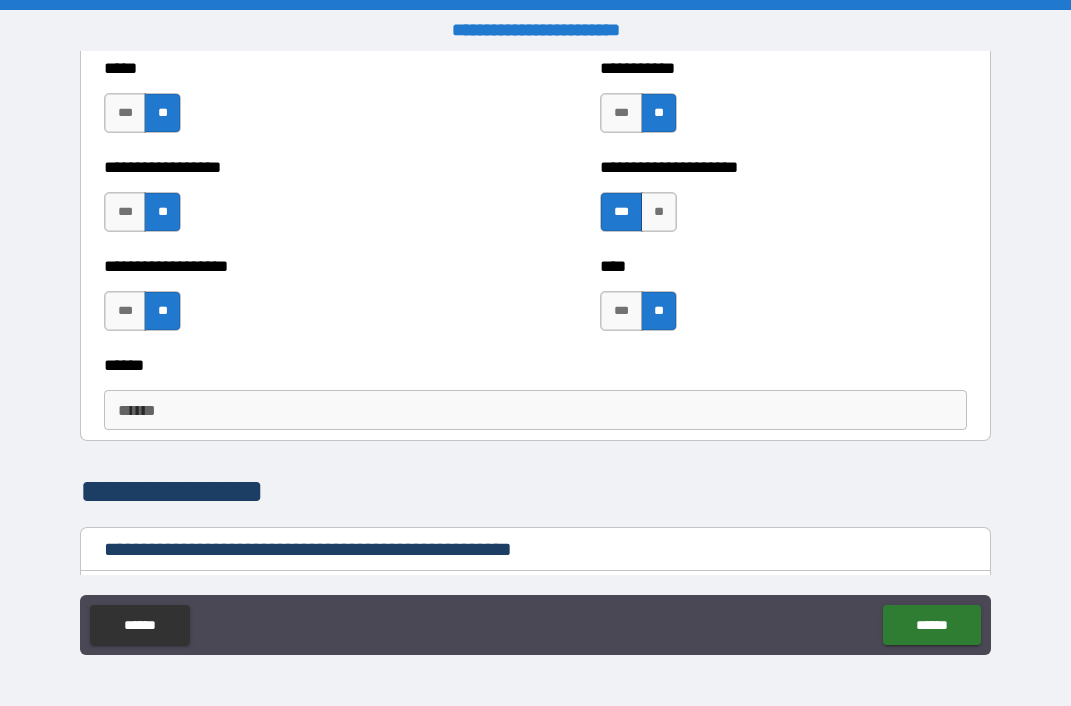 click on "******" at bounding box center [535, 410] 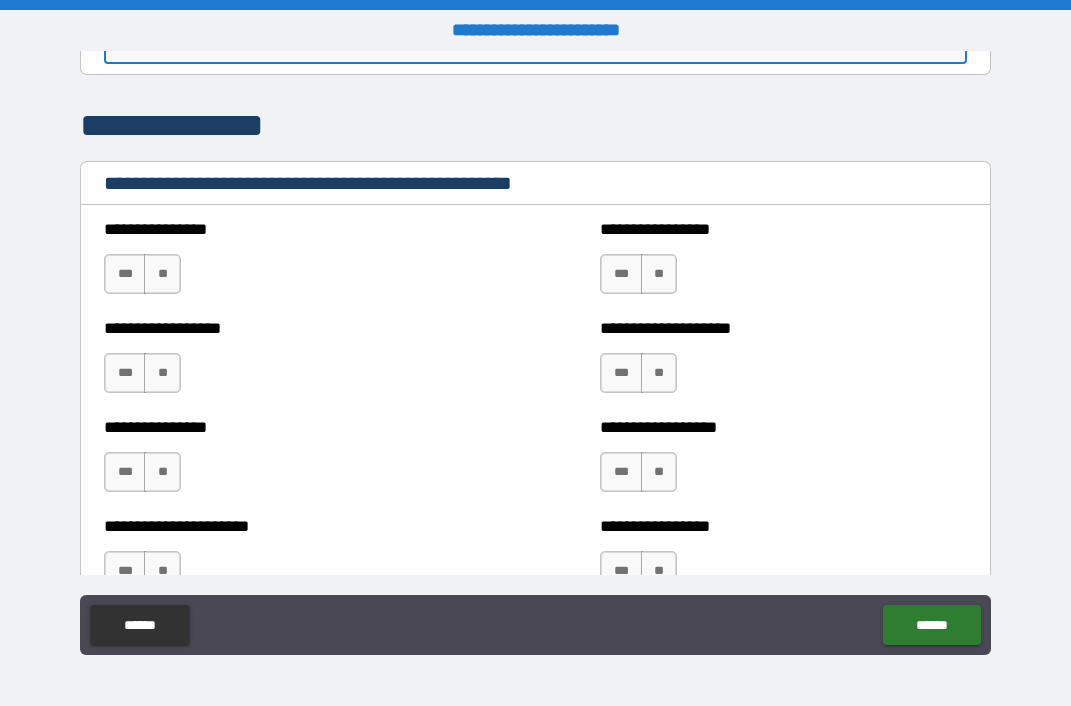 scroll, scrollTop: 1759, scrollLeft: 0, axis: vertical 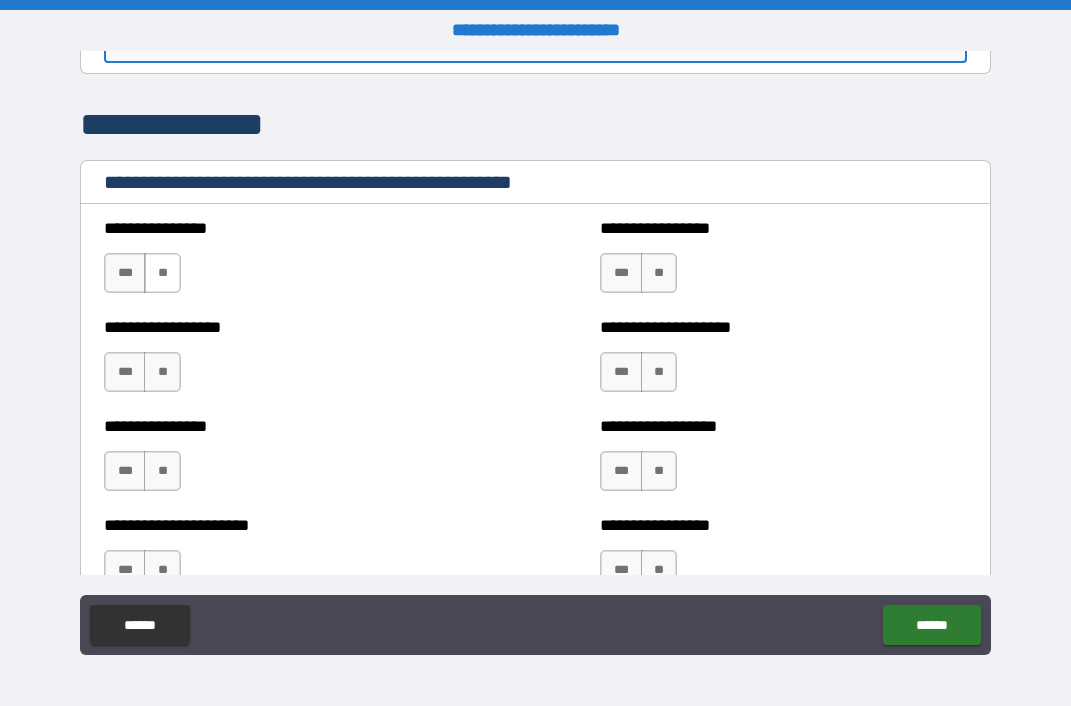 type on "**********" 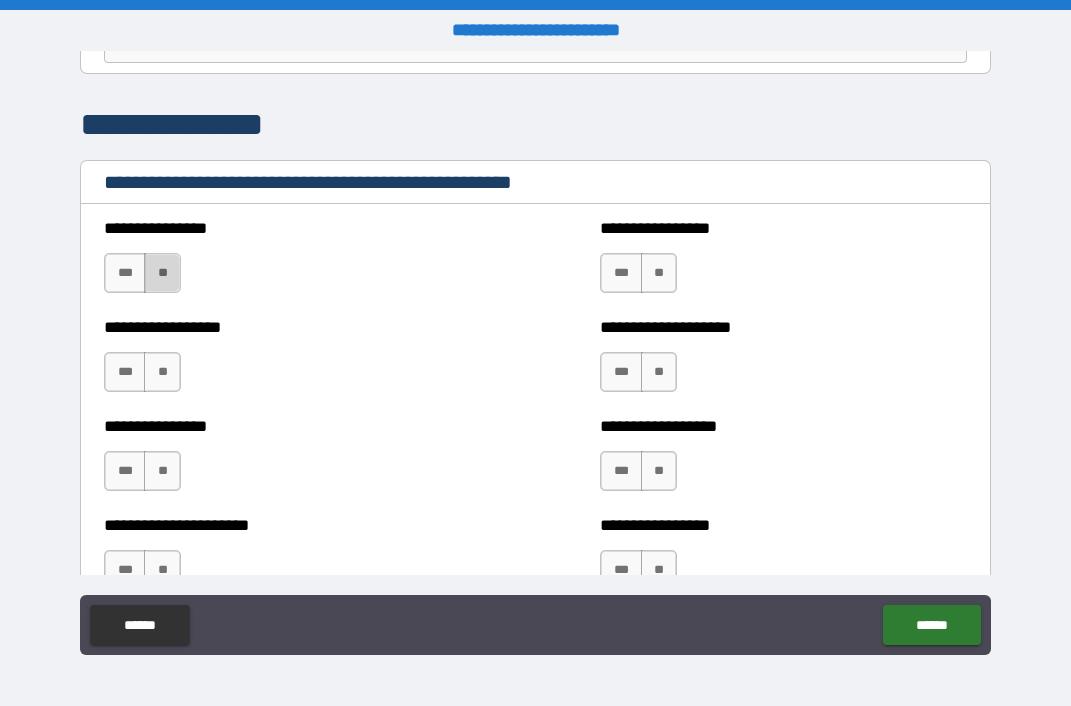 click on "**" at bounding box center (162, 273) 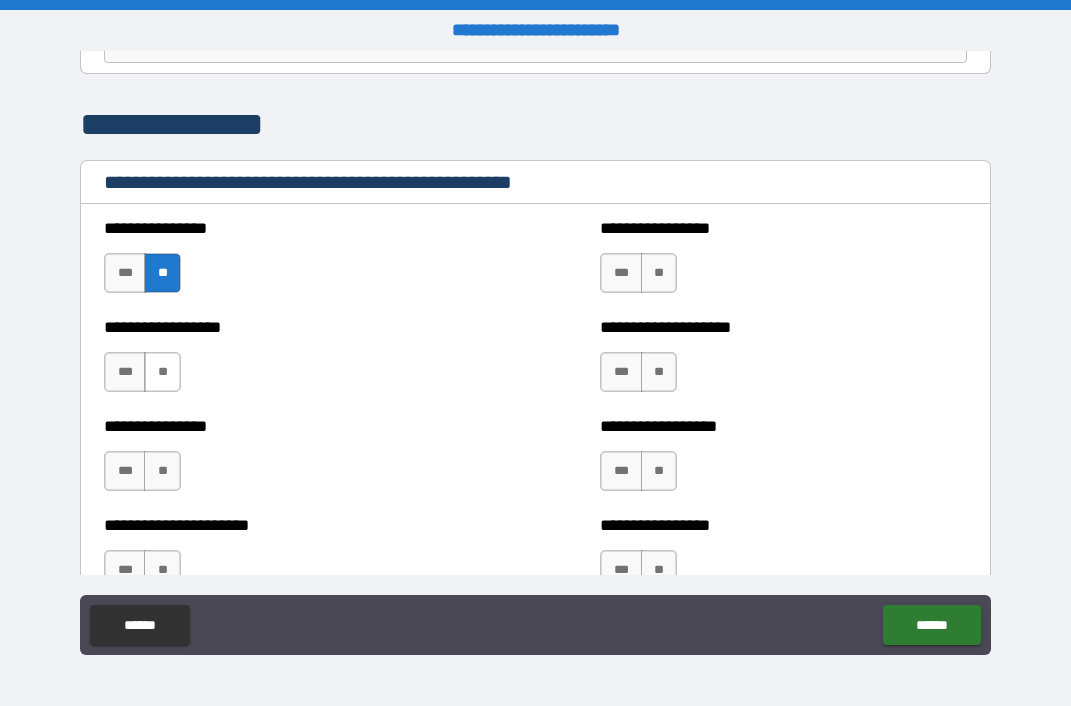 click on "**" at bounding box center [162, 372] 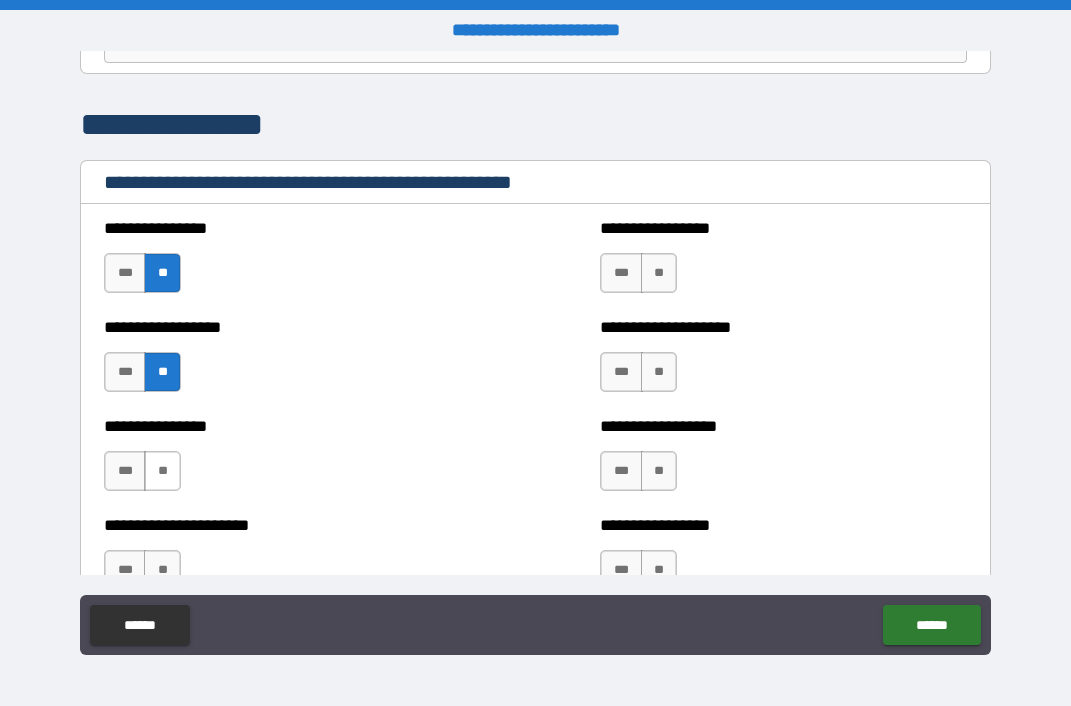 click on "**" at bounding box center (162, 471) 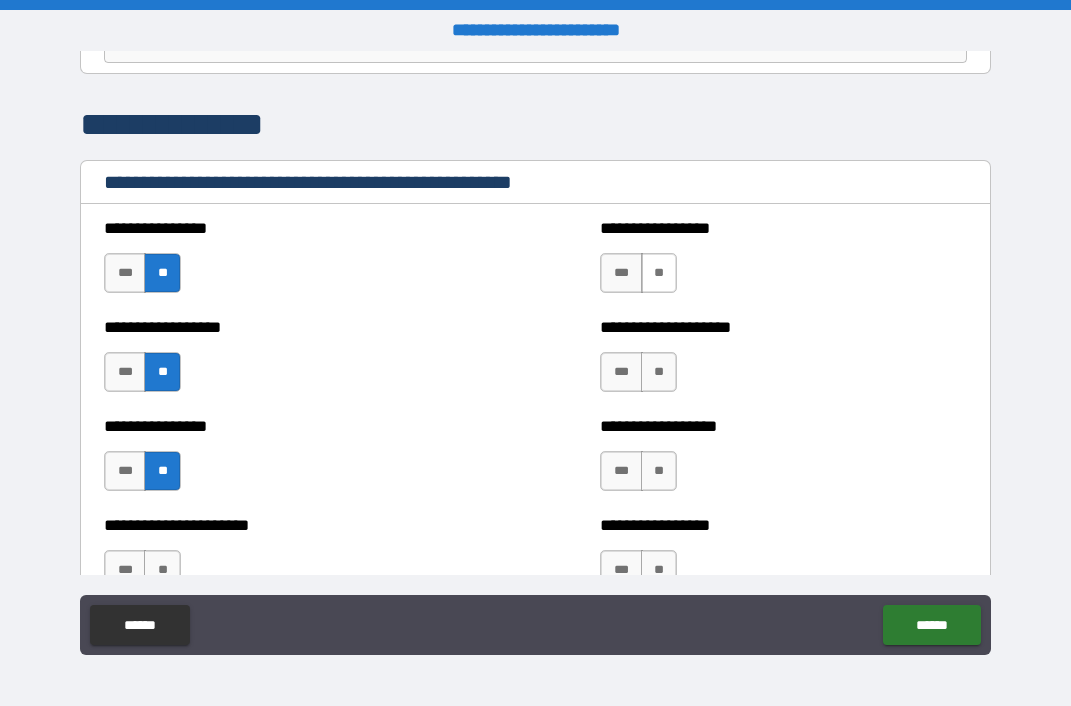 click on "**" at bounding box center [659, 273] 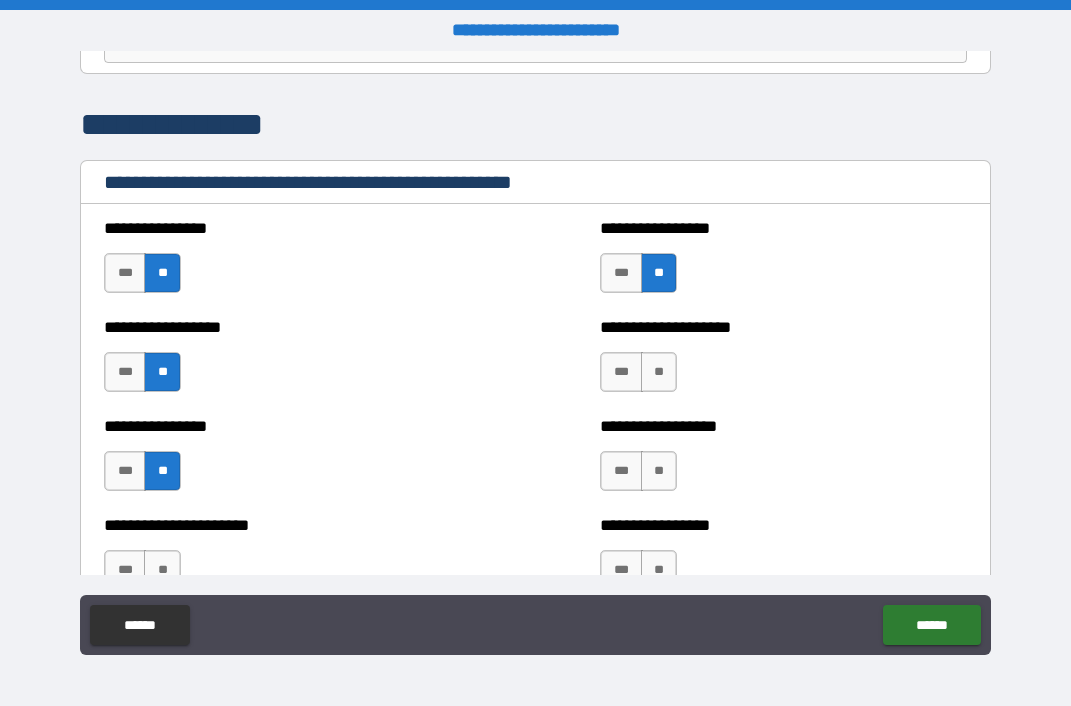 click on "**********" at bounding box center (783, 362) 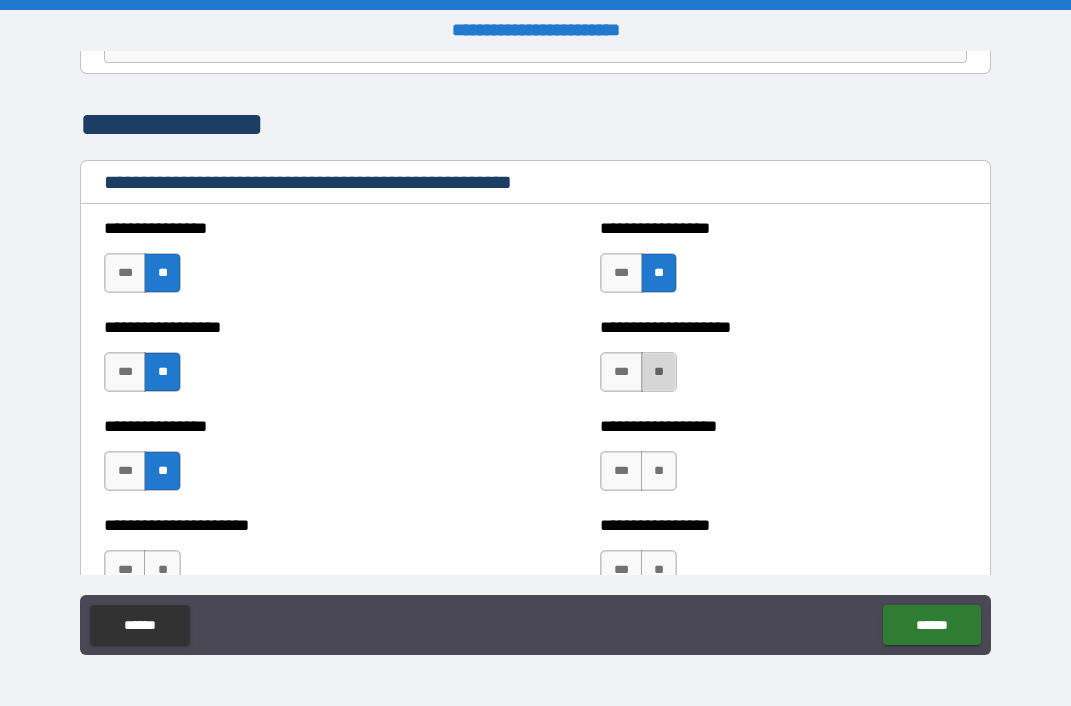 click on "**" at bounding box center [659, 372] 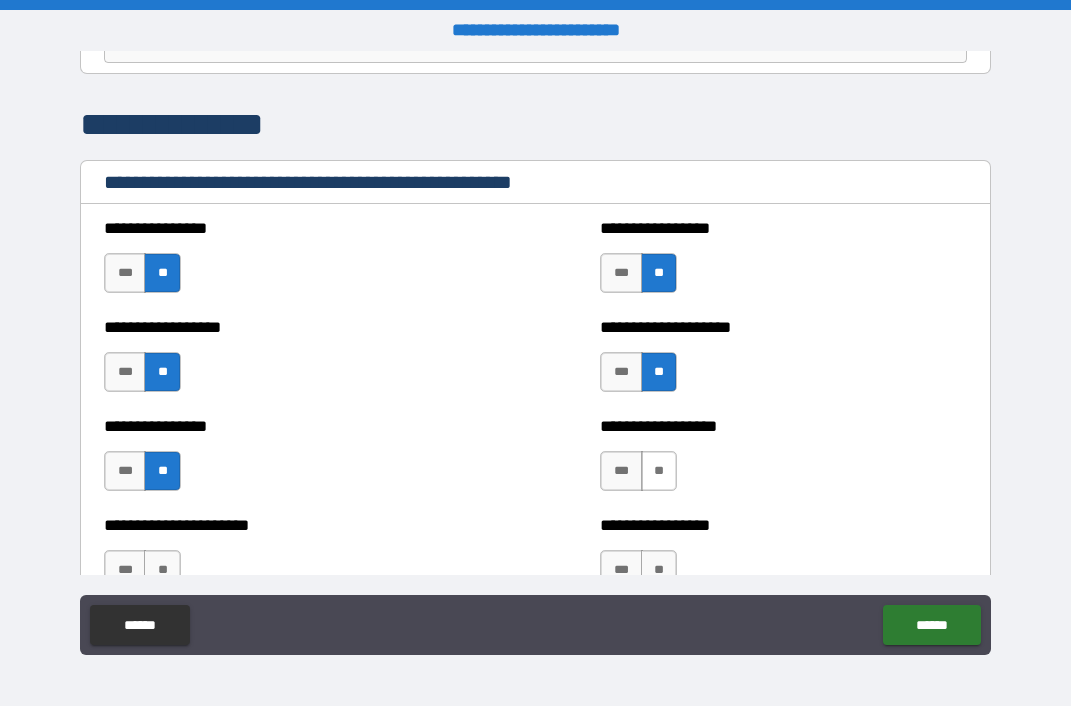 click on "**" at bounding box center [659, 471] 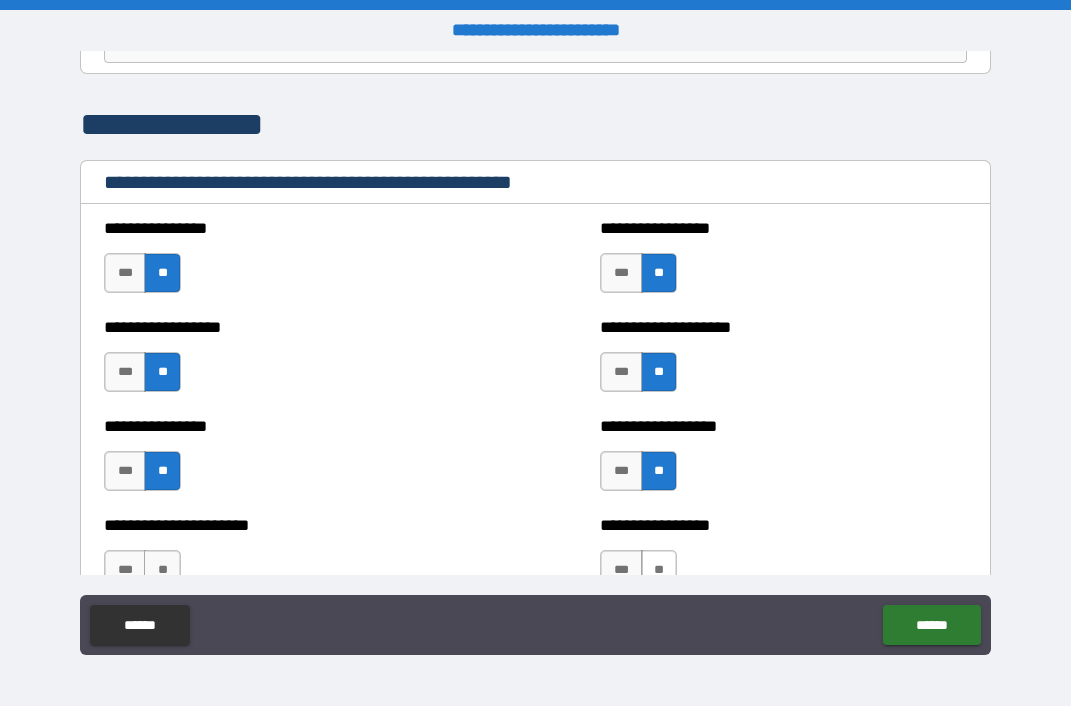 click on "**" at bounding box center (659, 570) 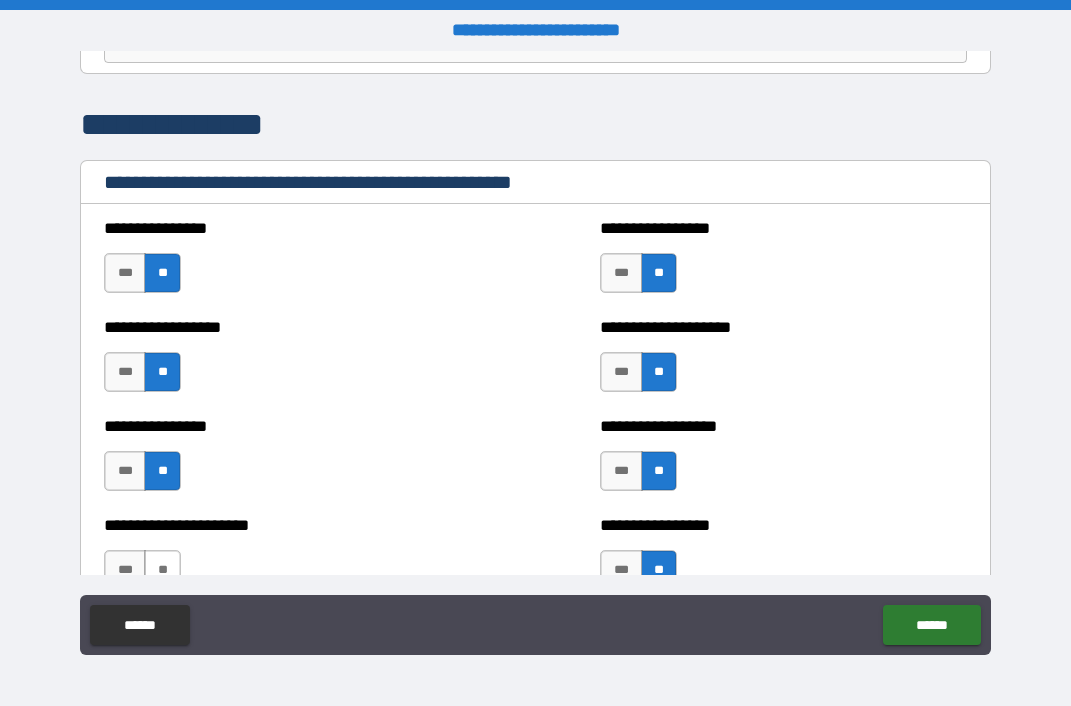 click on "**" at bounding box center (162, 570) 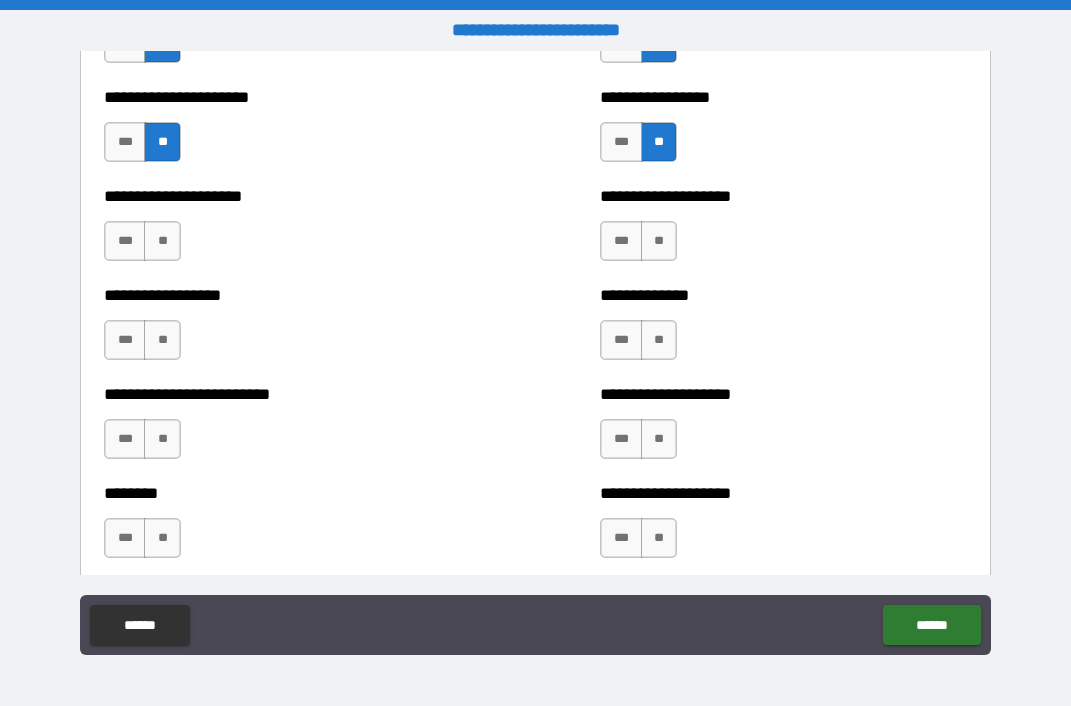 scroll, scrollTop: 2195, scrollLeft: 0, axis: vertical 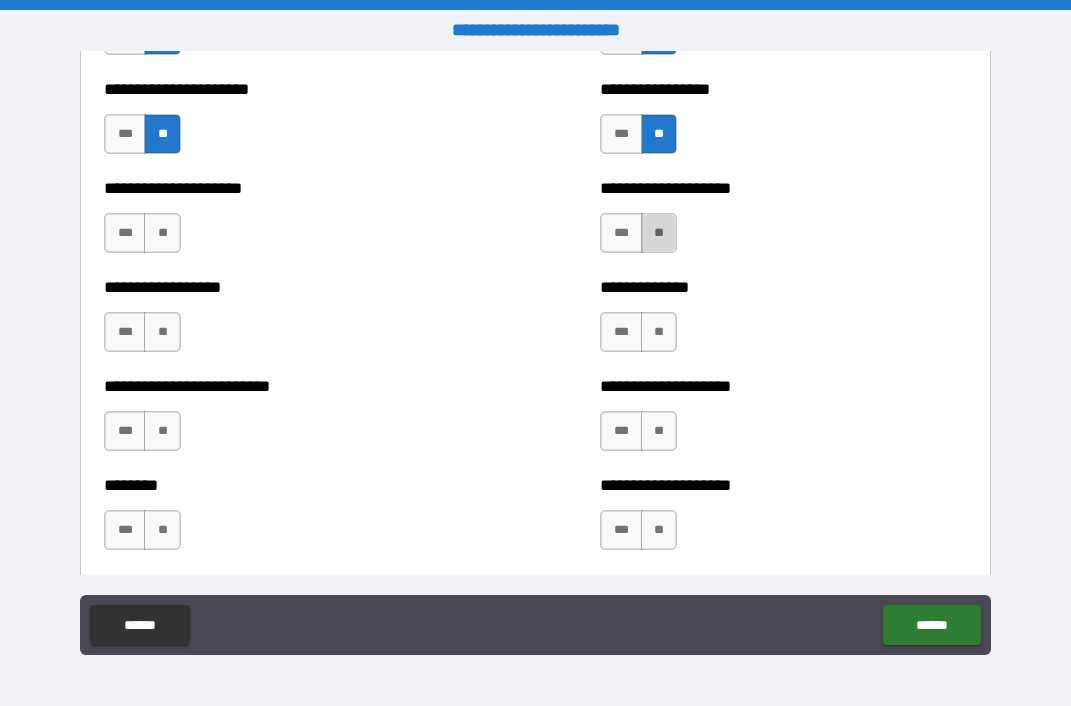 click on "**" at bounding box center (659, 233) 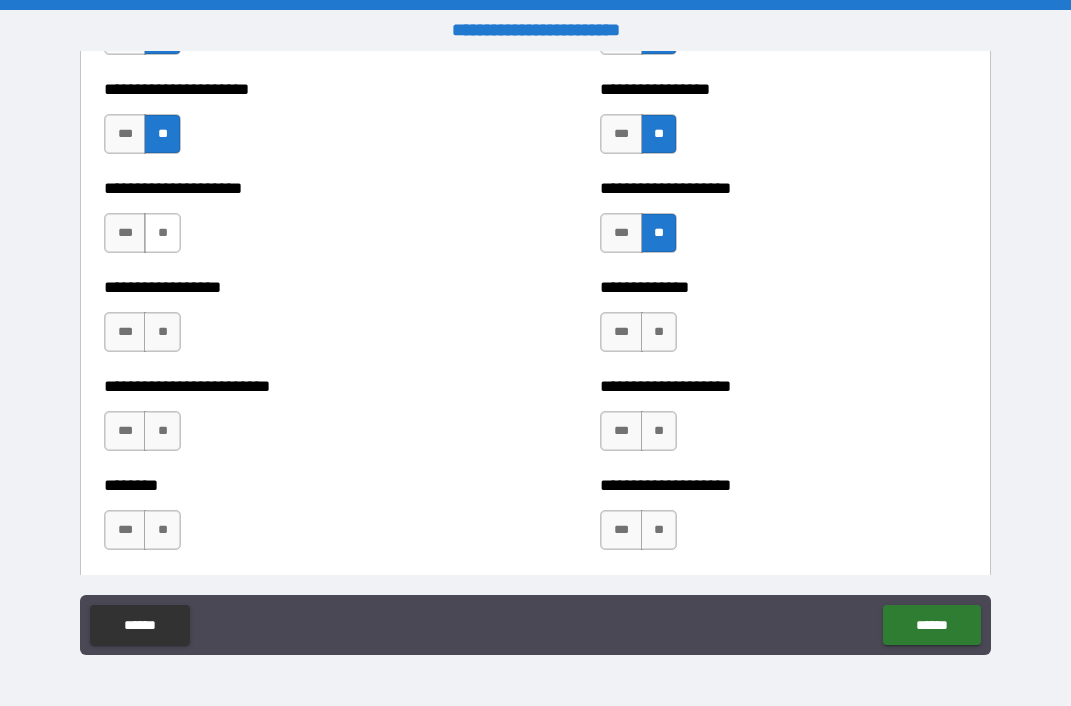 click on "**" at bounding box center [162, 233] 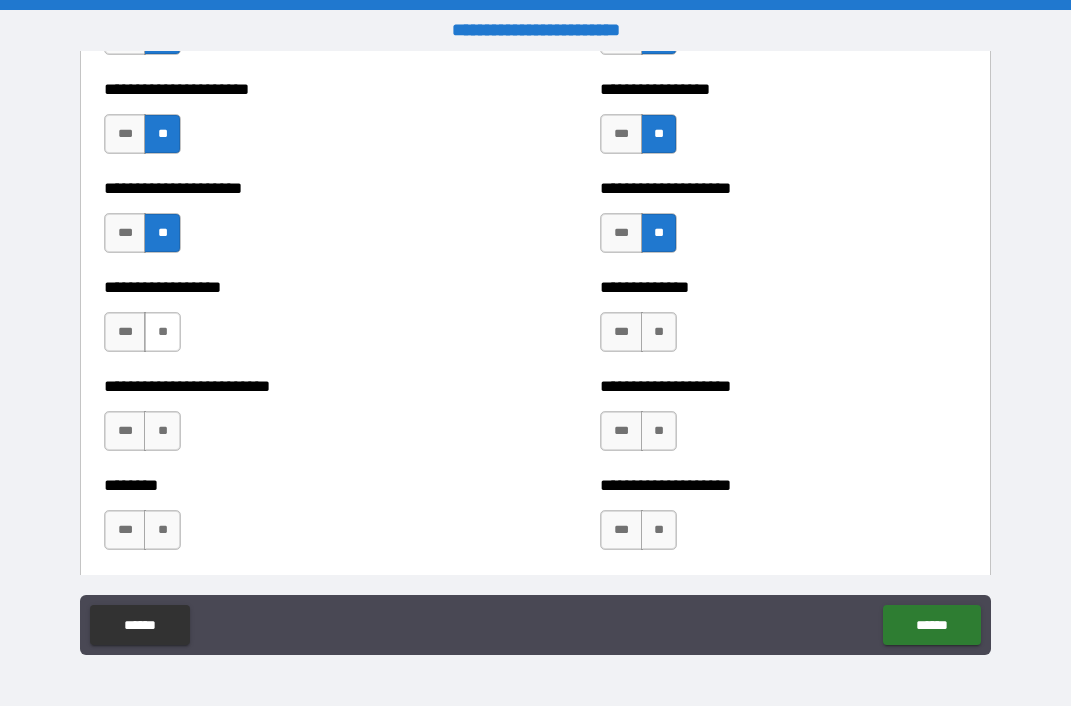 click on "**" at bounding box center [162, 332] 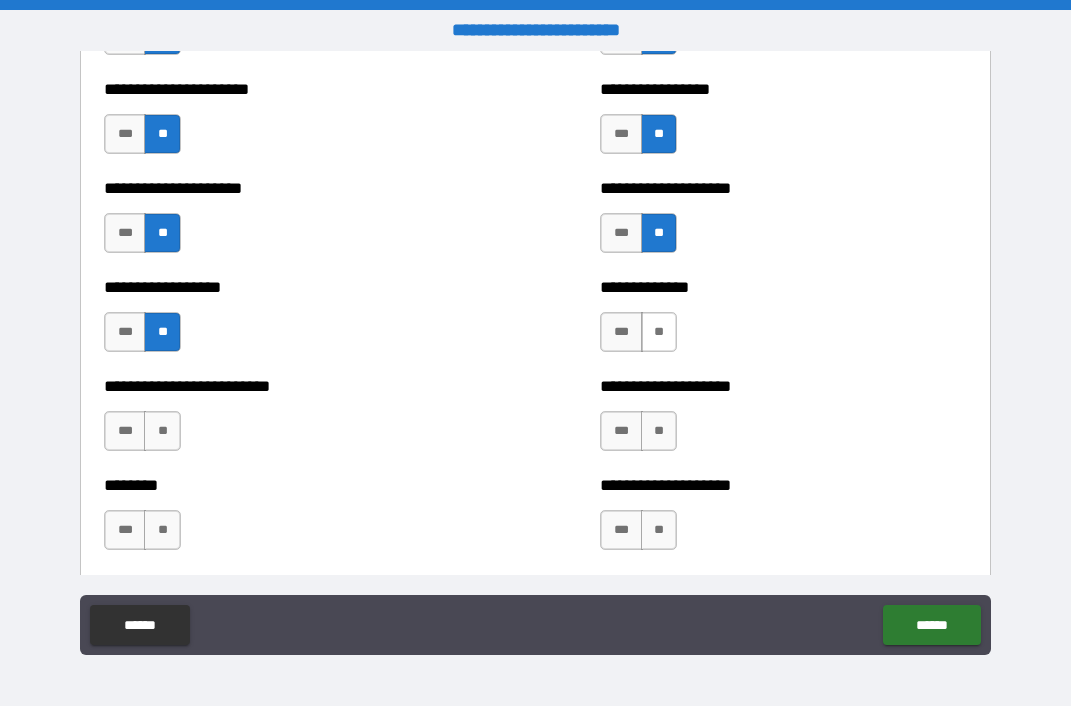 click on "**" at bounding box center (659, 332) 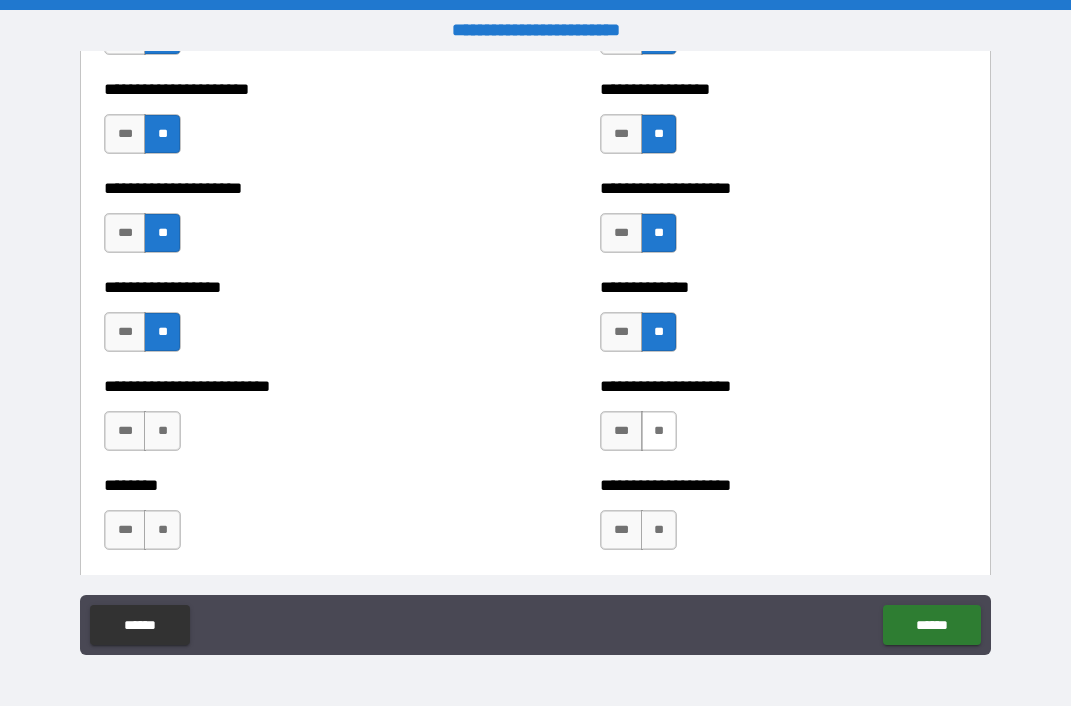 click on "**" at bounding box center [659, 431] 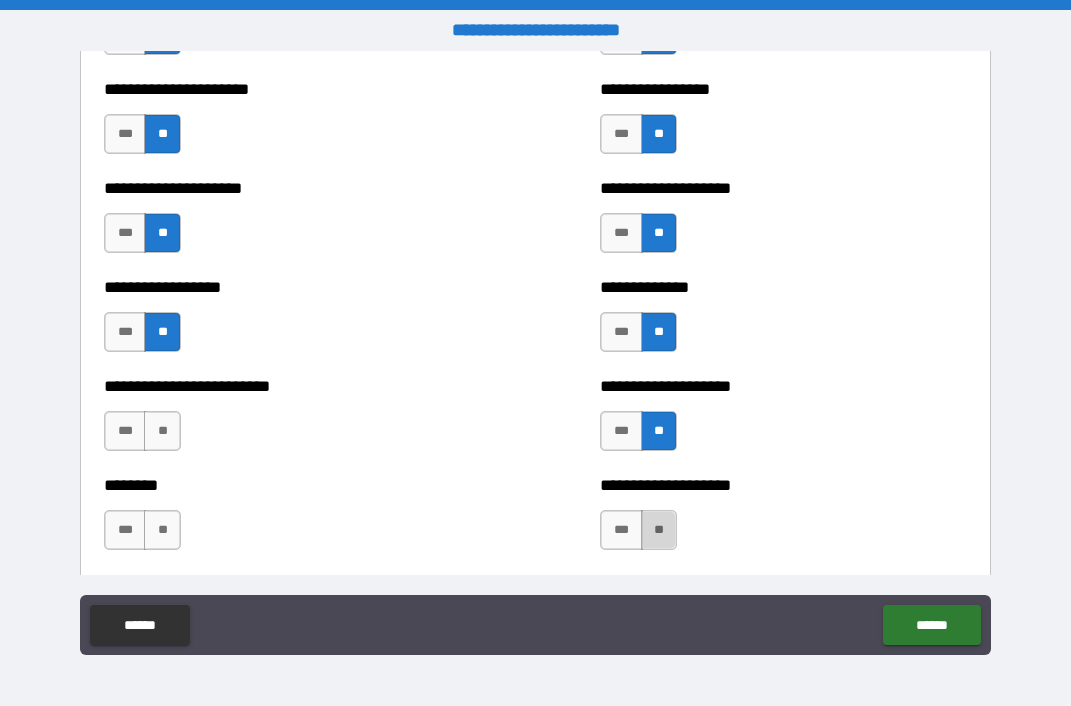 click on "**" at bounding box center [659, 530] 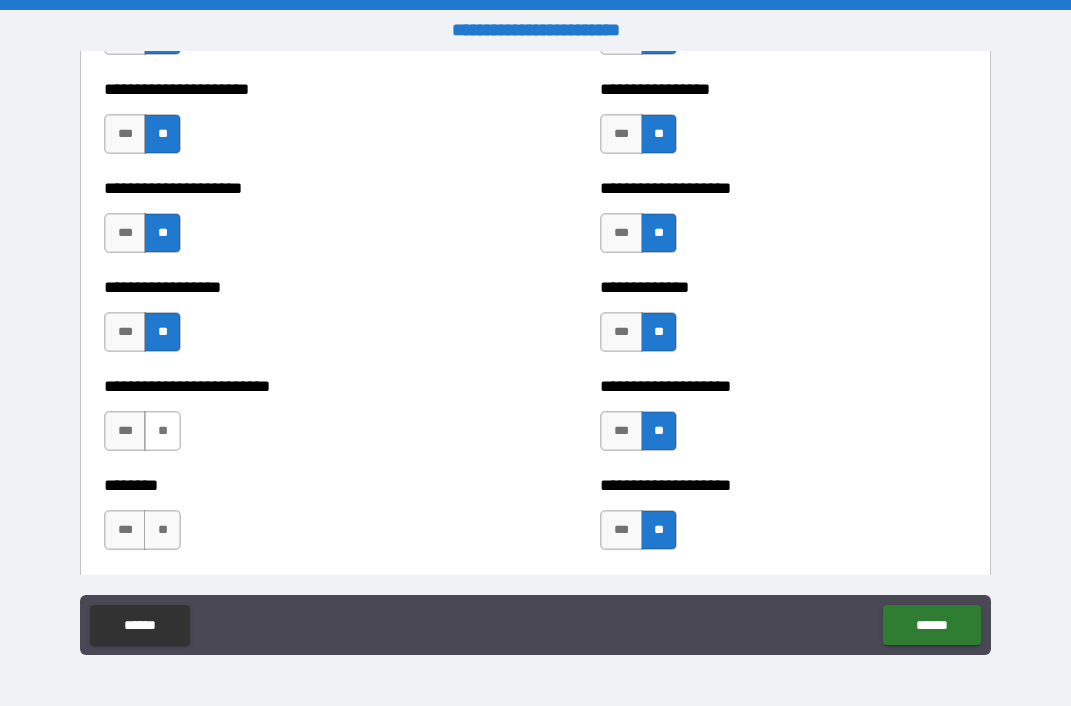 click on "**" at bounding box center (162, 431) 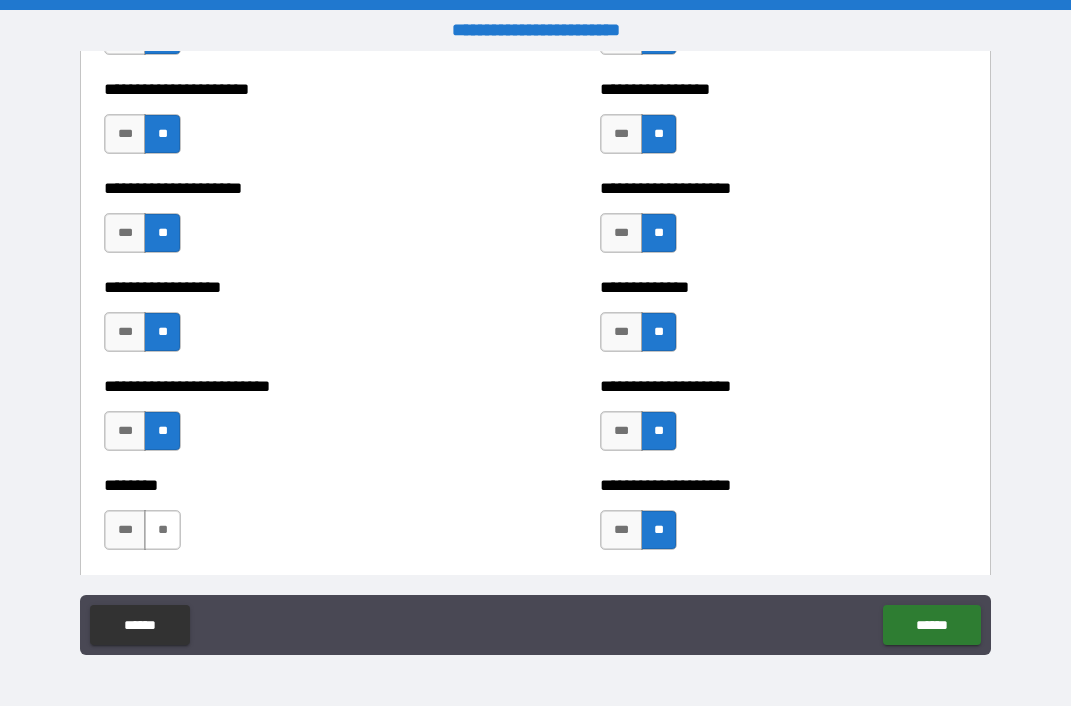 click on "**" at bounding box center (162, 530) 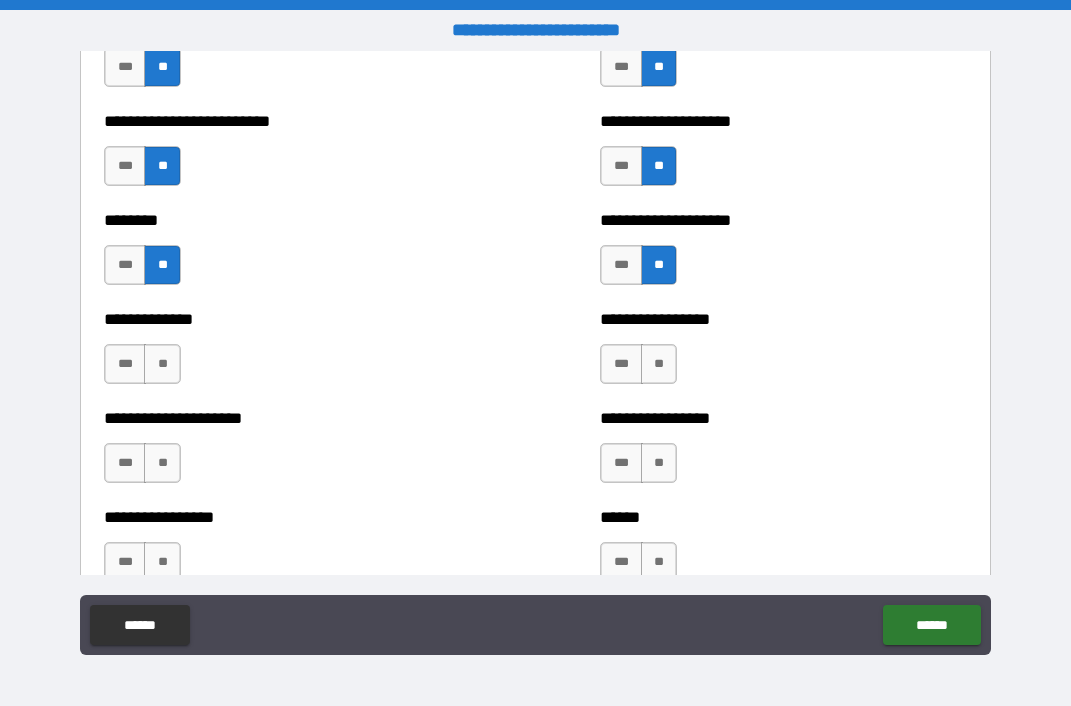 scroll, scrollTop: 2529, scrollLeft: 0, axis: vertical 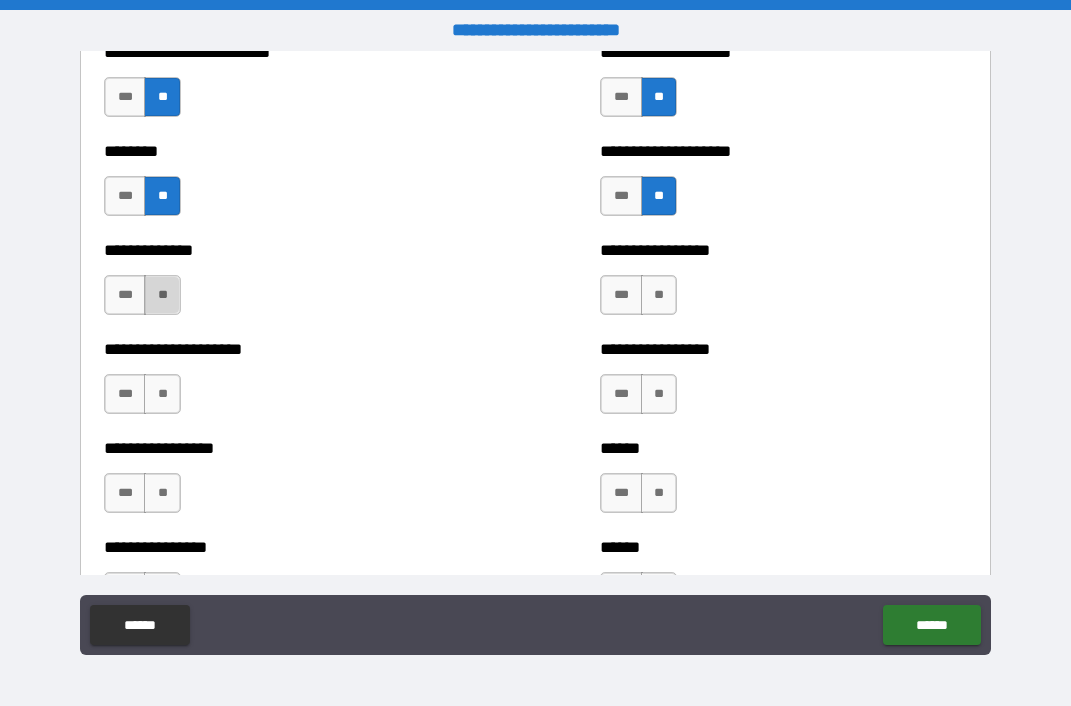 click on "**" at bounding box center [162, 295] 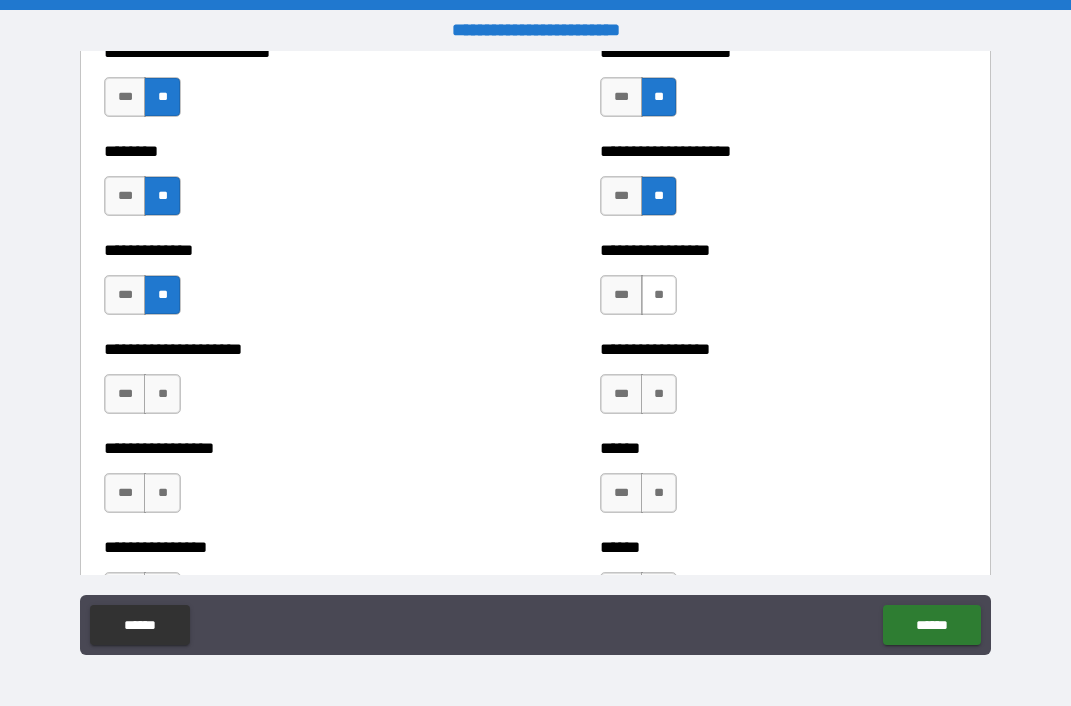 click on "**" at bounding box center [659, 295] 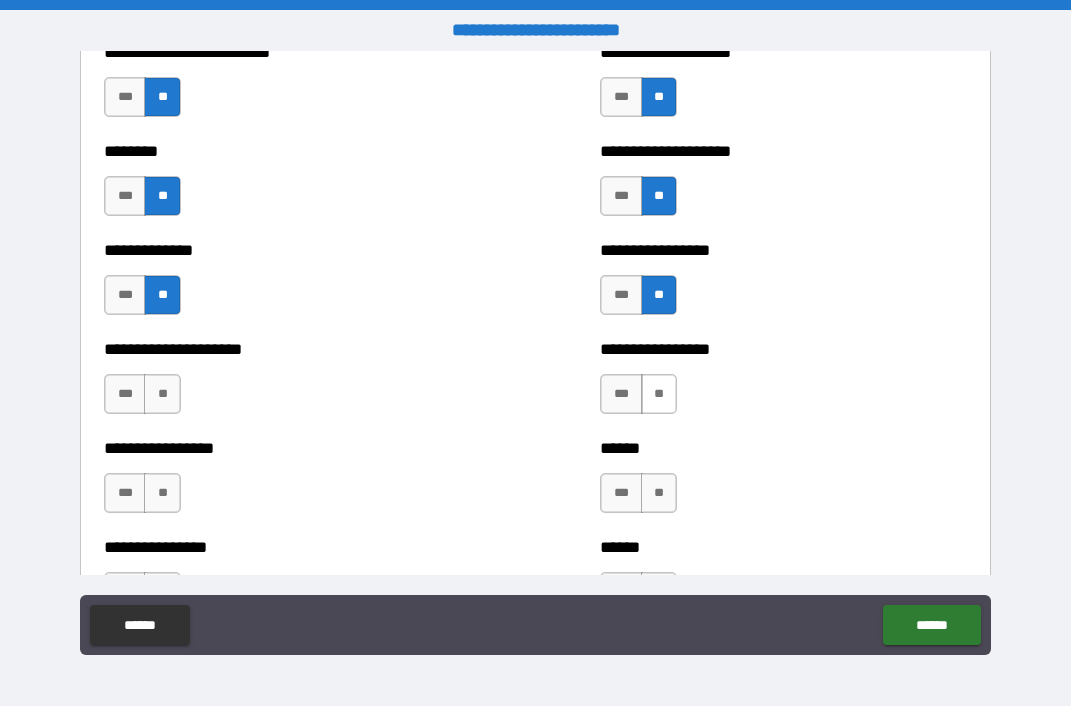 click on "**" at bounding box center (659, 394) 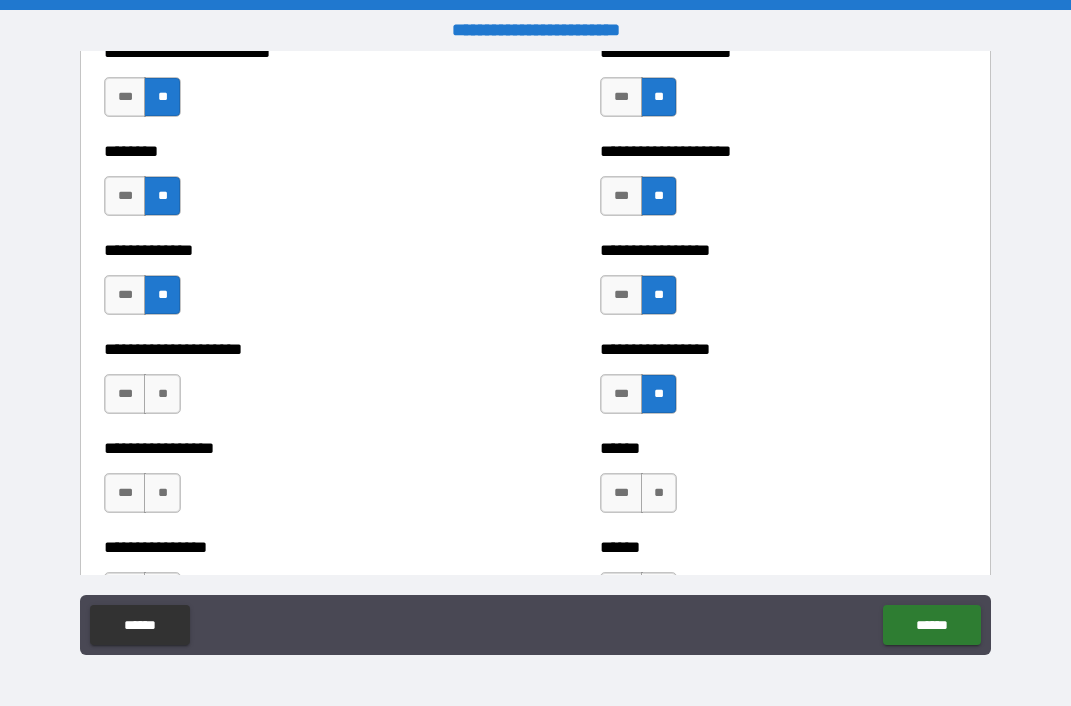 click on "*** **" at bounding box center (145, 399) 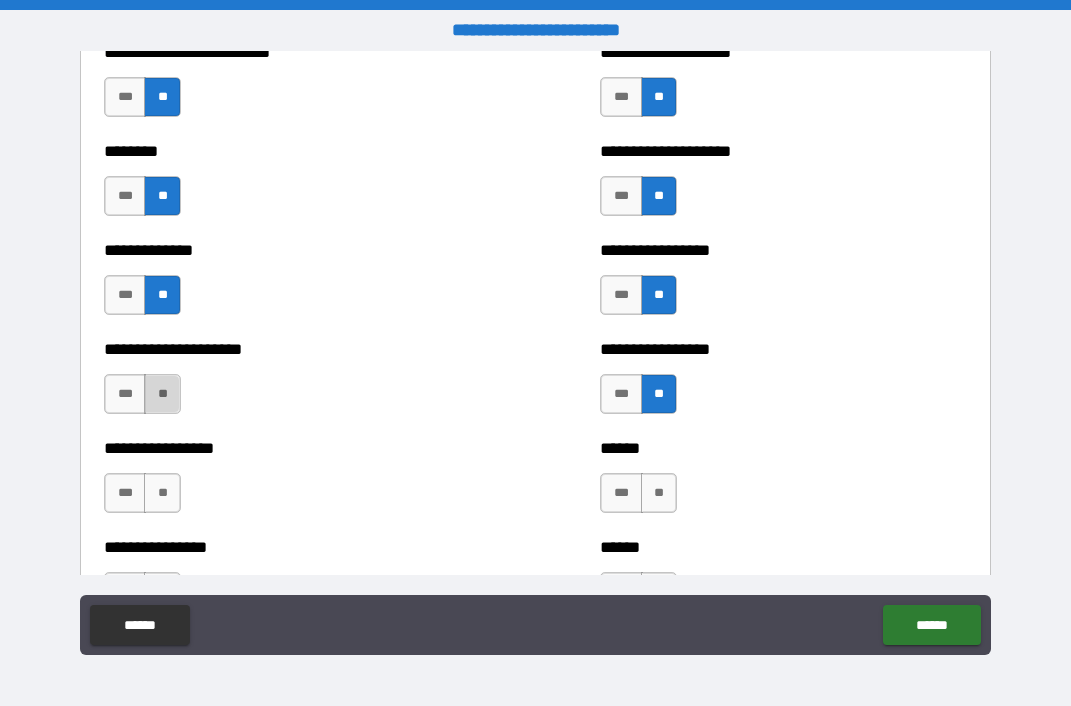 click on "**" at bounding box center [162, 394] 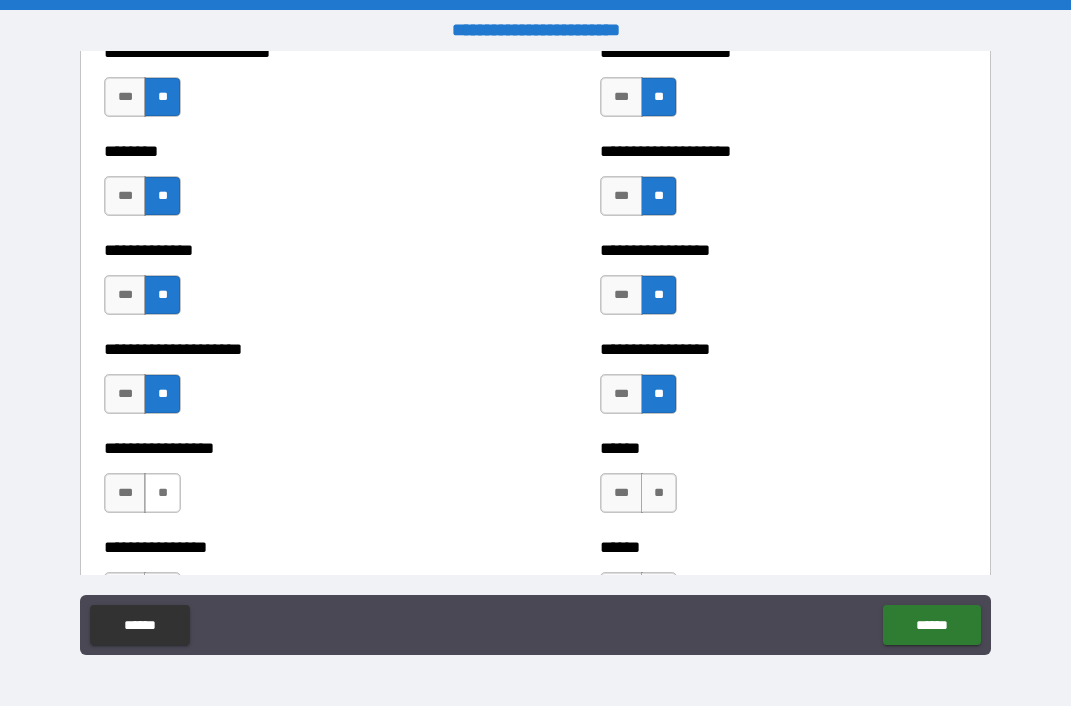 click on "**" at bounding box center (162, 493) 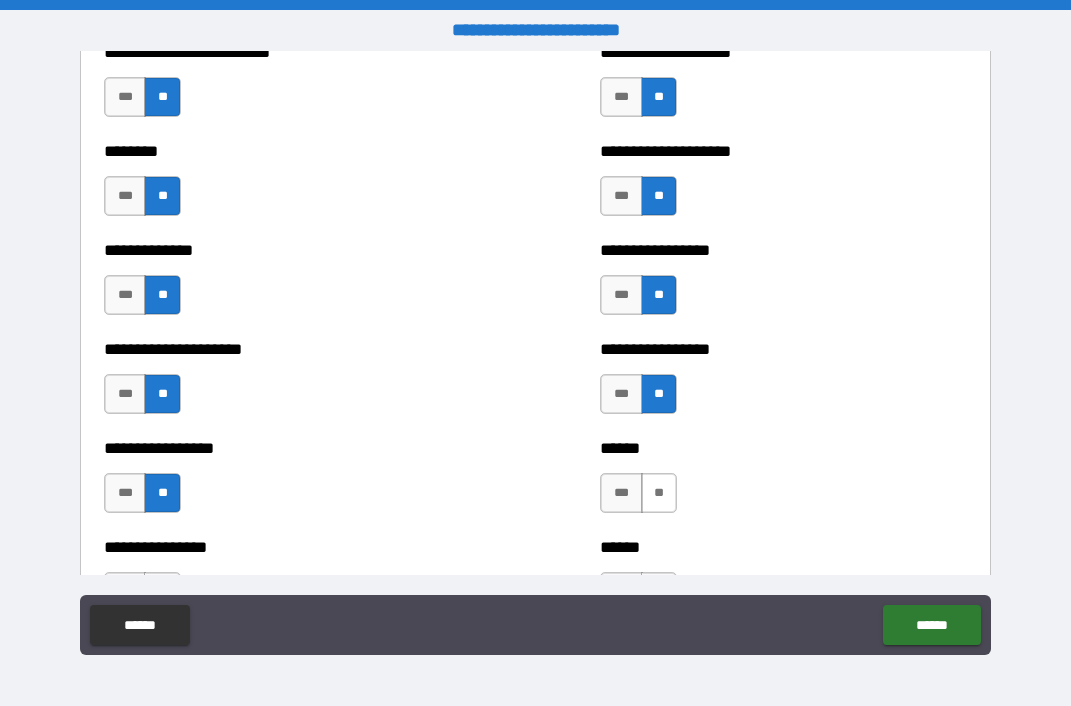 click on "**" at bounding box center (659, 493) 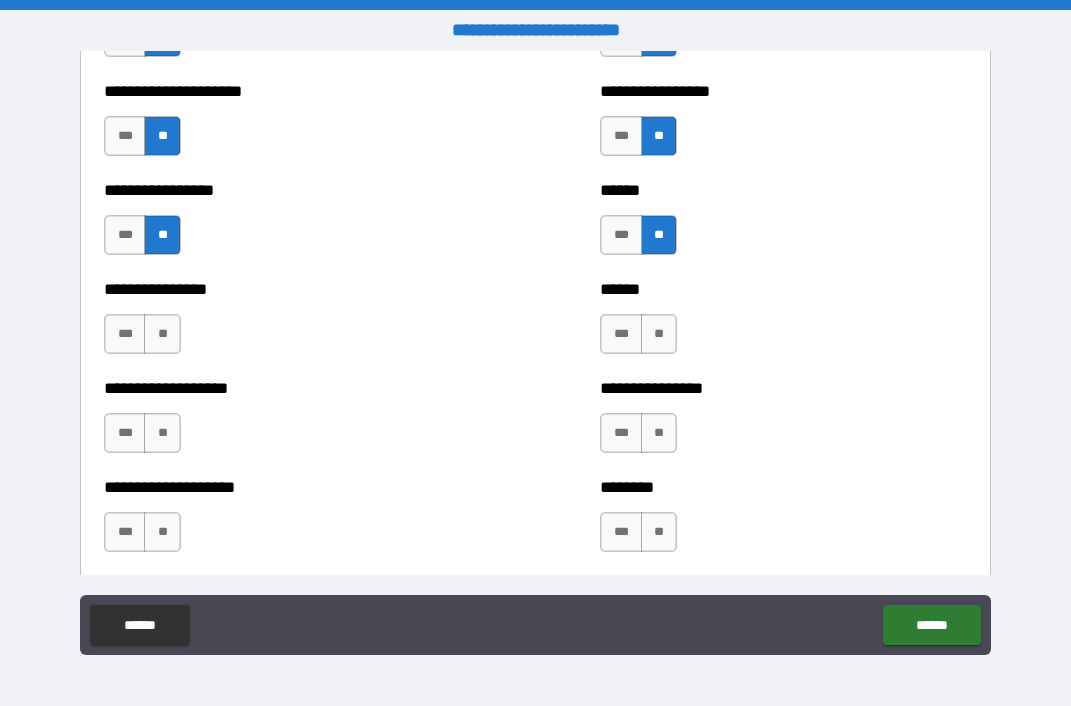 scroll, scrollTop: 2846, scrollLeft: 0, axis: vertical 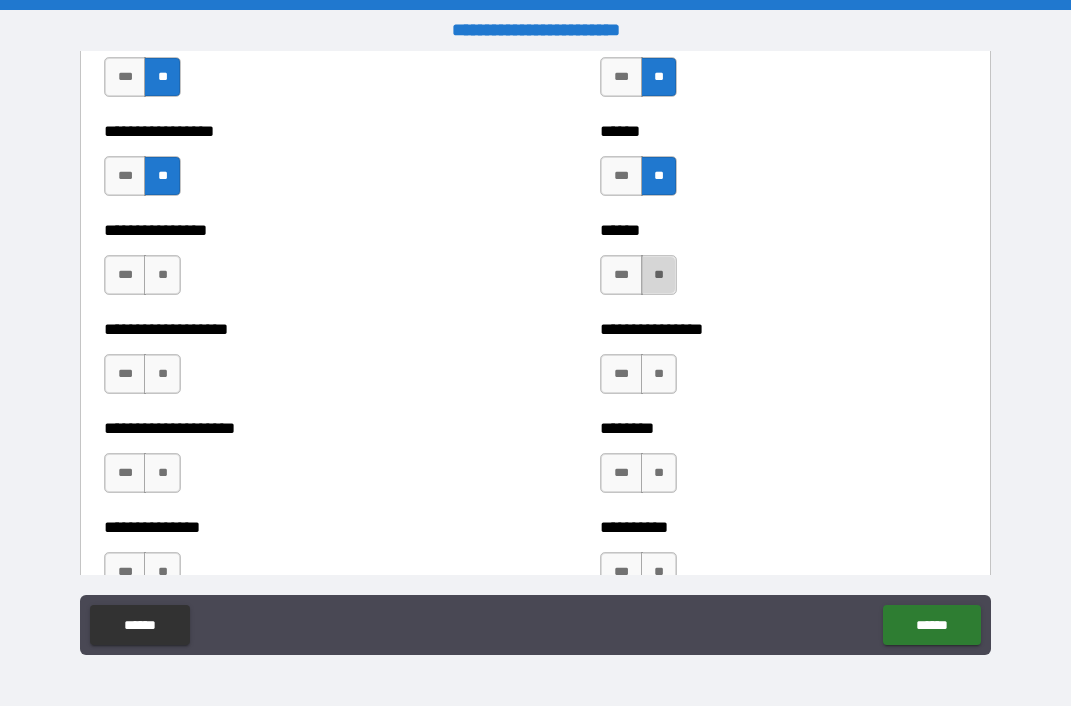 click on "**" at bounding box center (659, 275) 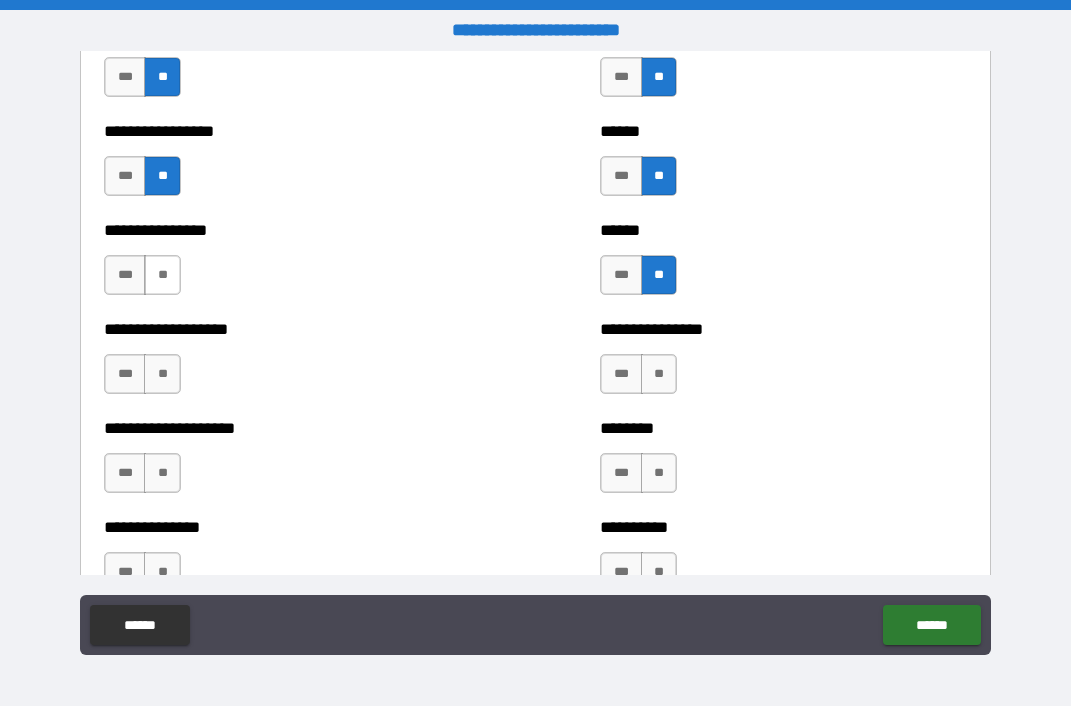 click on "**" at bounding box center (162, 275) 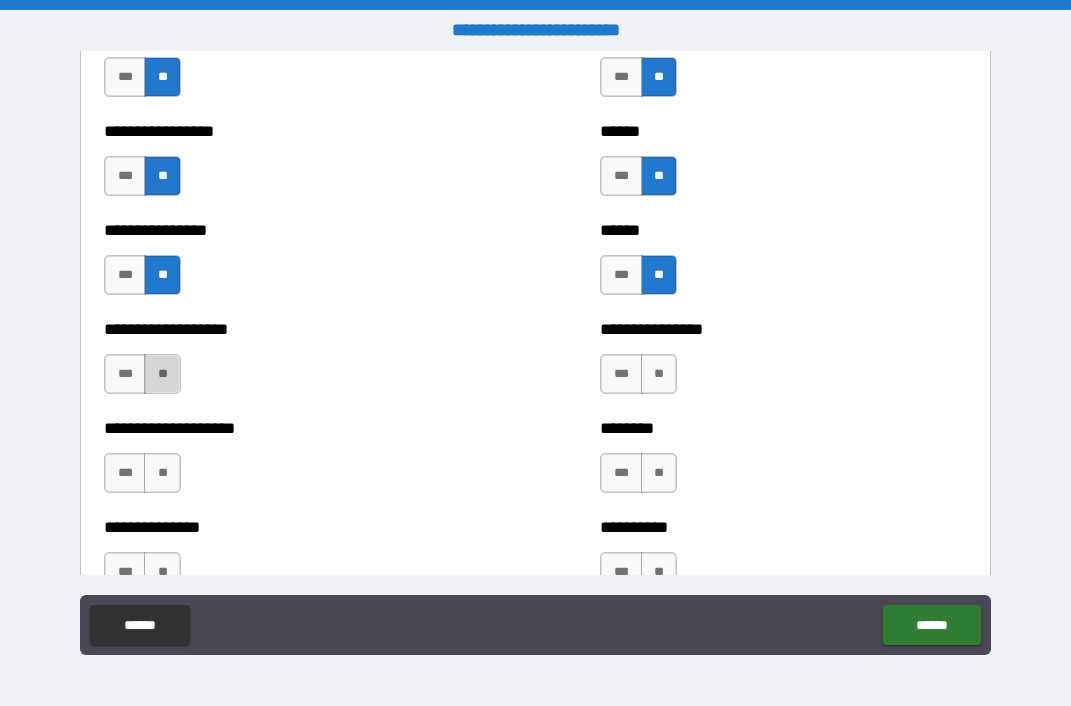 click on "**" at bounding box center [162, 374] 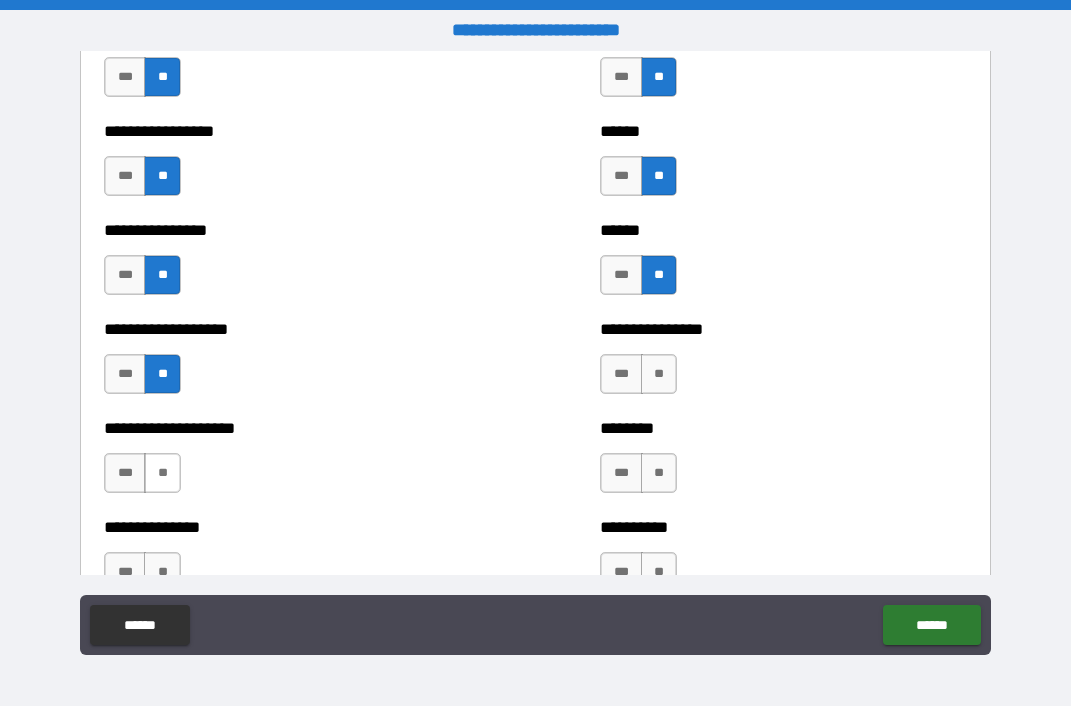 click on "**" at bounding box center (162, 473) 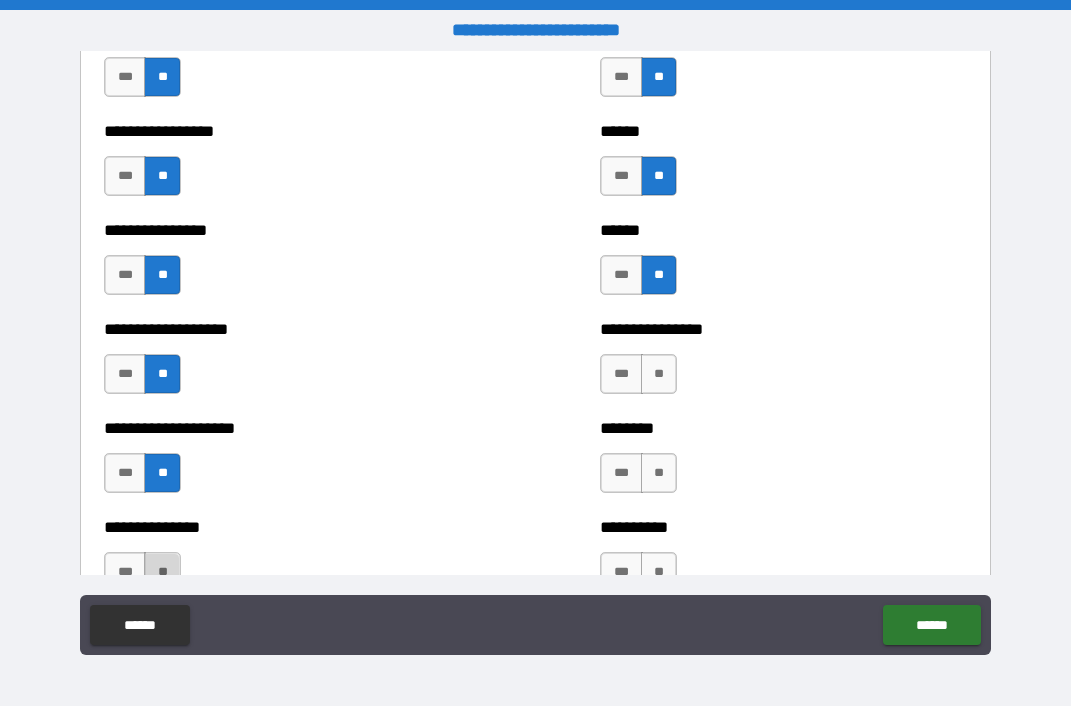 click on "**" at bounding box center (162, 572) 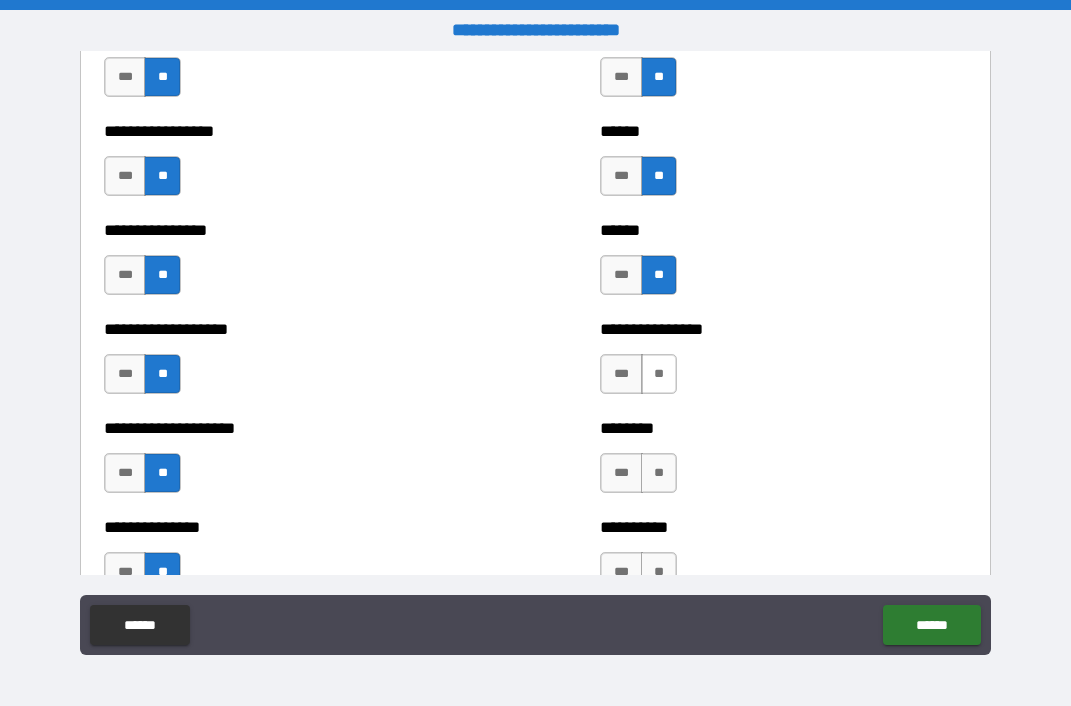 click on "**" at bounding box center (659, 374) 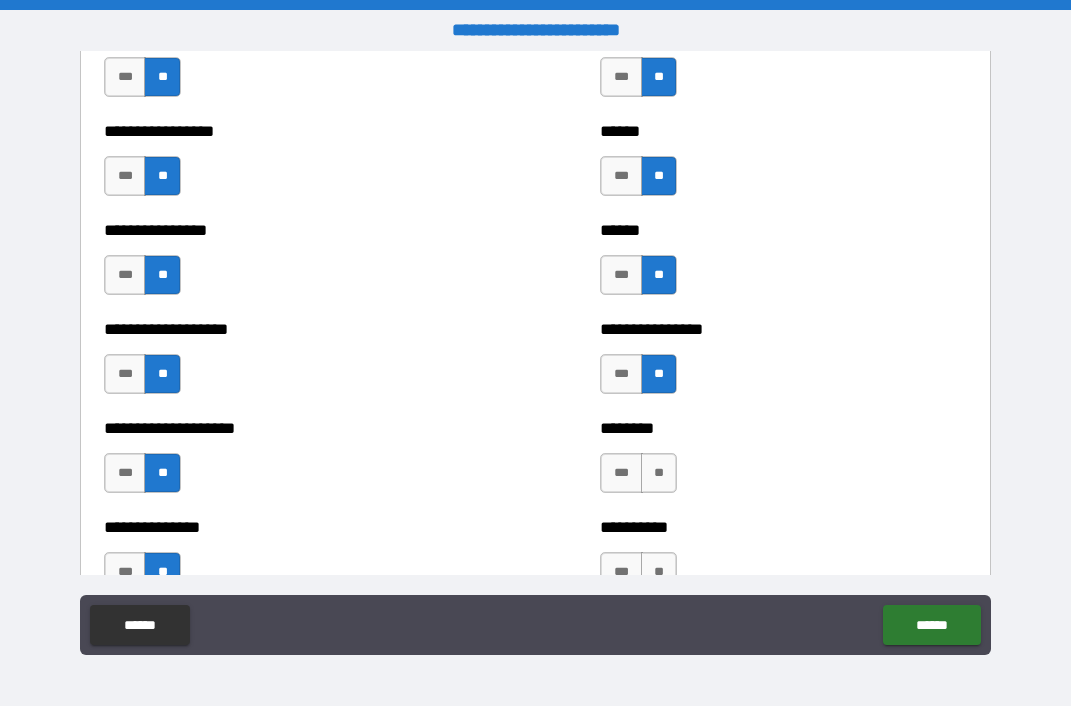 click on "******** *** **" at bounding box center [783, 463] 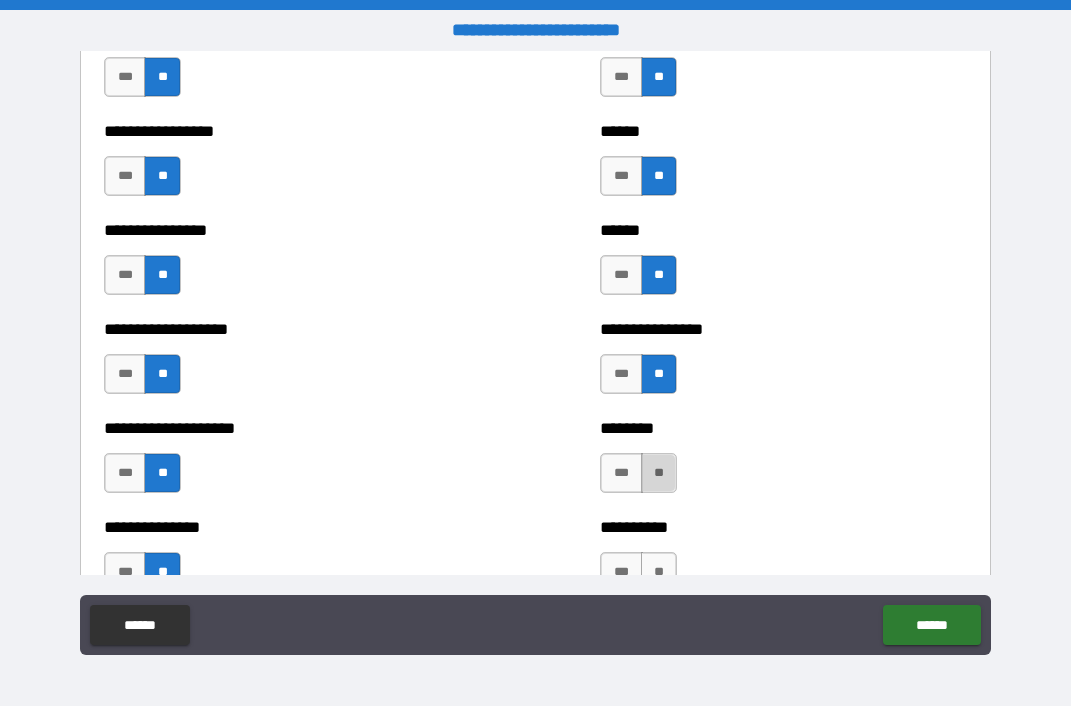 click on "**" at bounding box center [659, 473] 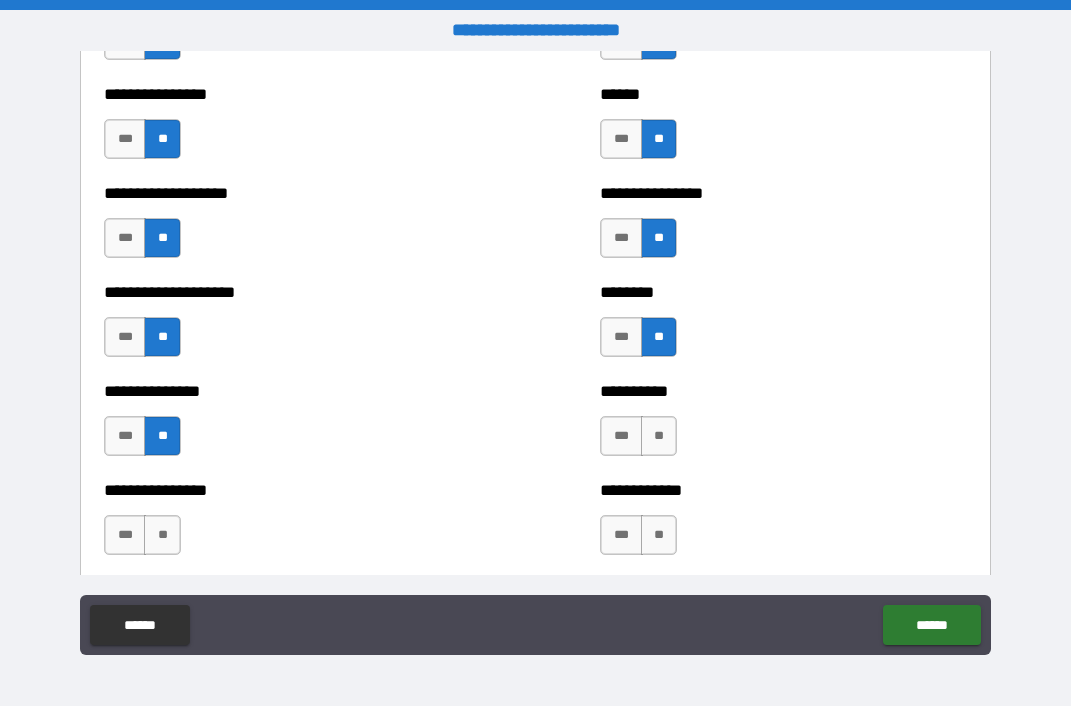 scroll, scrollTop: 3038, scrollLeft: 0, axis: vertical 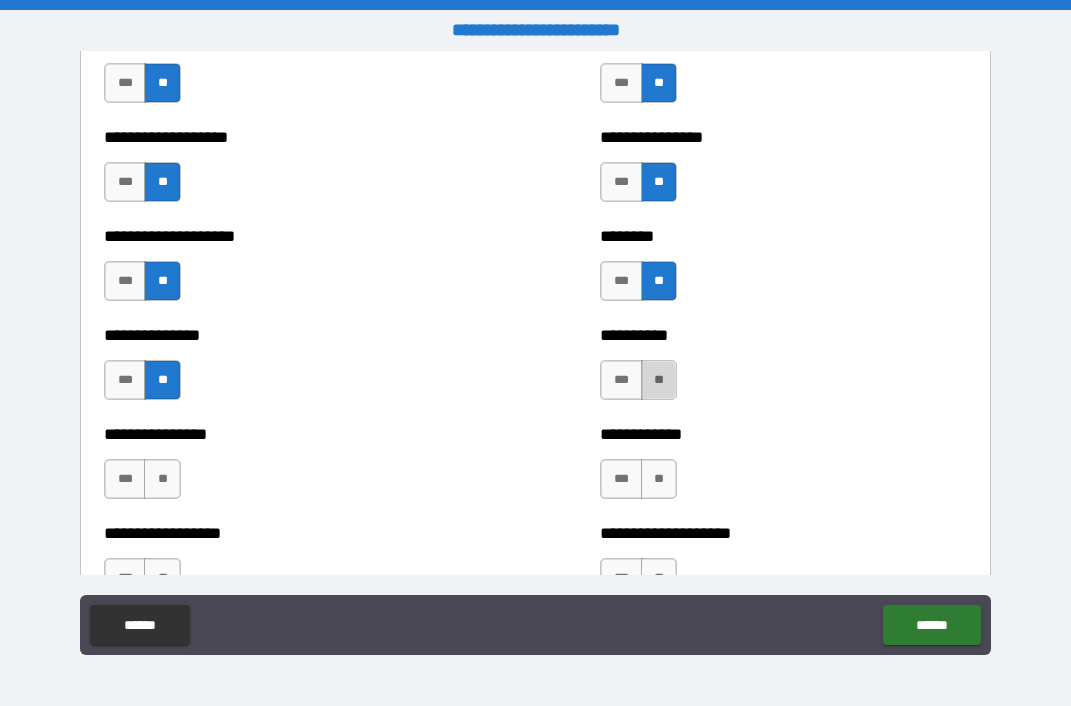 click on "**" at bounding box center [659, 380] 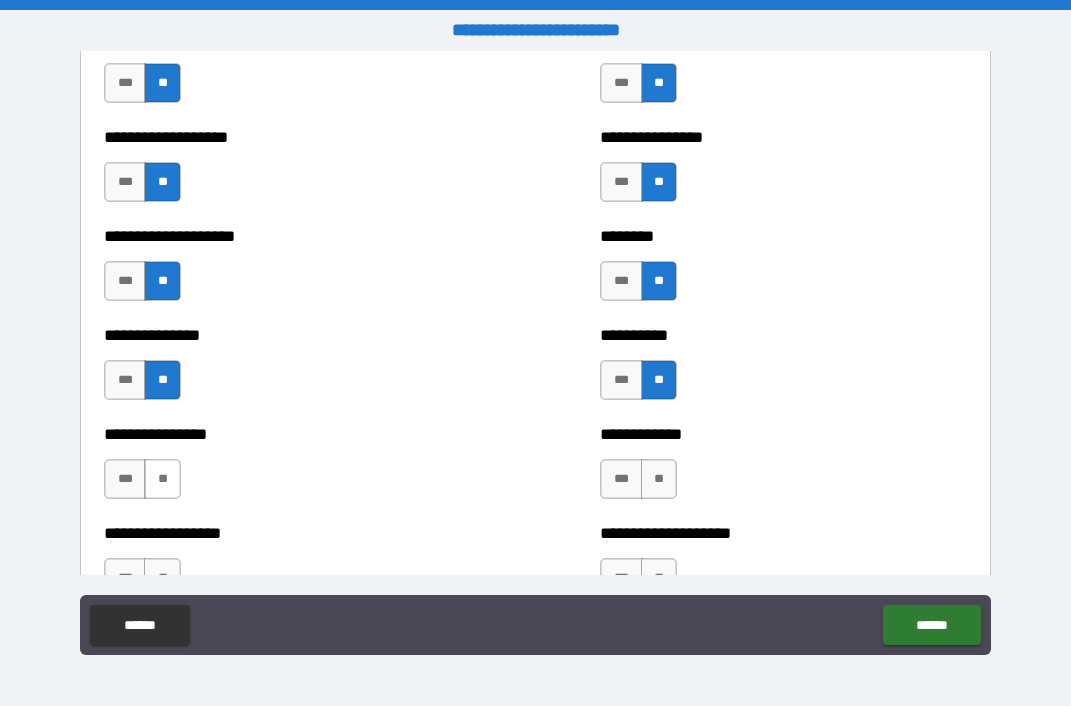 click on "**" at bounding box center [162, 479] 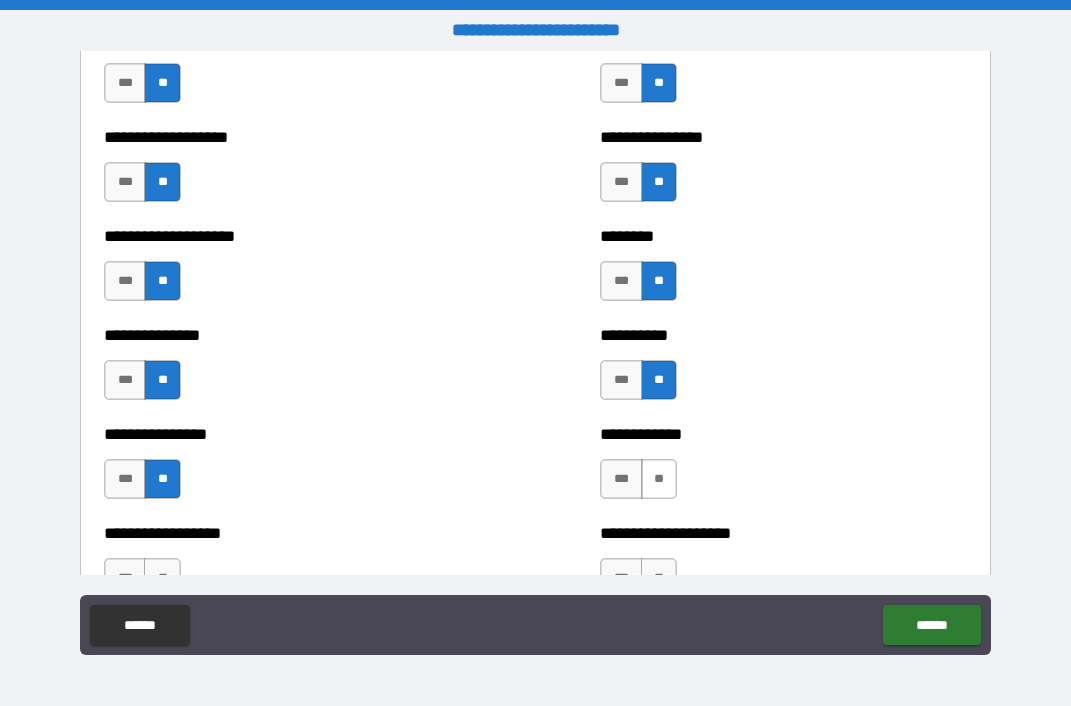 click on "**" at bounding box center (659, 479) 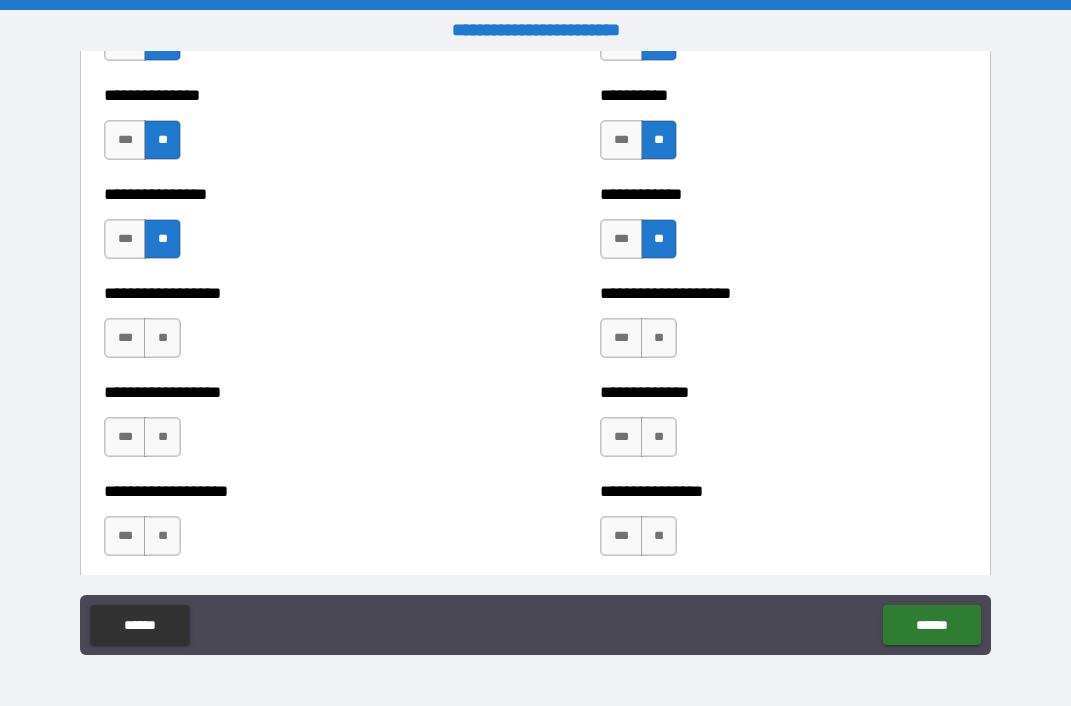 scroll, scrollTop: 3280, scrollLeft: 0, axis: vertical 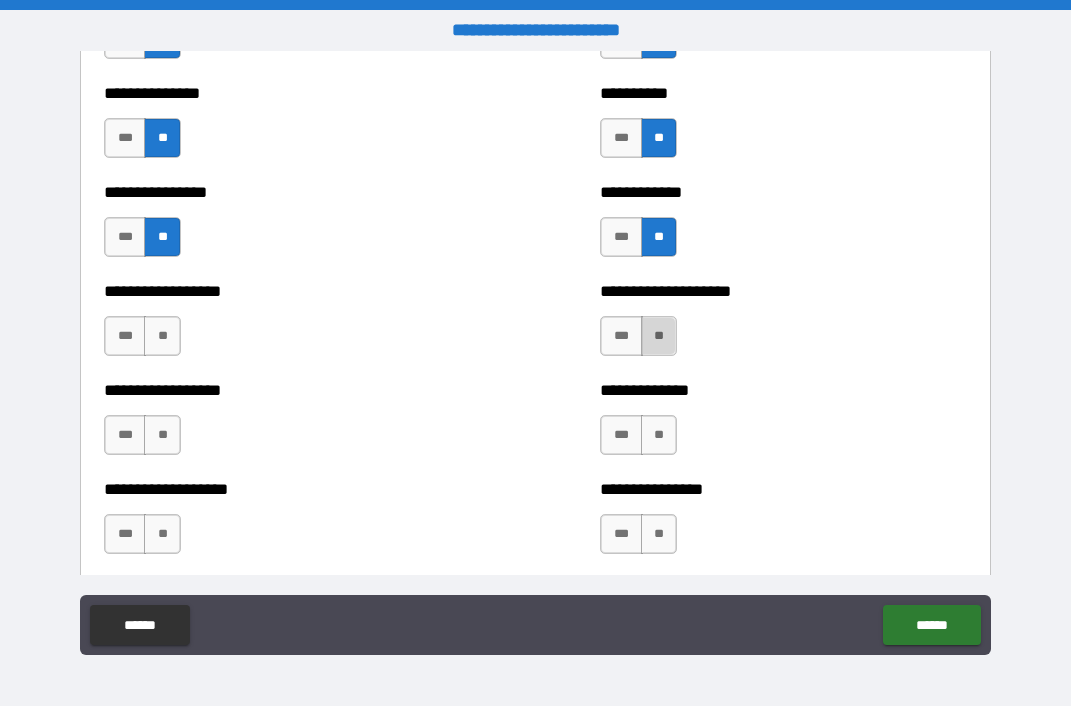 click on "**" at bounding box center [659, 336] 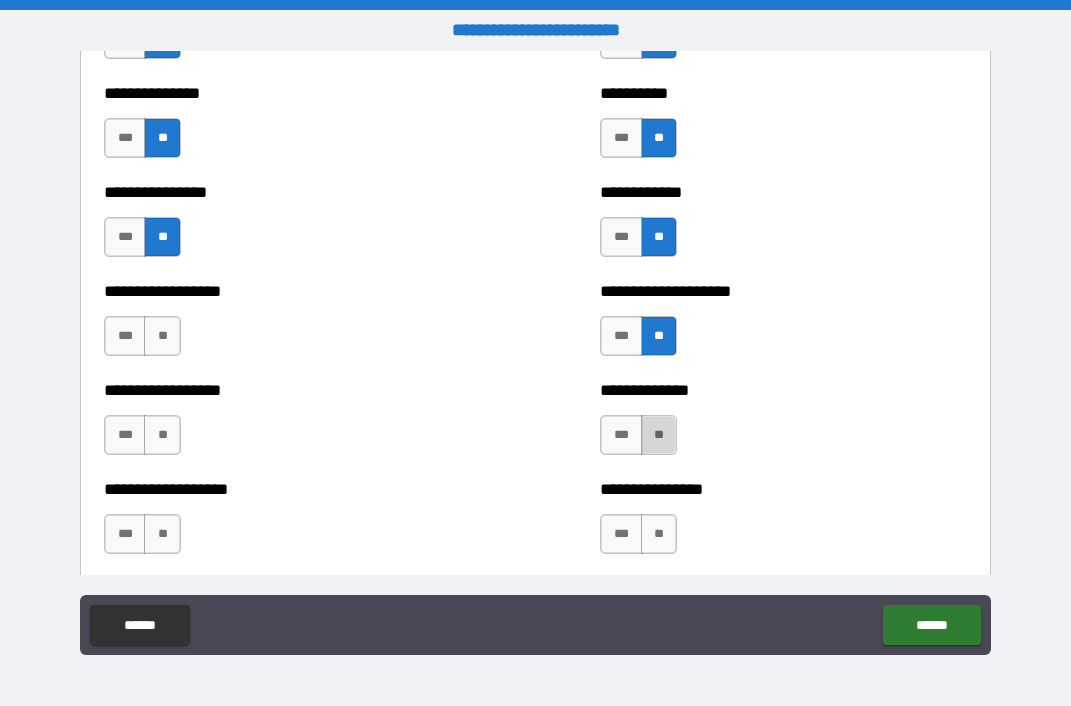 click on "**" at bounding box center (659, 435) 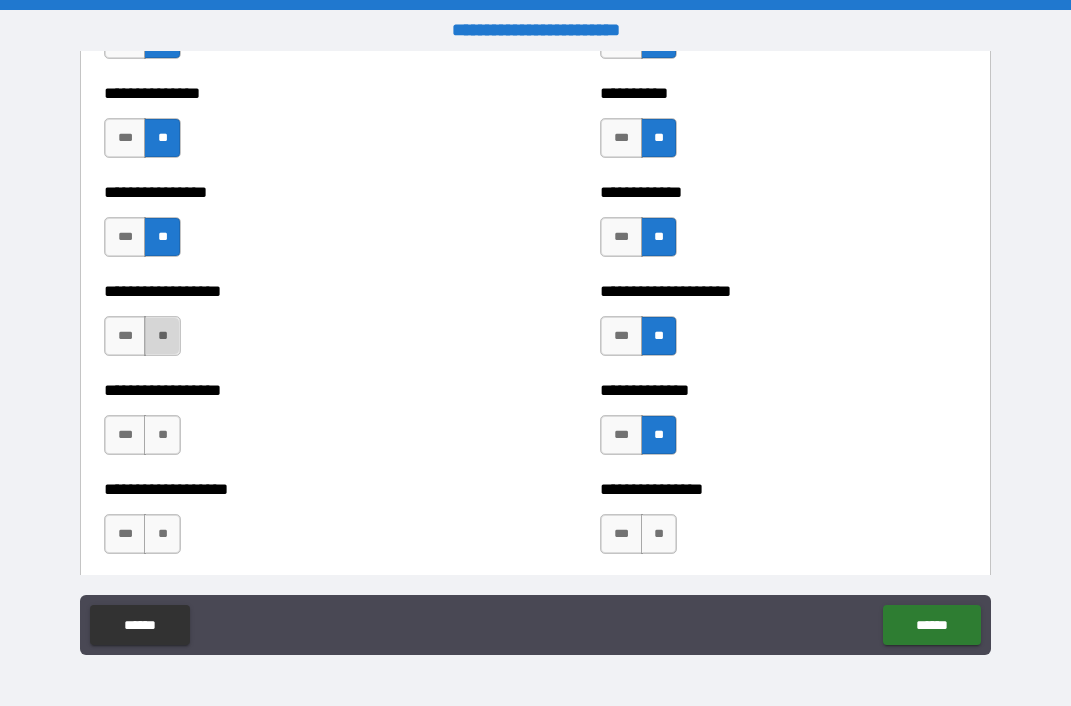 click on "**" at bounding box center (162, 336) 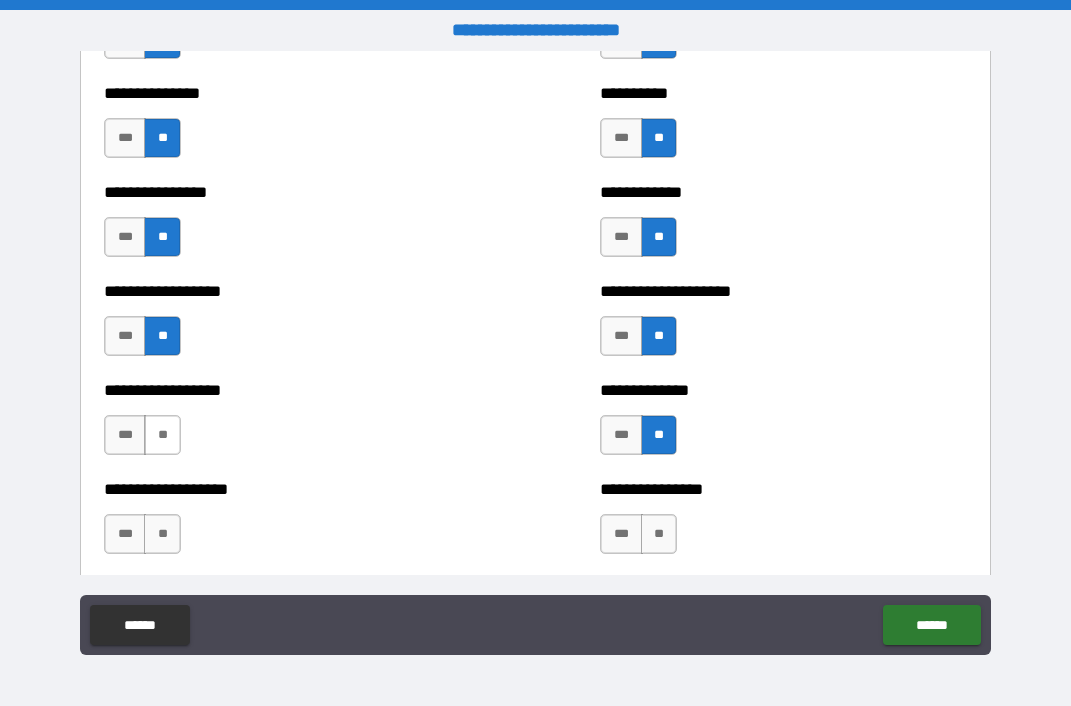 click on "**" at bounding box center (162, 435) 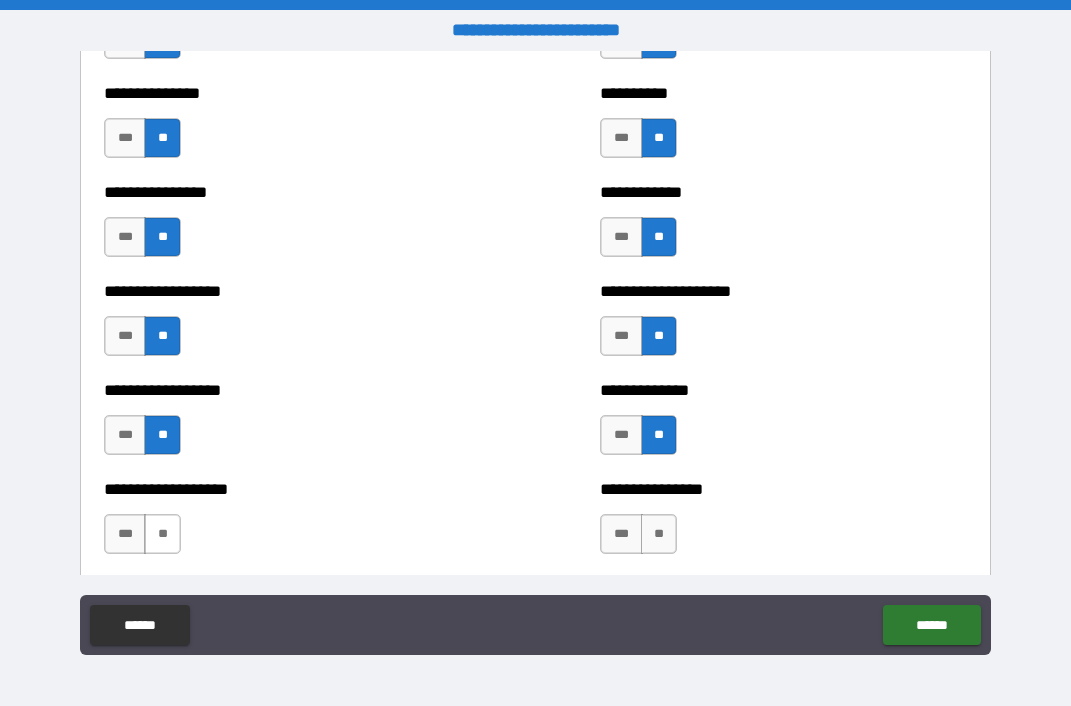 click on "**" at bounding box center (162, 534) 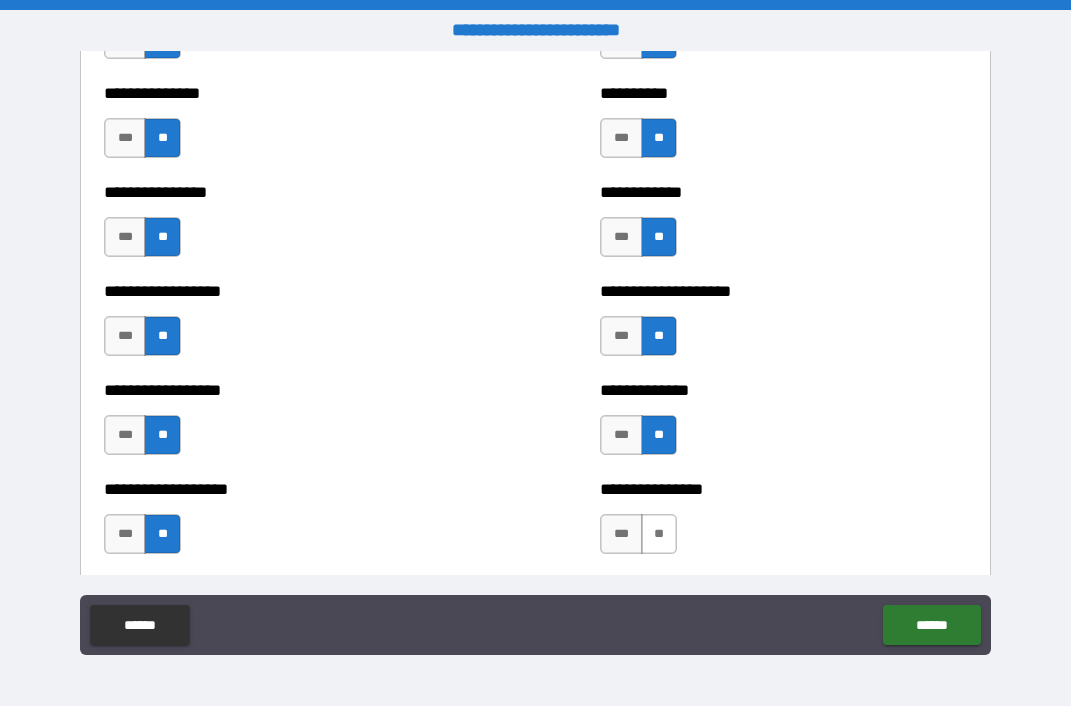 click on "**" at bounding box center [659, 534] 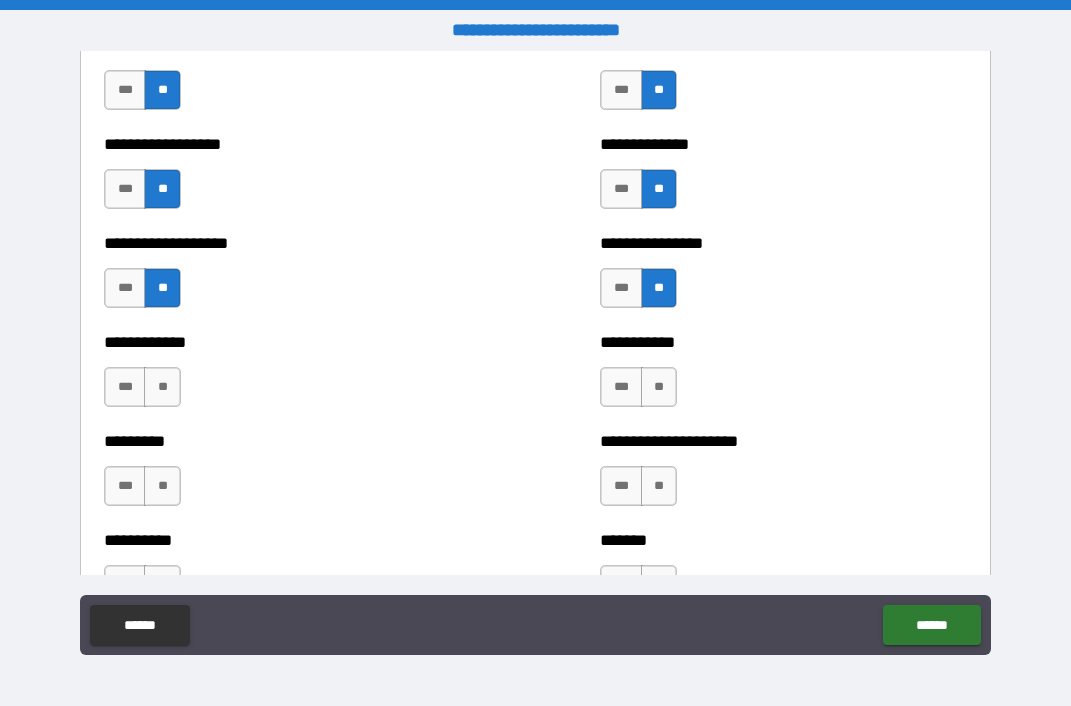 scroll, scrollTop: 3535, scrollLeft: 0, axis: vertical 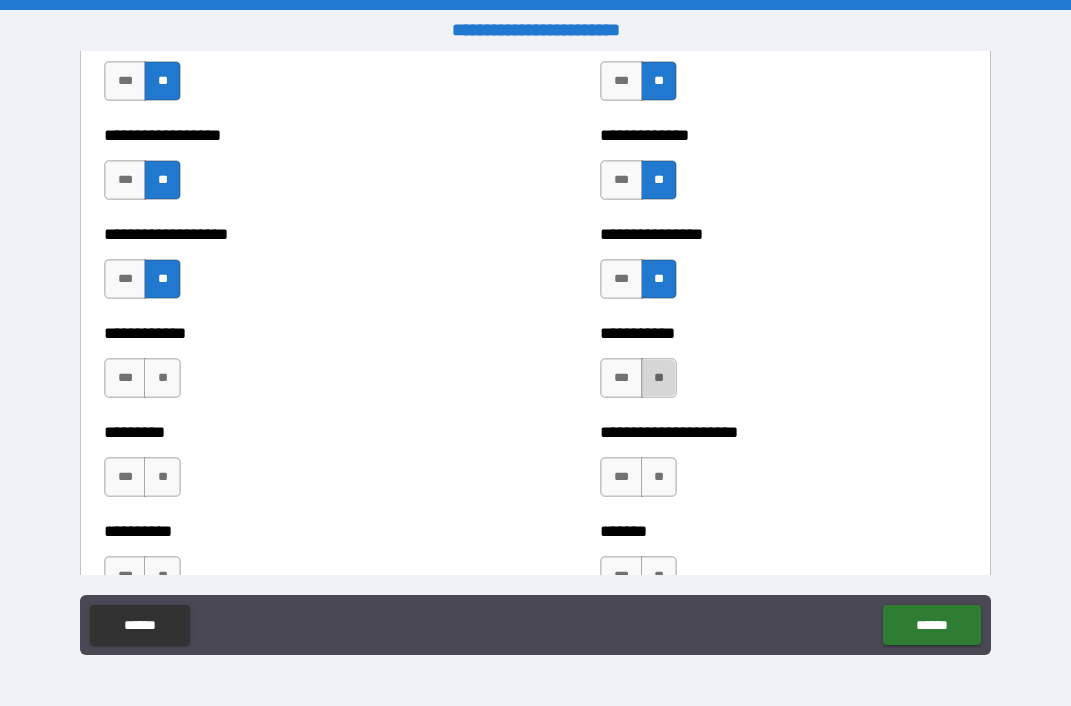 click on "**" at bounding box center [659, 378] 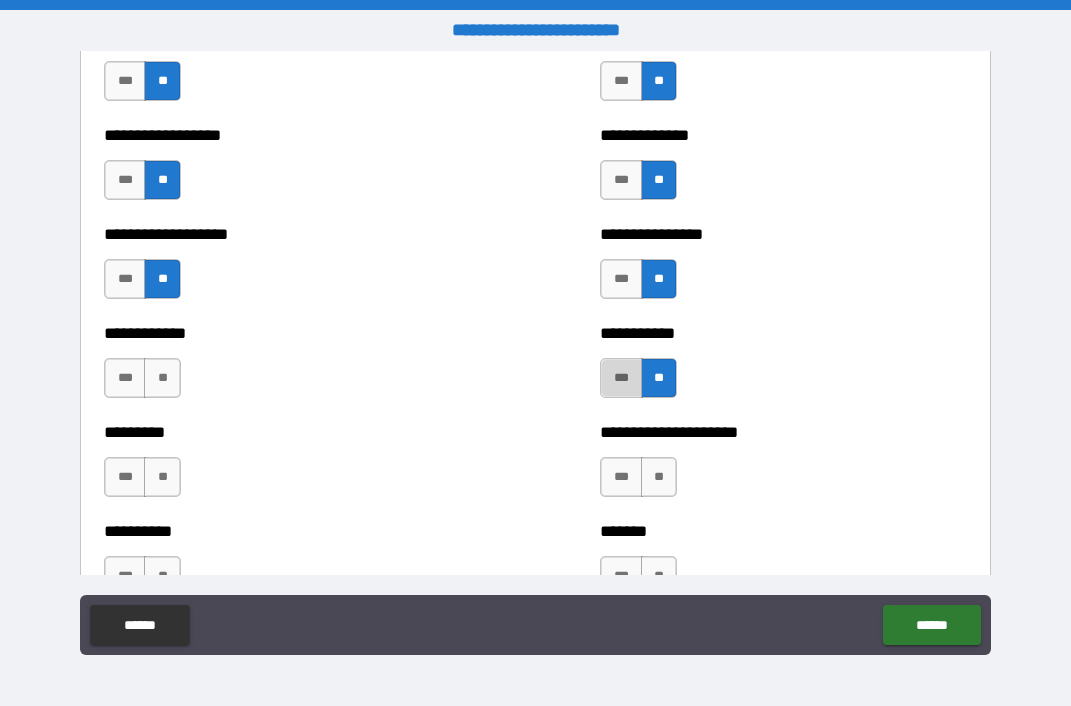 click on "***" at bounding box center (621, 378) 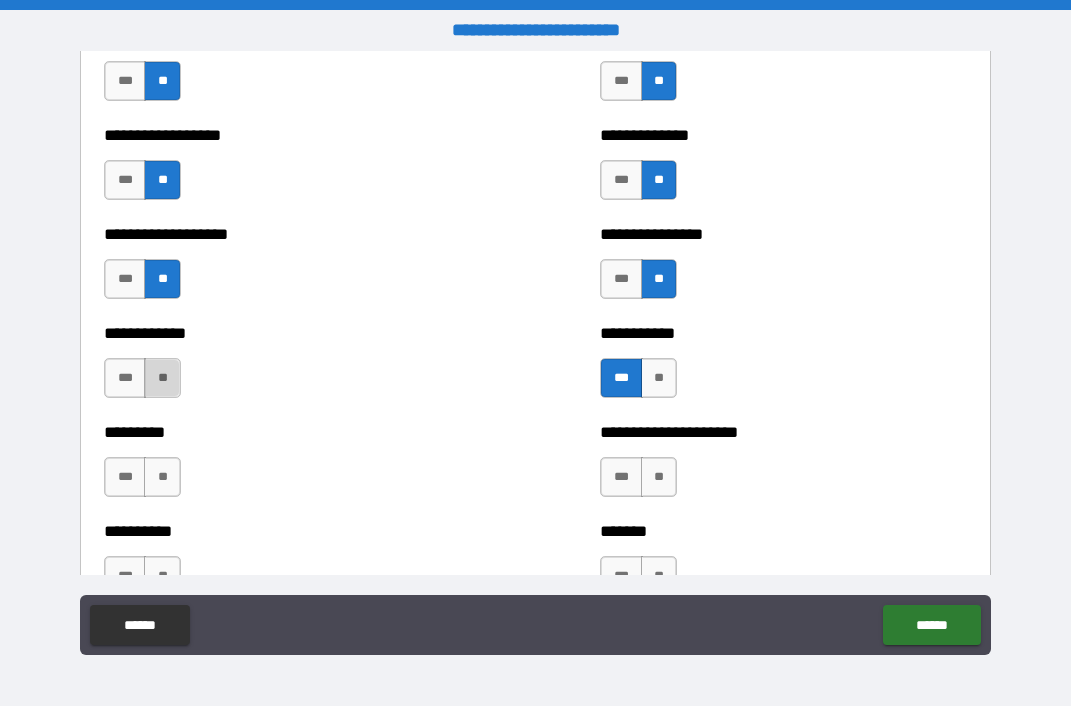 click on "**" at bounding box center [162, 378] 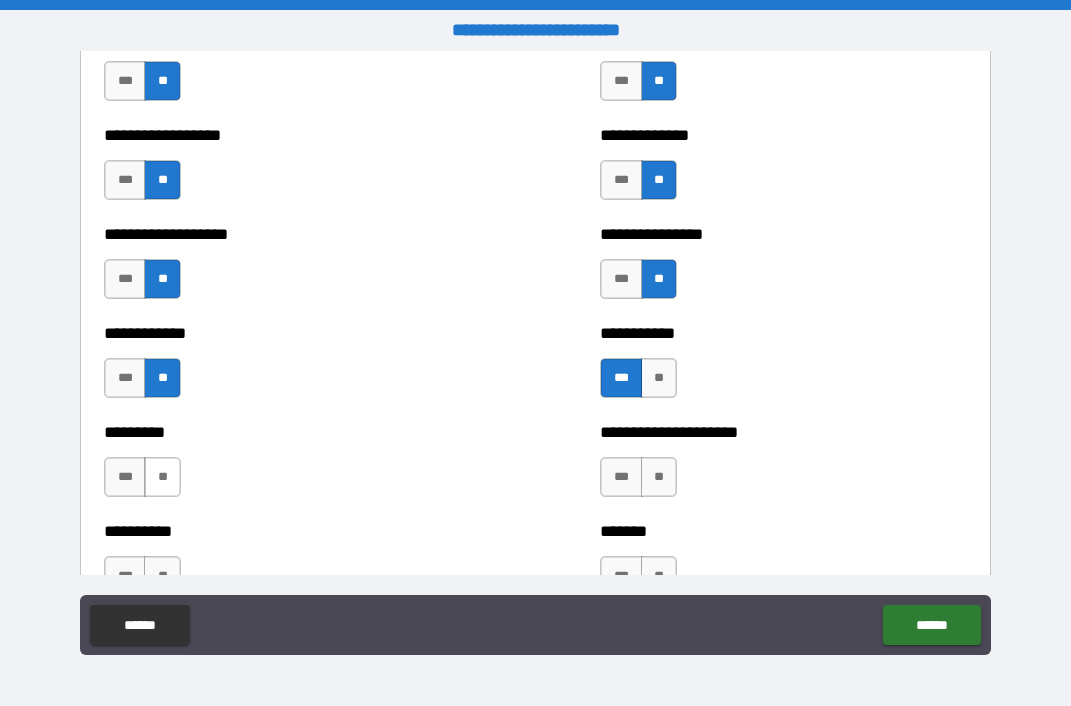 click on "**" at bounding box center (162, 477) 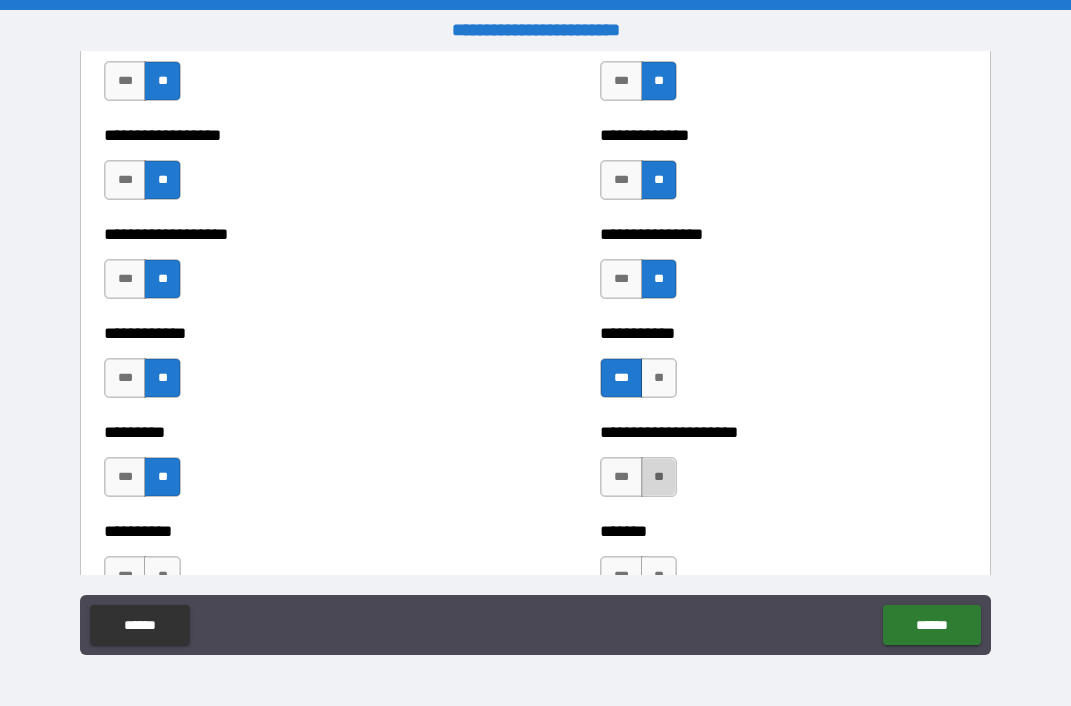 click on "**" at bounding box center [659, 477] 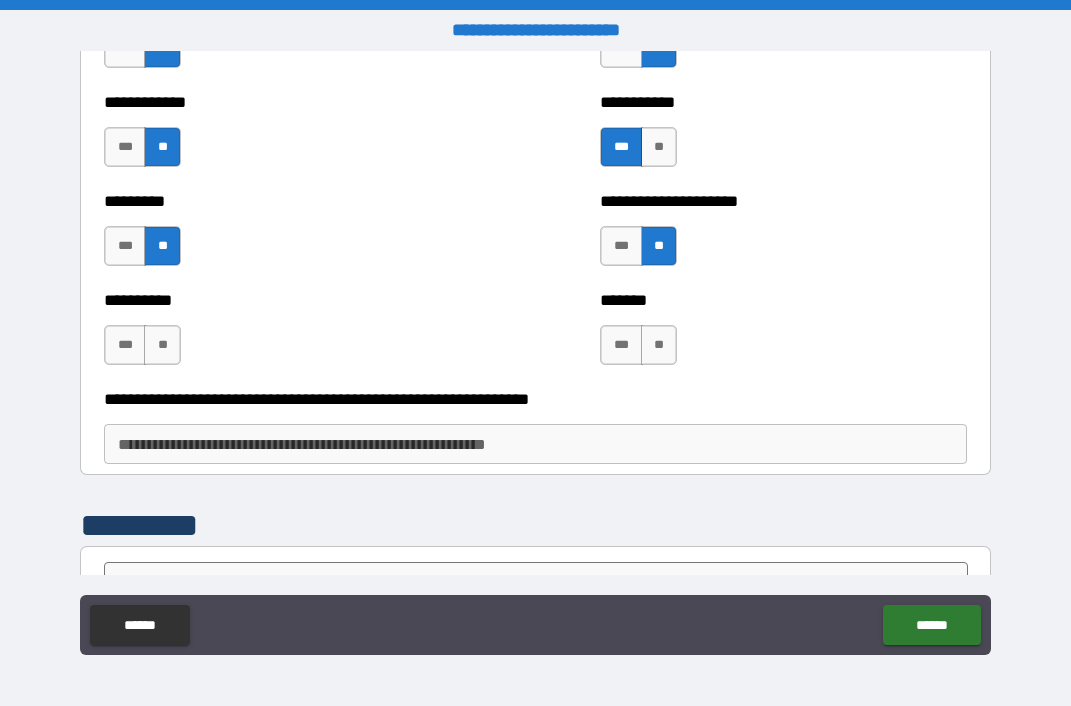 scroll, scrollTop: 3775, scrollLeft: 0, axis: vertical 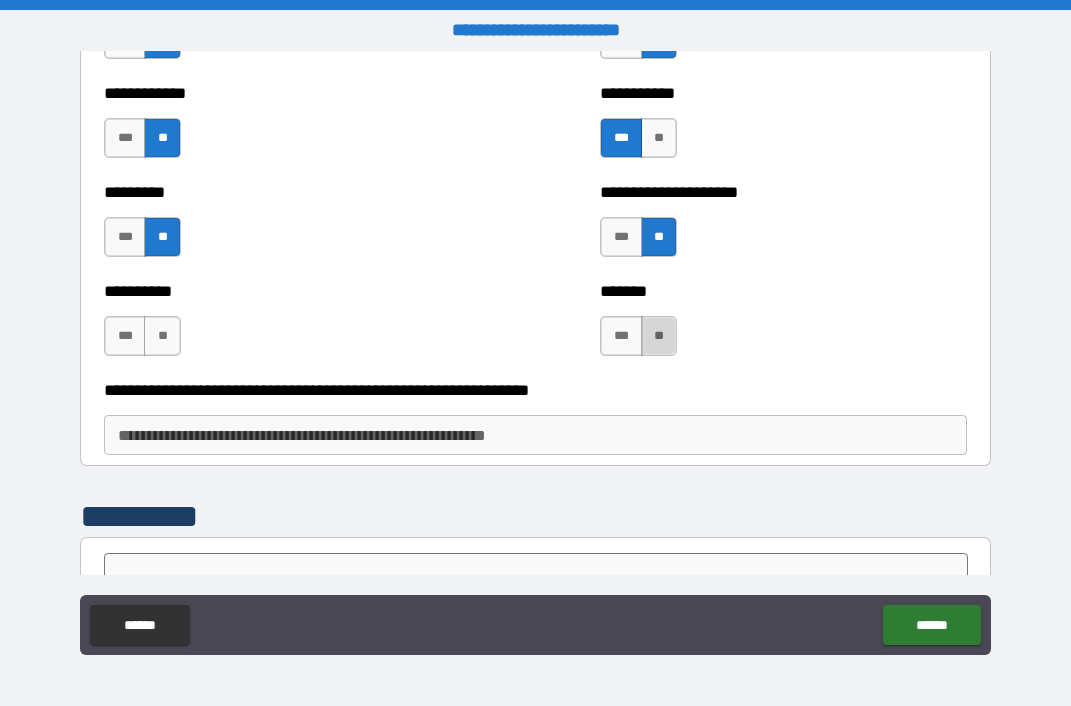 click on "**" at bounding box center (659, 336) 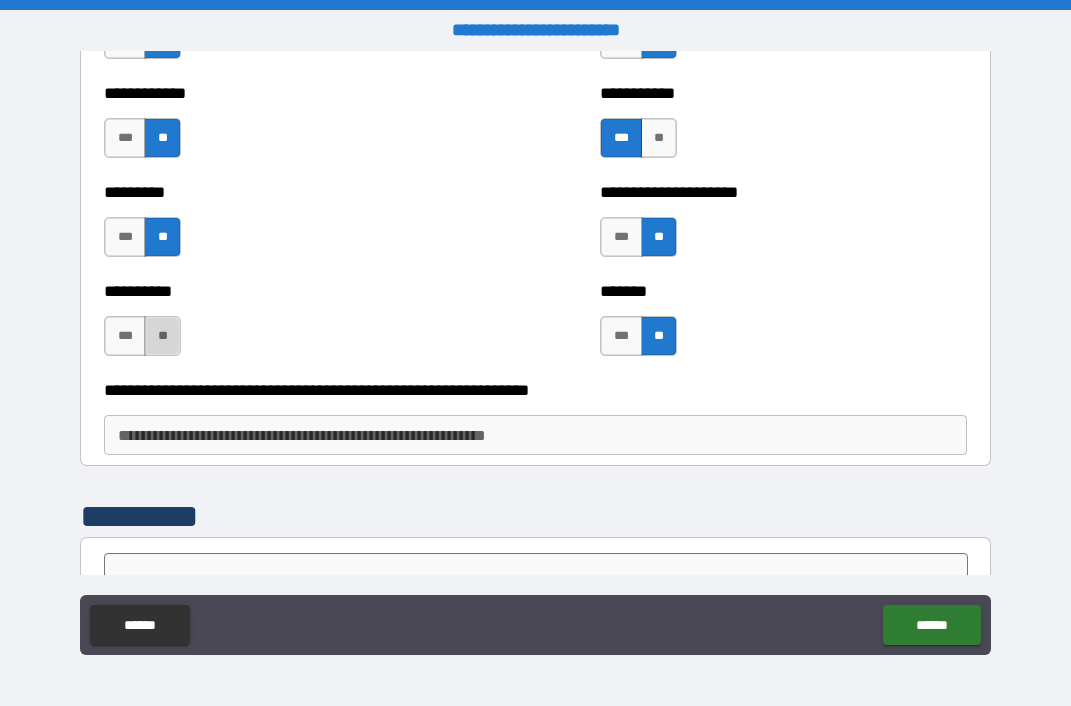 click on "**" at bounding box center [162, 336] 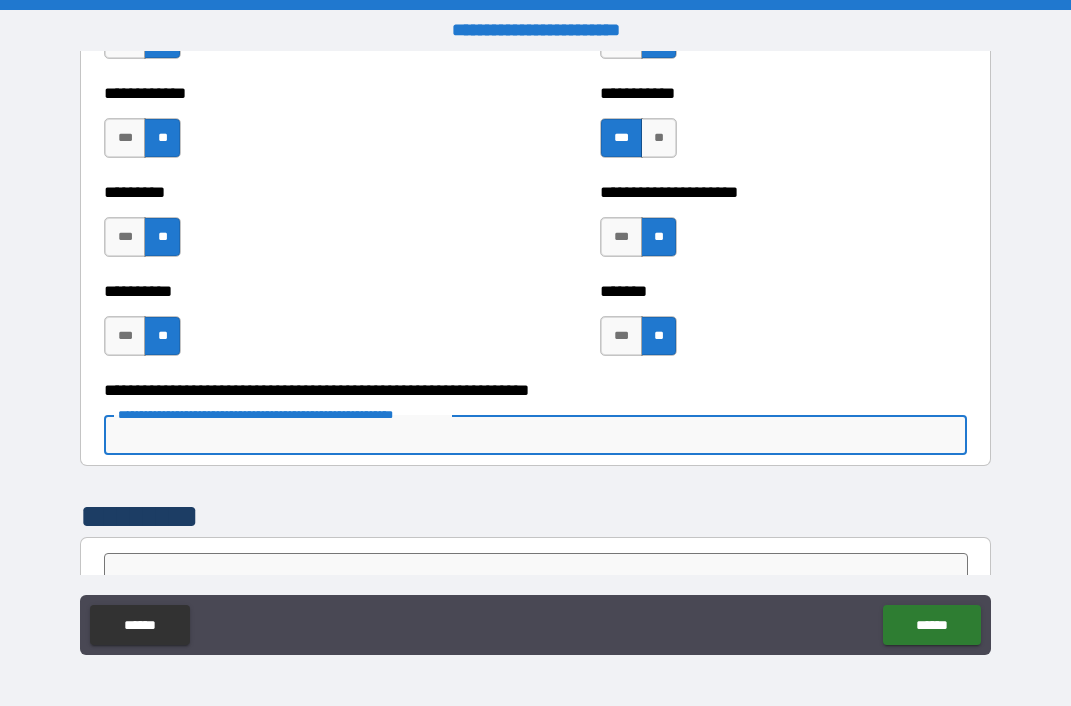 click on "**********" at bounding box center (535, 435) 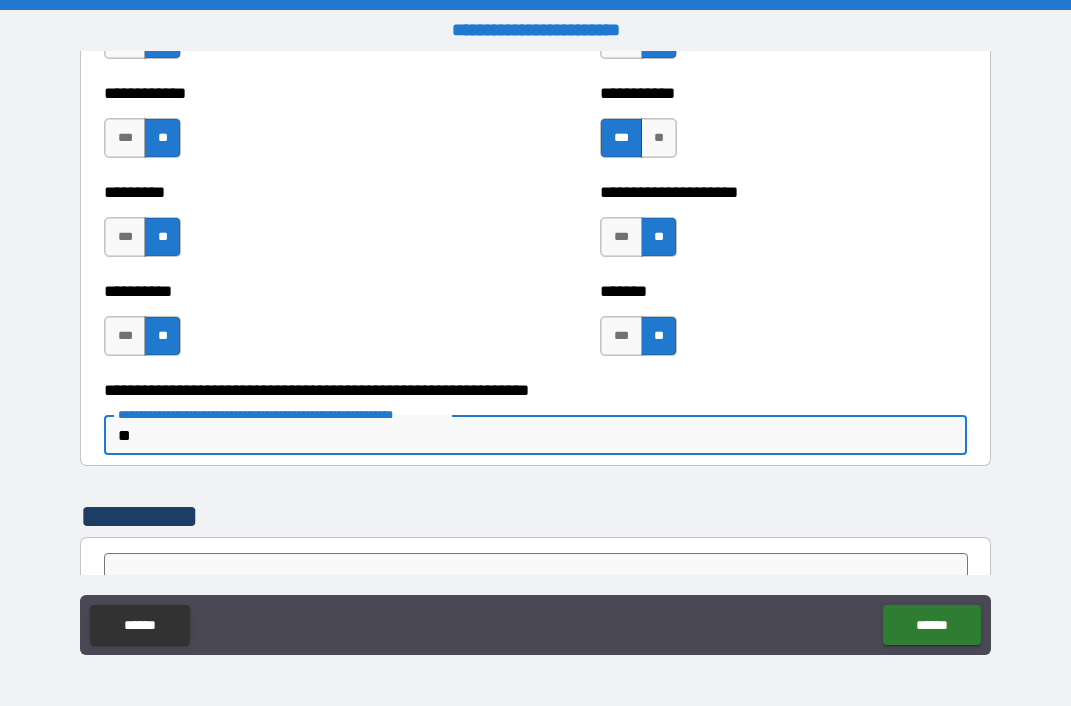 type on "**" 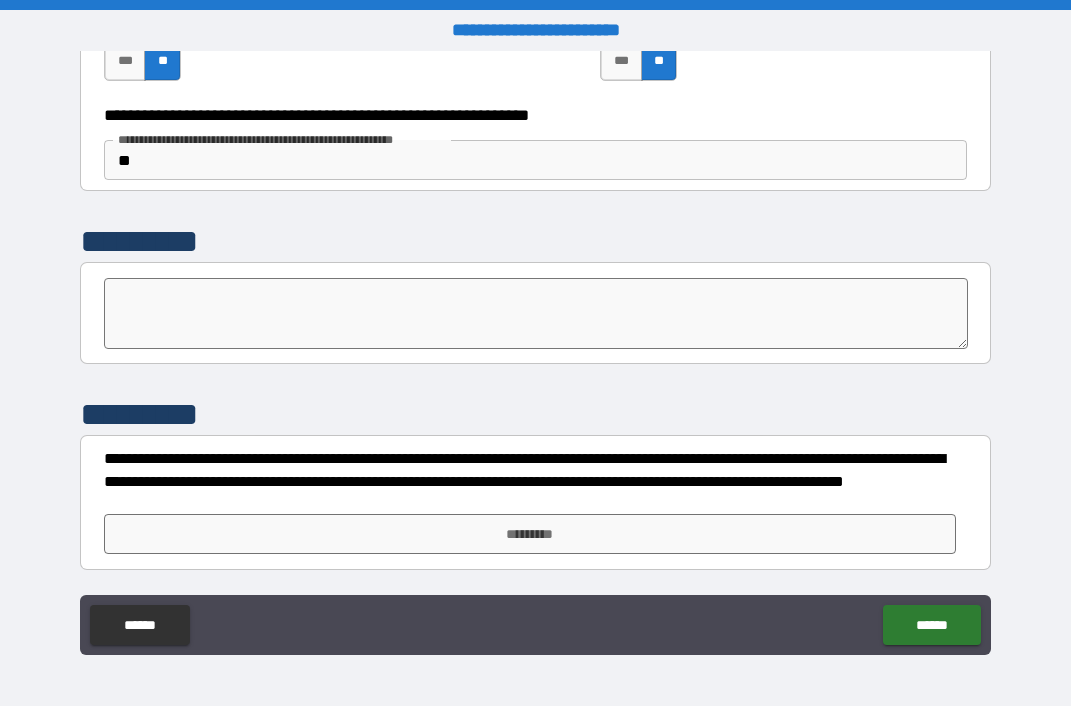 scroll, scrollTop: 4050, scrollLeft: 0, axis: vertical 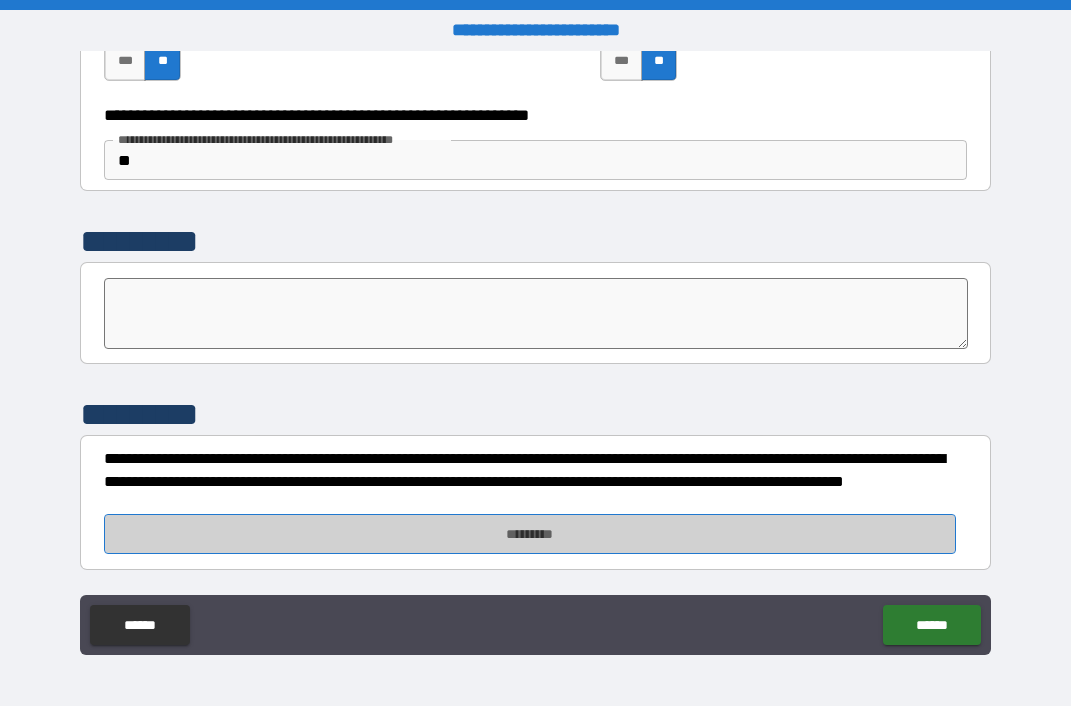 click on "*********" at bounding box center (530, 534) 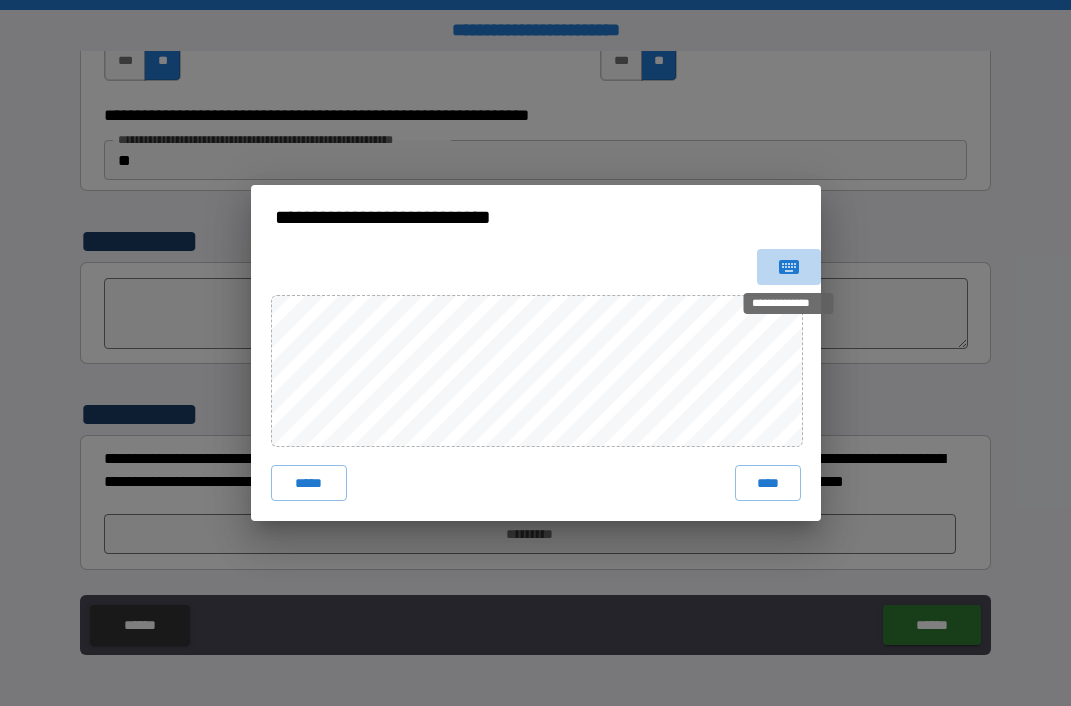 click 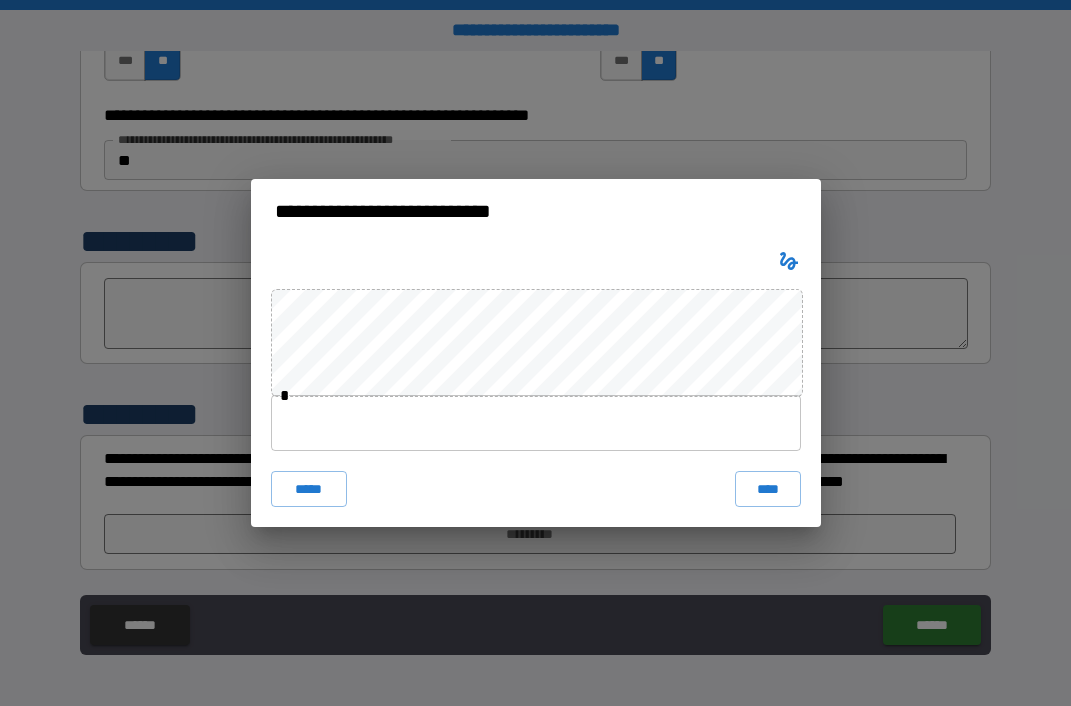 click at bounding box center (536, 423) 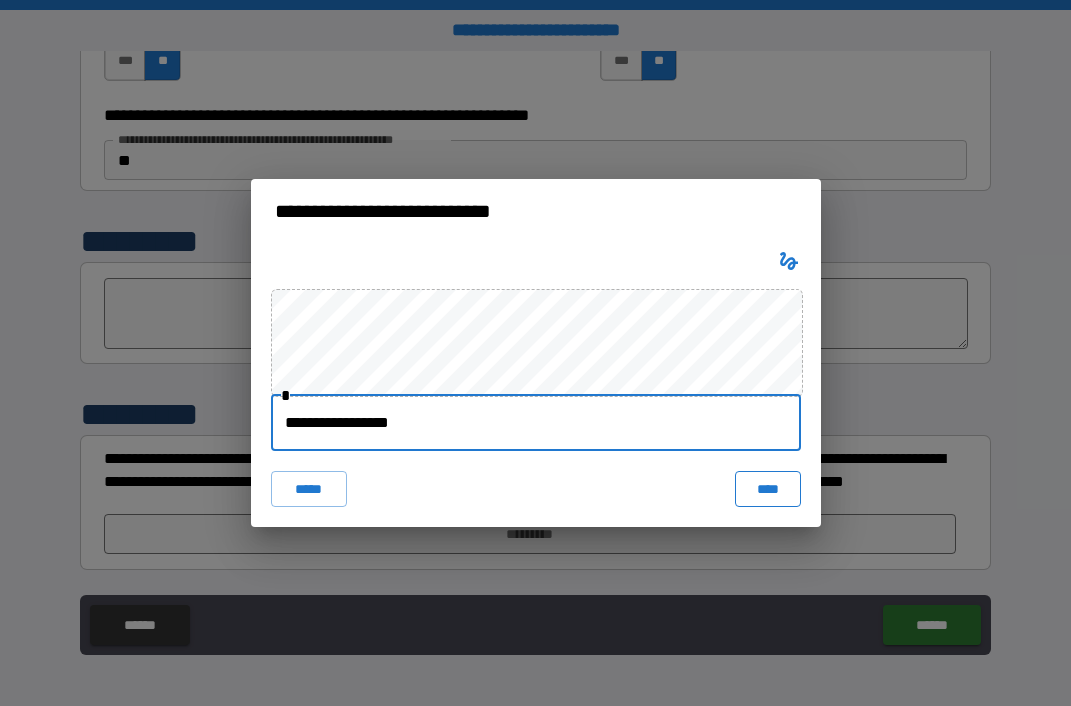 type on "**********" 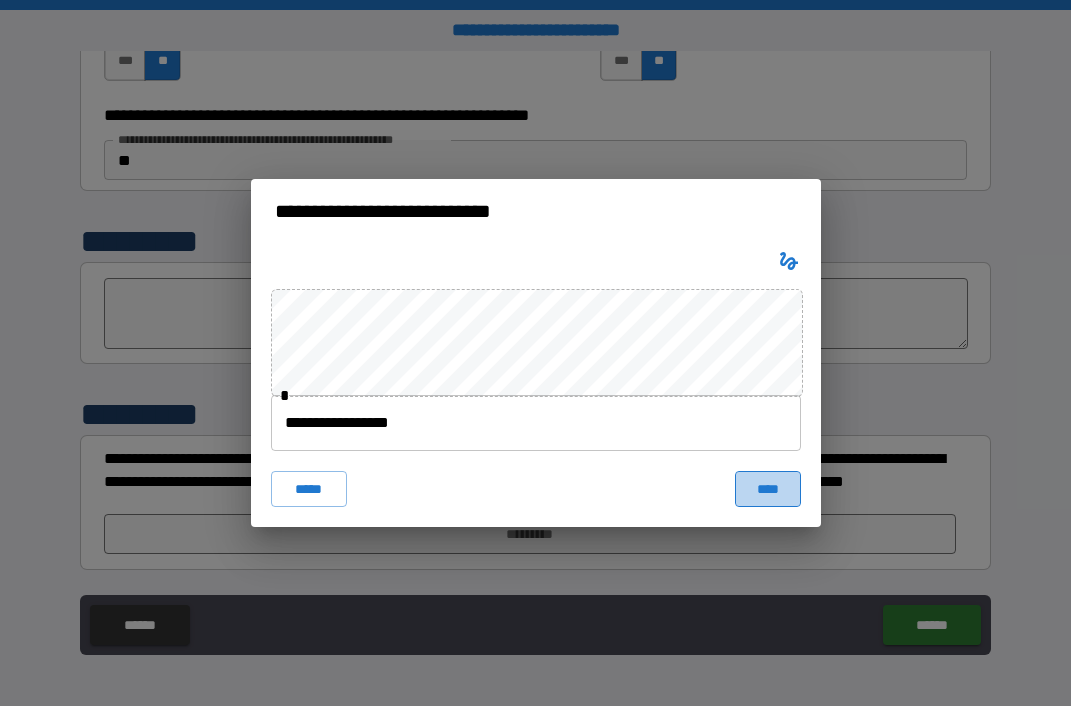 click on "****" at bounding box center [768, 489] 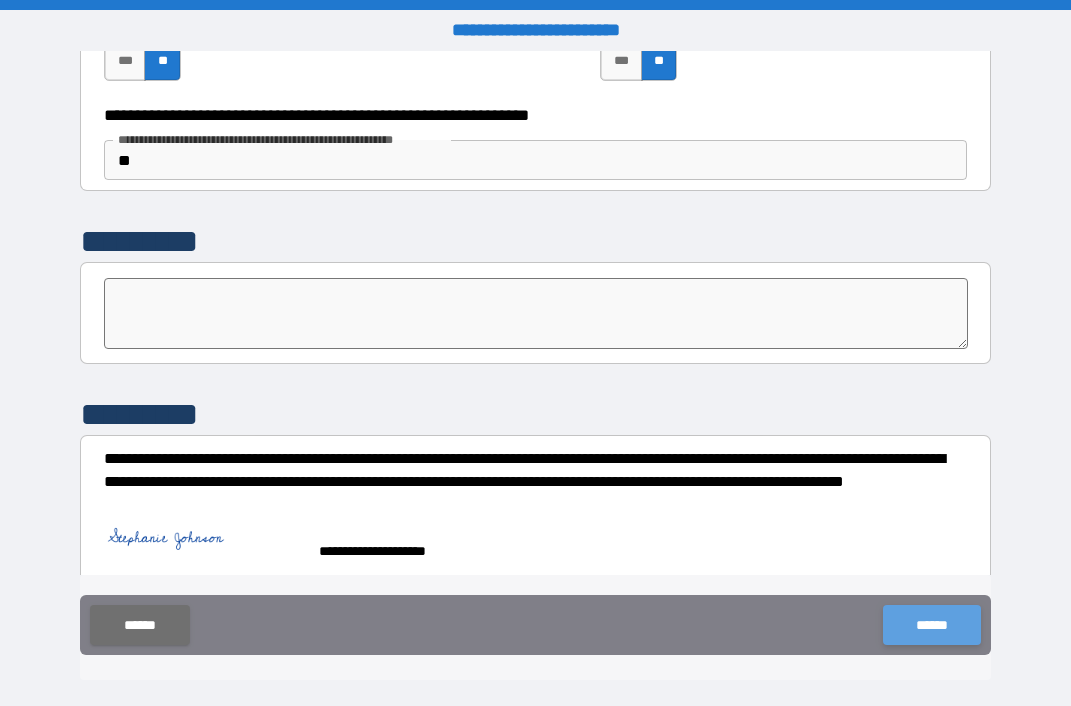 click on "******" at bounding box center (931, 625) 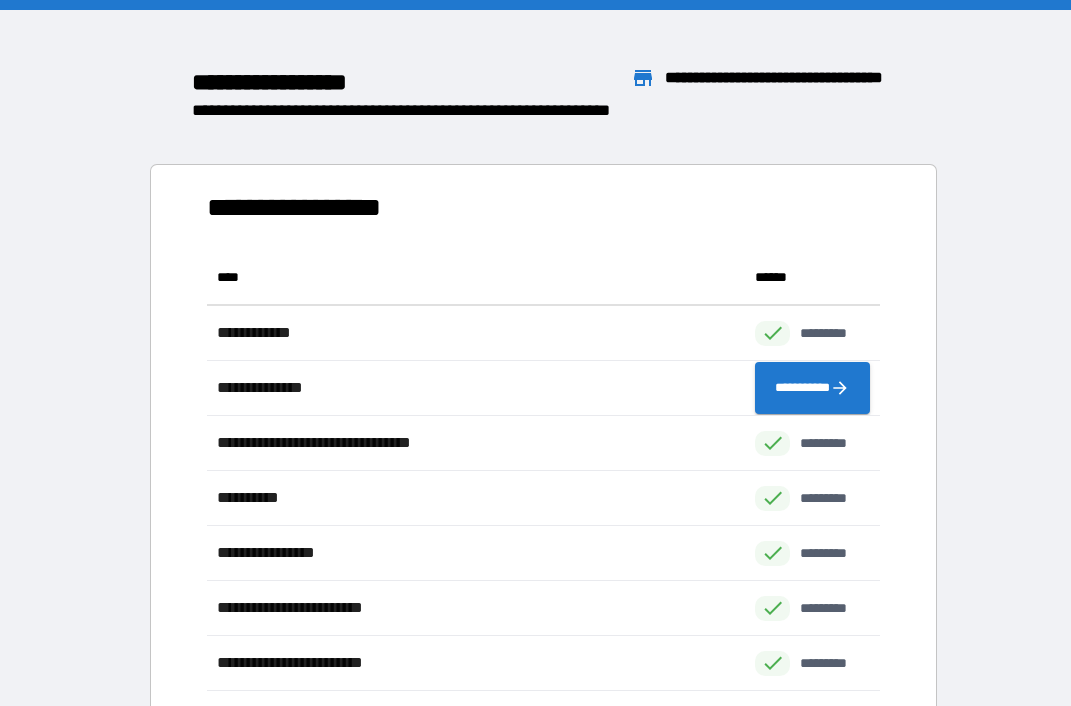 scroll, scrollTop: 1, scrollLeft: 1, axis: both 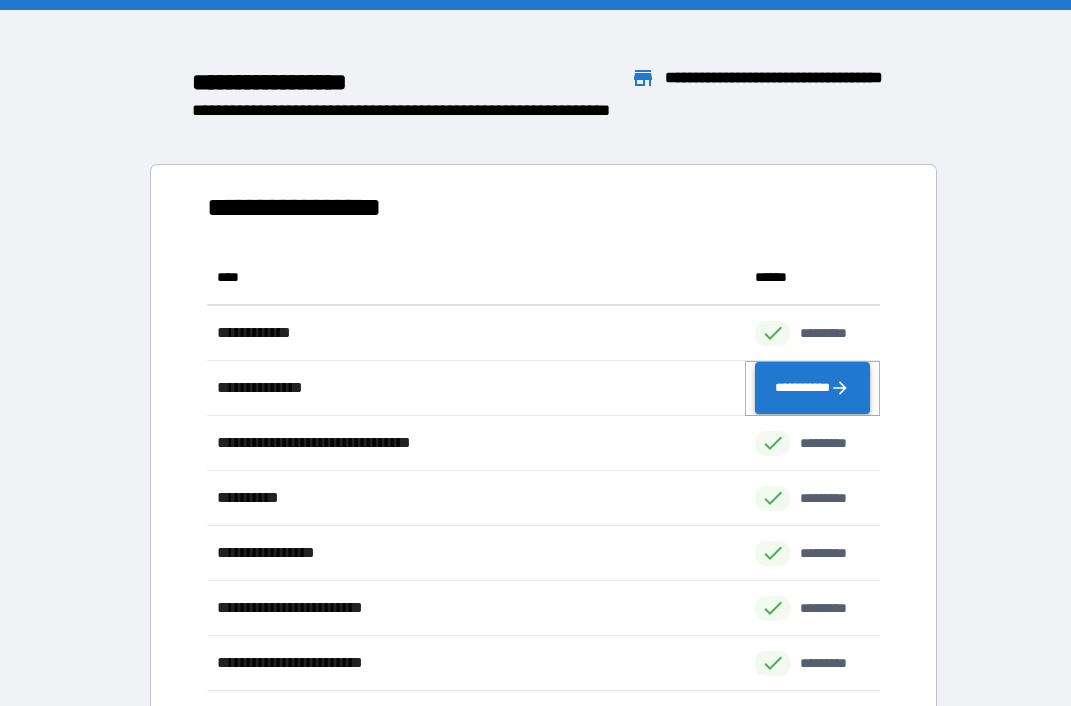 click on "**********" at bounding box center [812, 388] 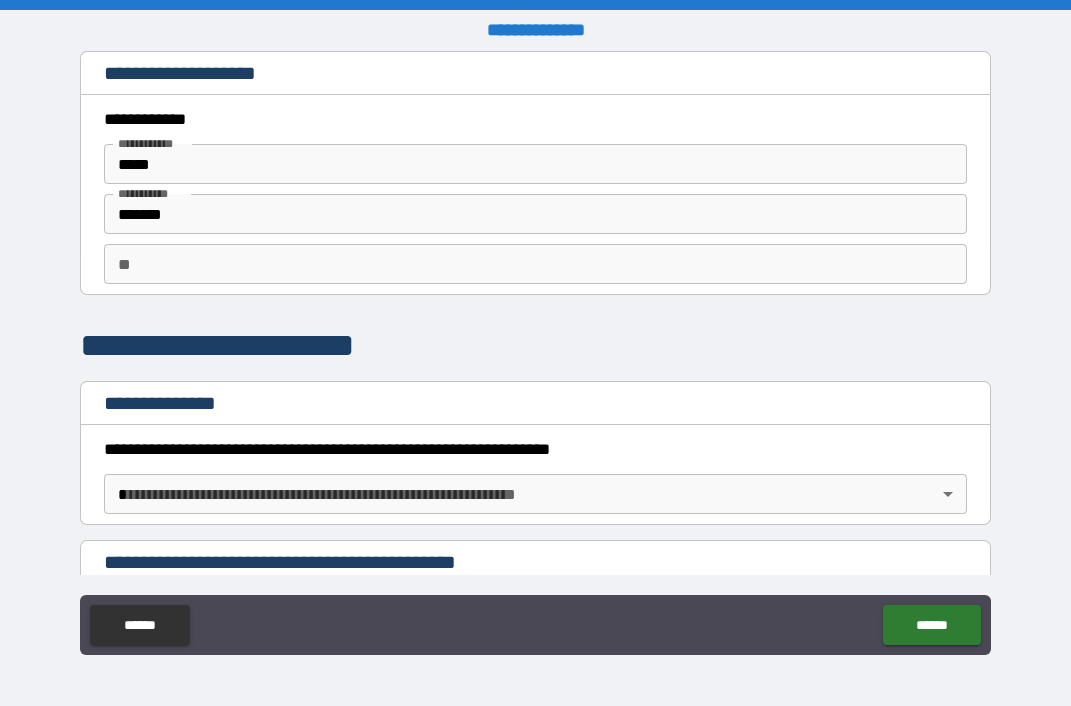 click on "**********" at bounding box center (535, 353) 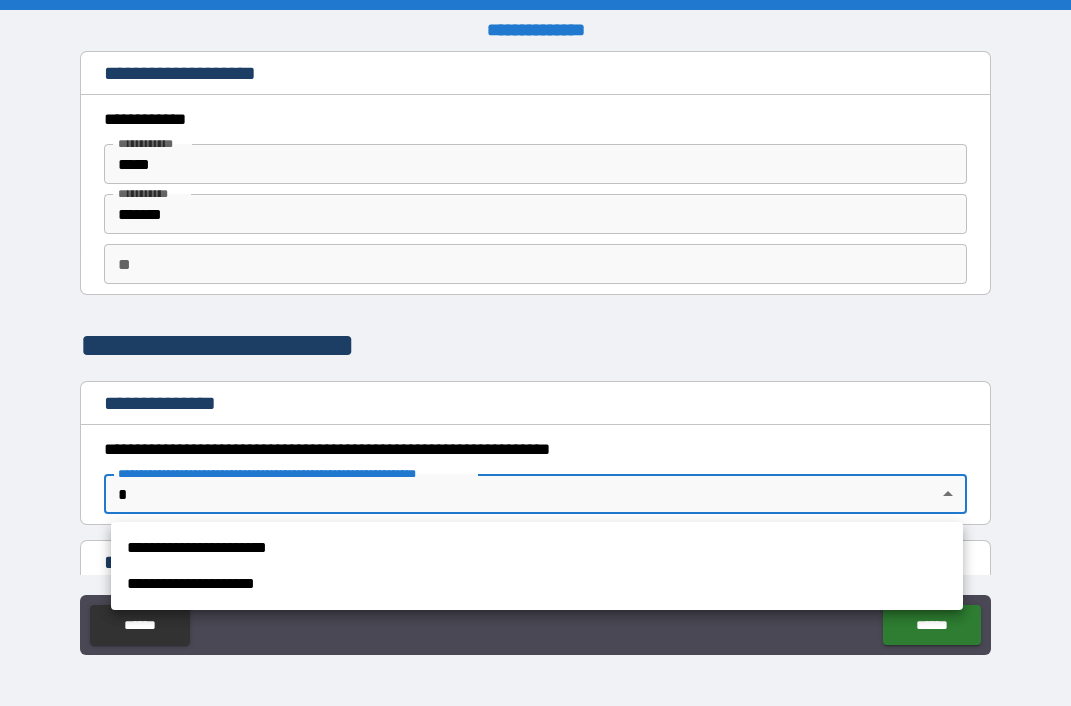 click on "**********" at bounding box center [537, 548] 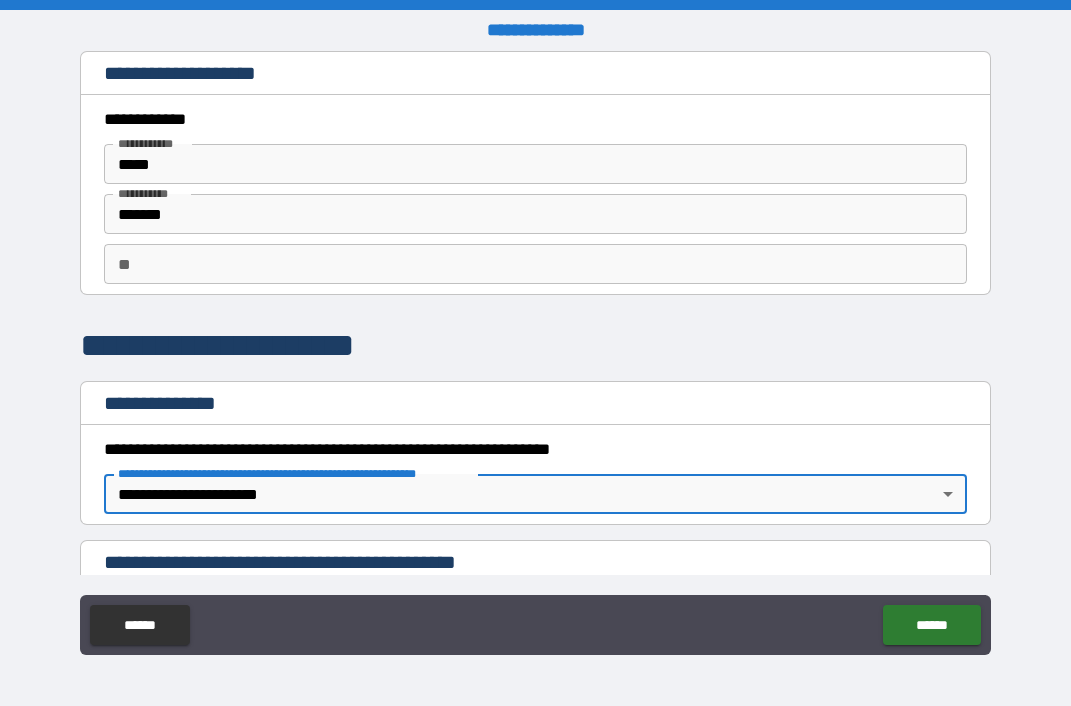 type on "*" 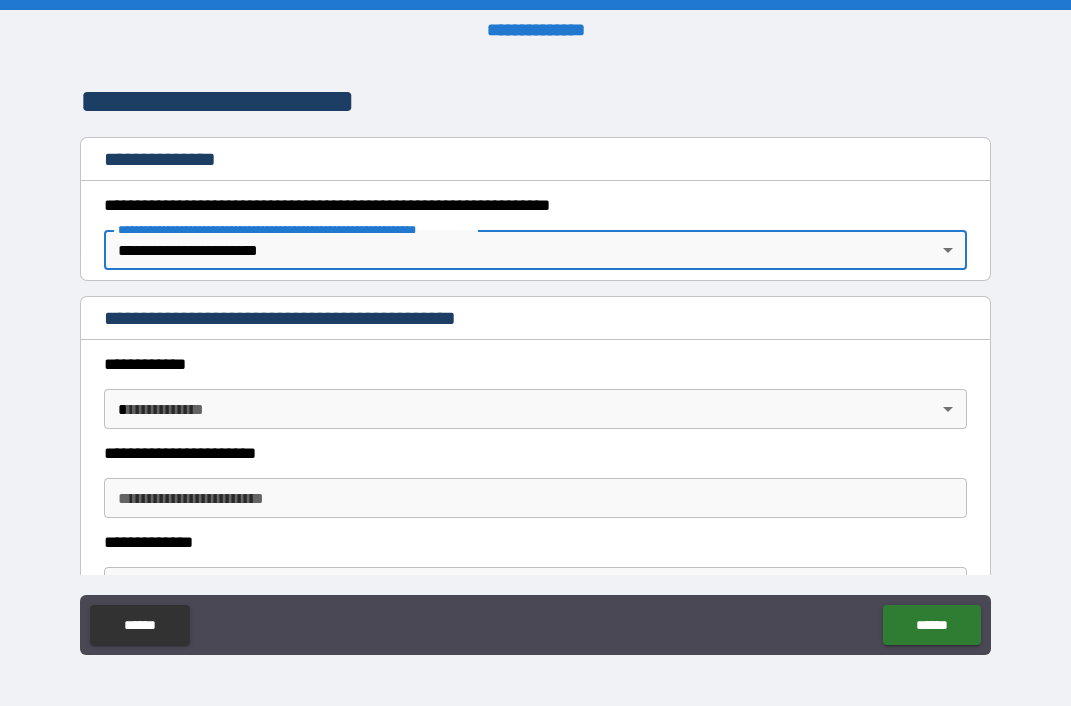 scroll, scrollTop: 271, scrollLeft: 0, axis: vertical 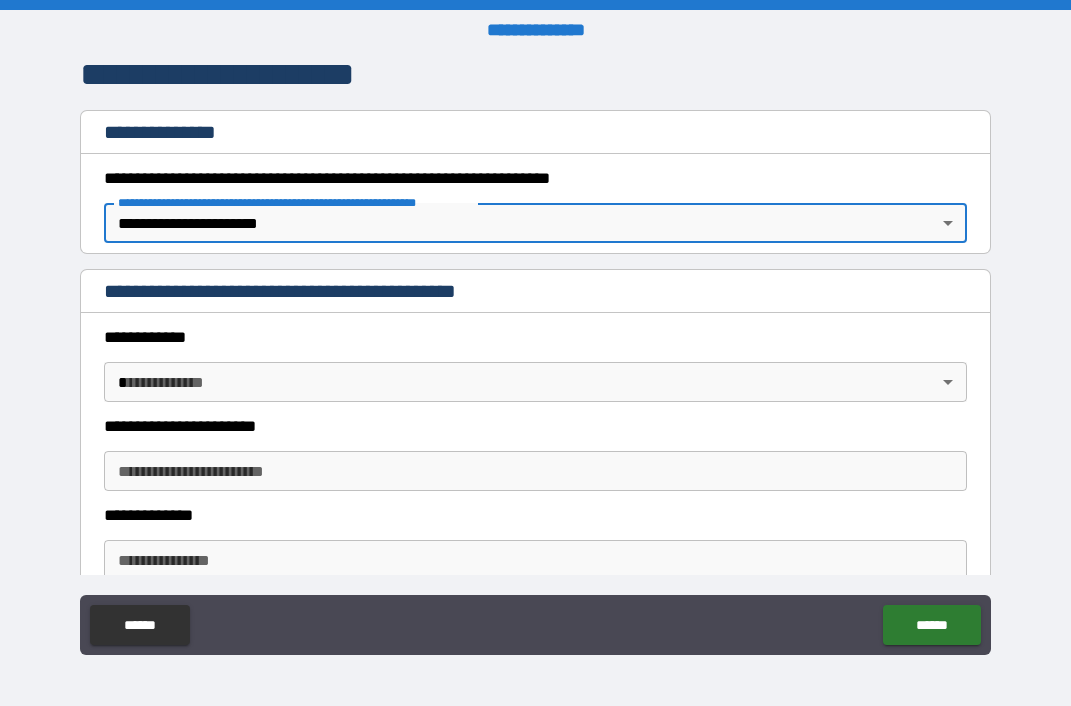 click on "**********" at bounding box center (535, 353) 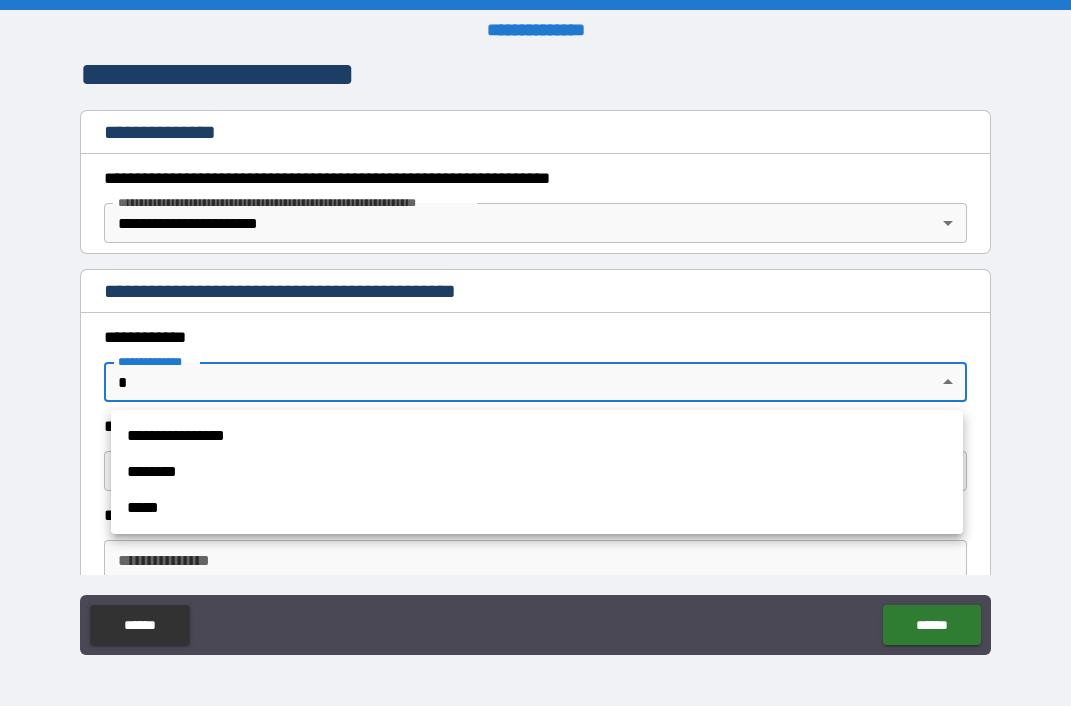 click on "**********" at bounding box center (537, 436) 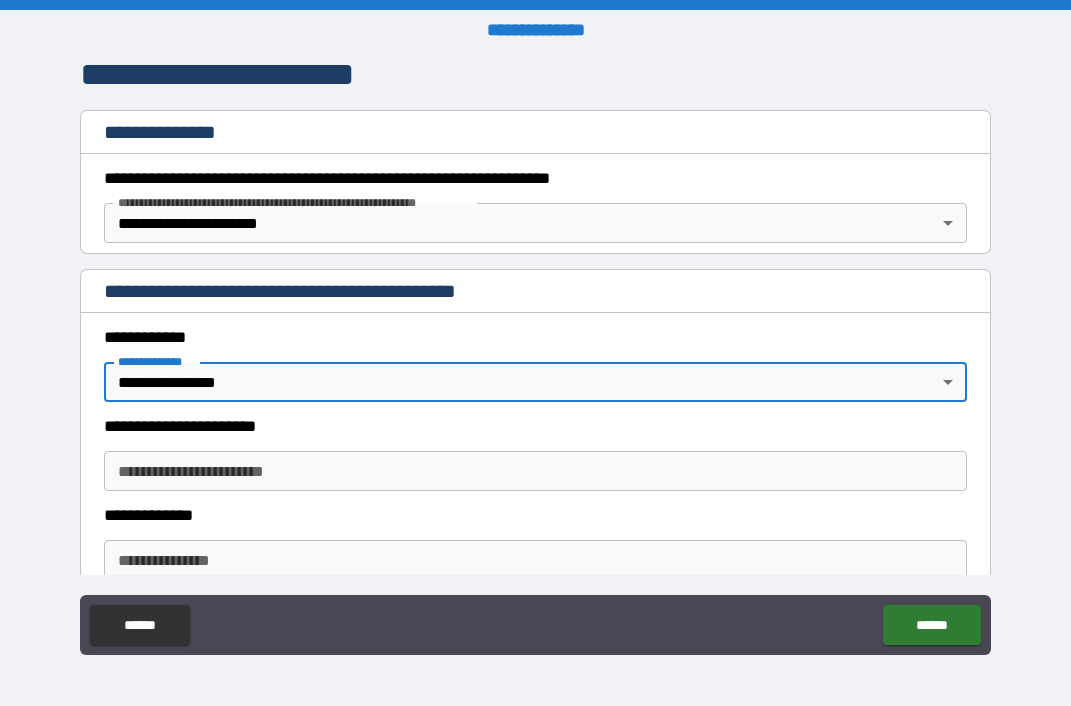 type on "*" 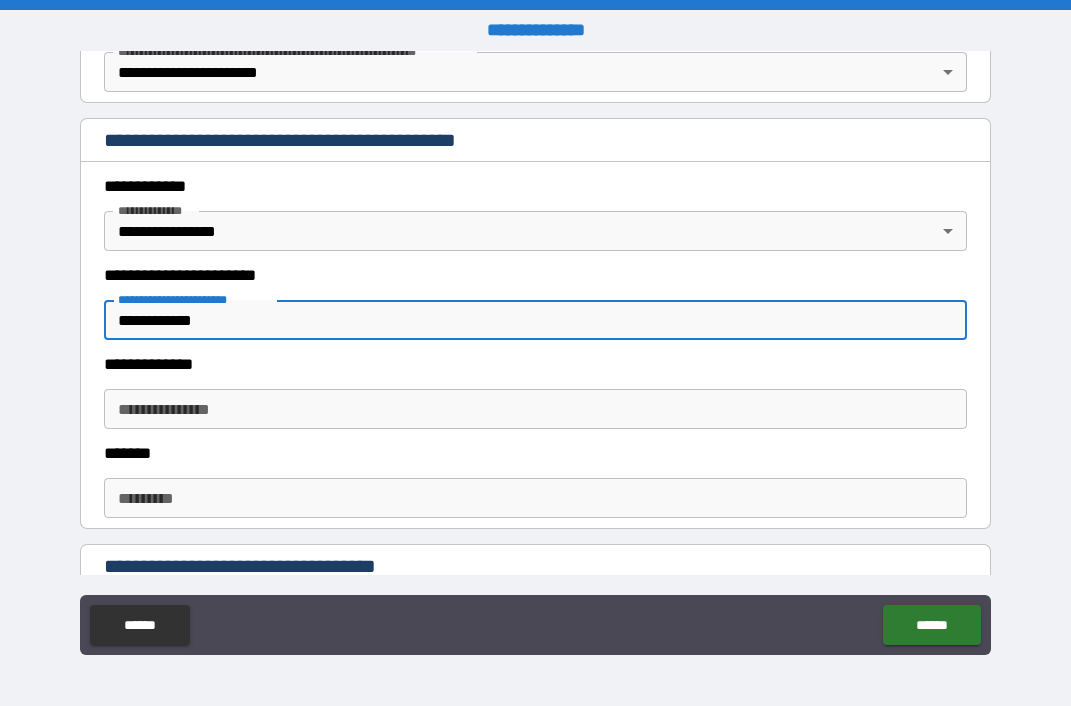 scroll, scrollTop: 435, scrollLeft: 0, axis: vertical 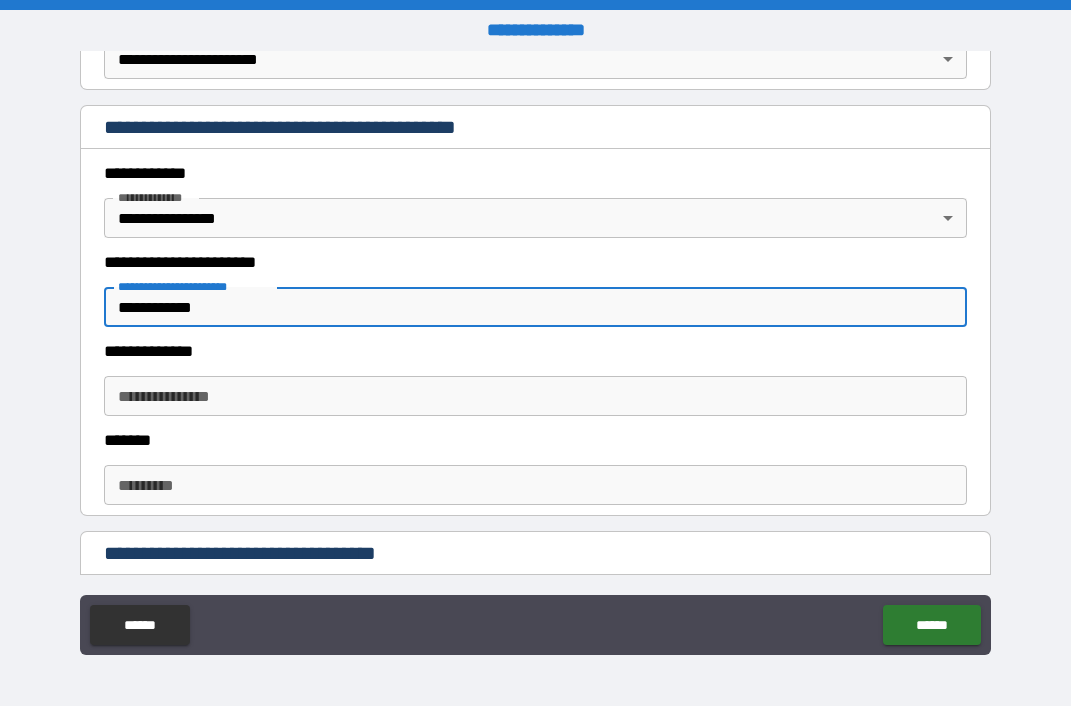 type on "**********" 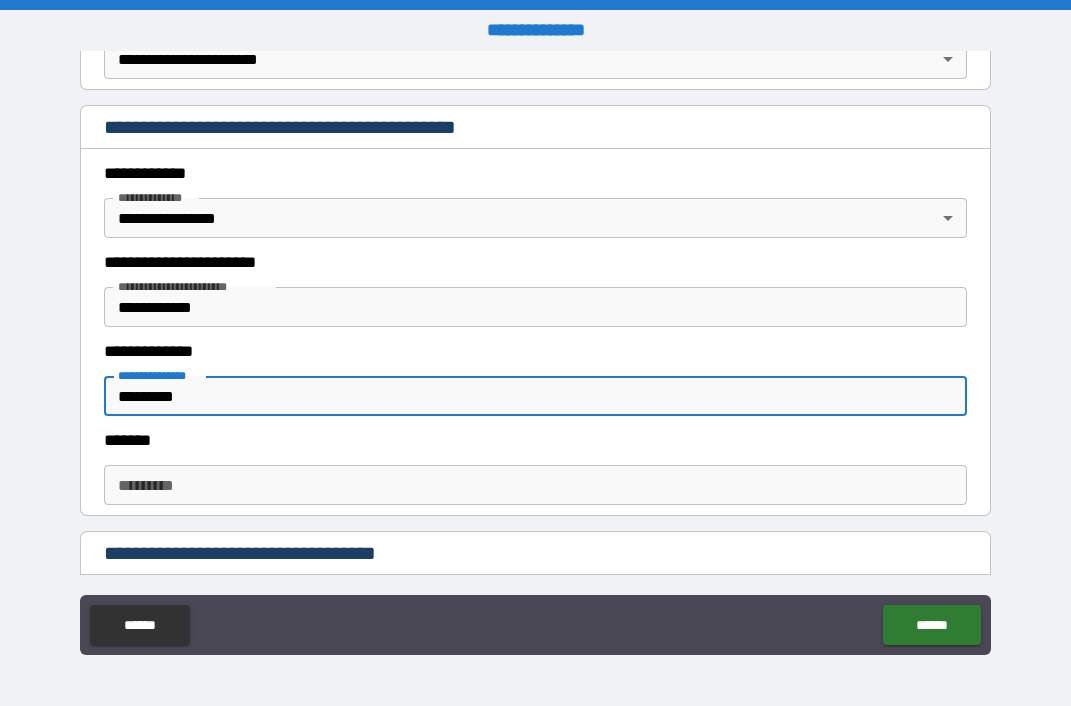 type on "*********" 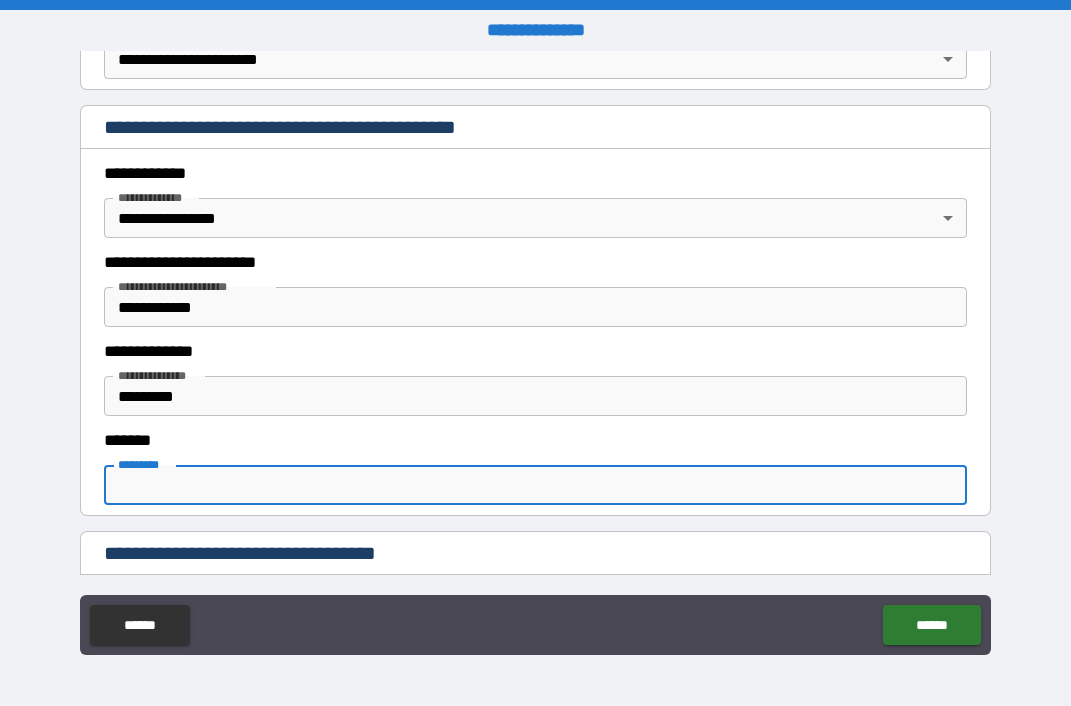 click on "*******   *" at bounding box center (535, 485) 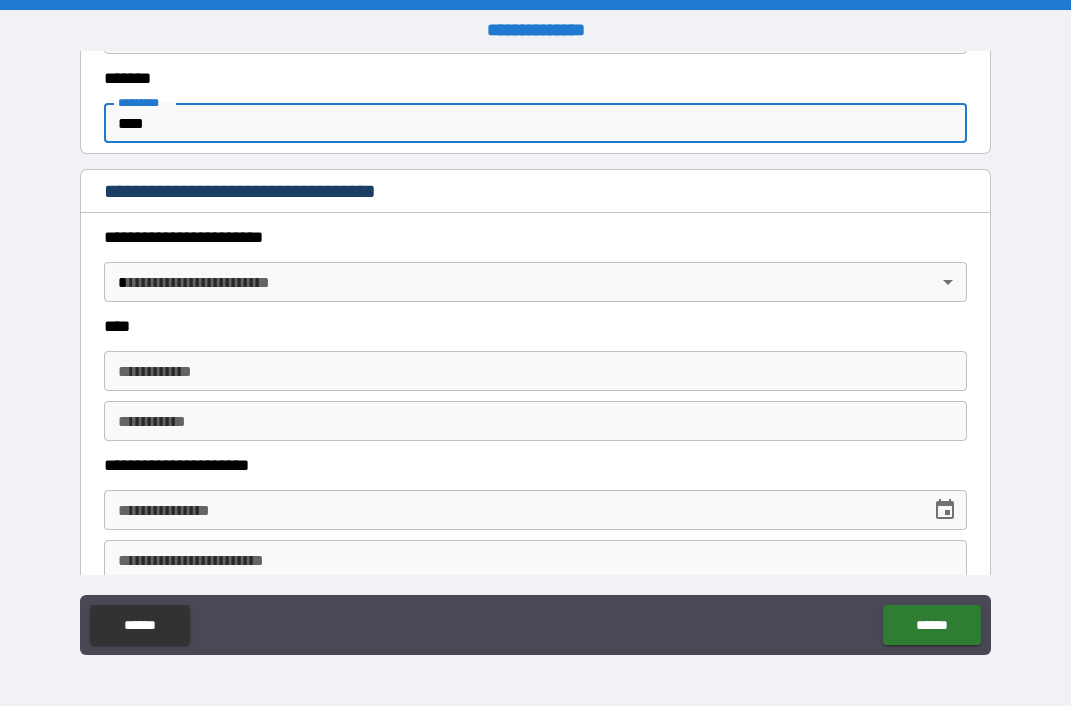 scroll, scrollTop: 807, scrollLeft: 0, axis: vertical 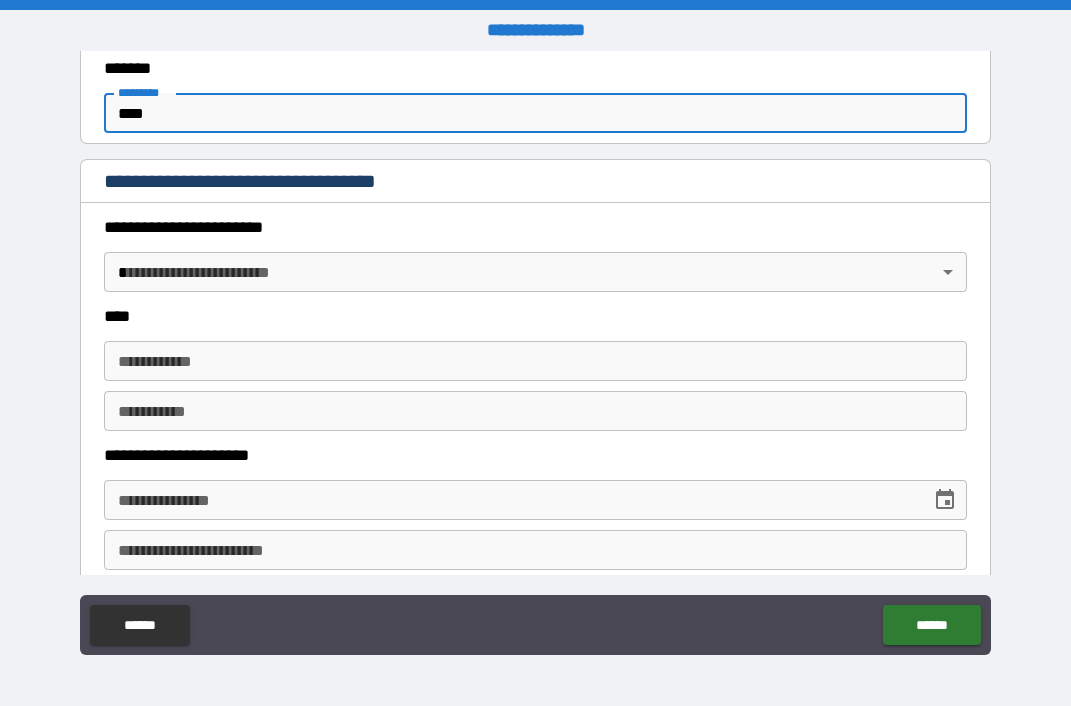 type on "****" 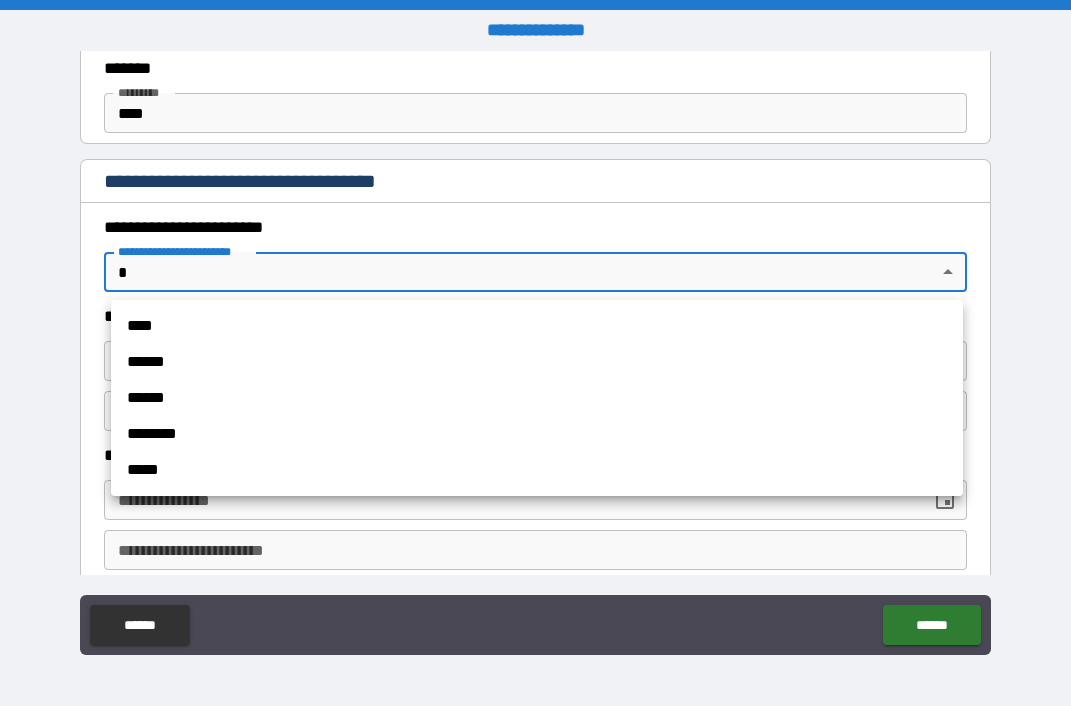 click on "******" at bounding box center (537, 362) 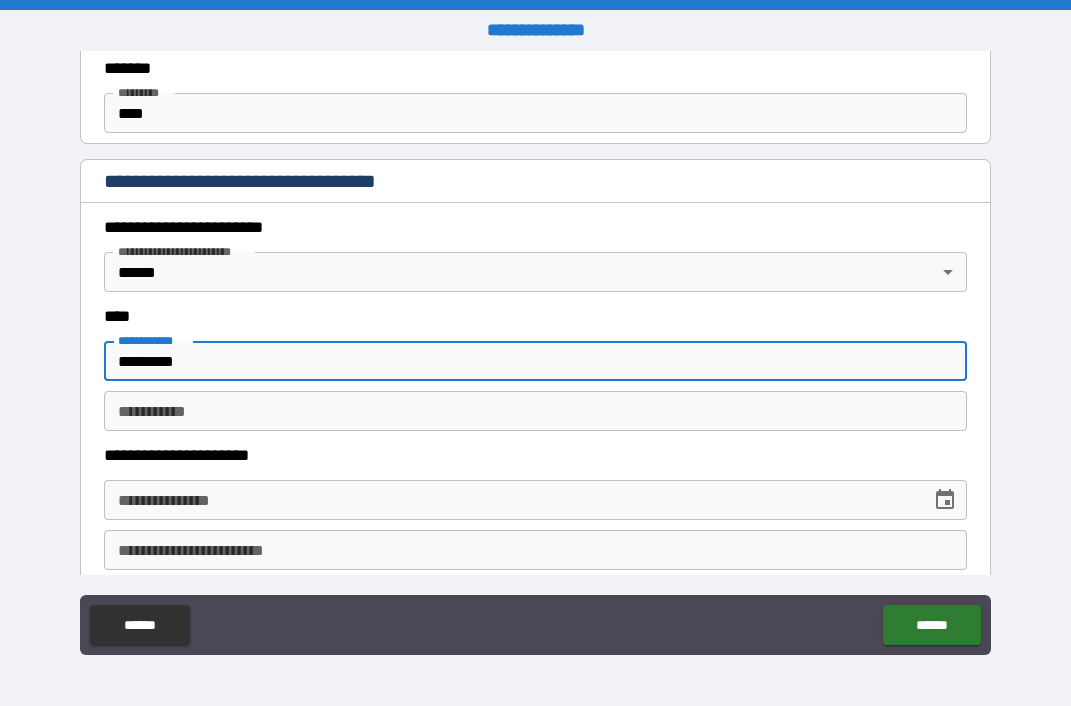 type on "*********" 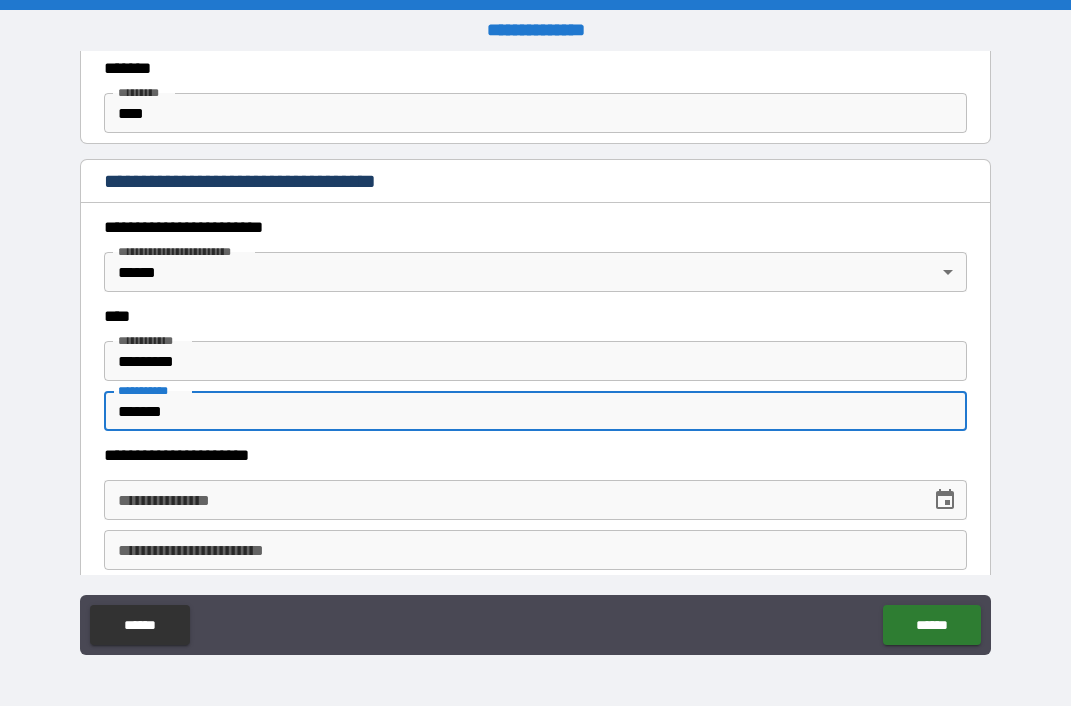 type on "*******" 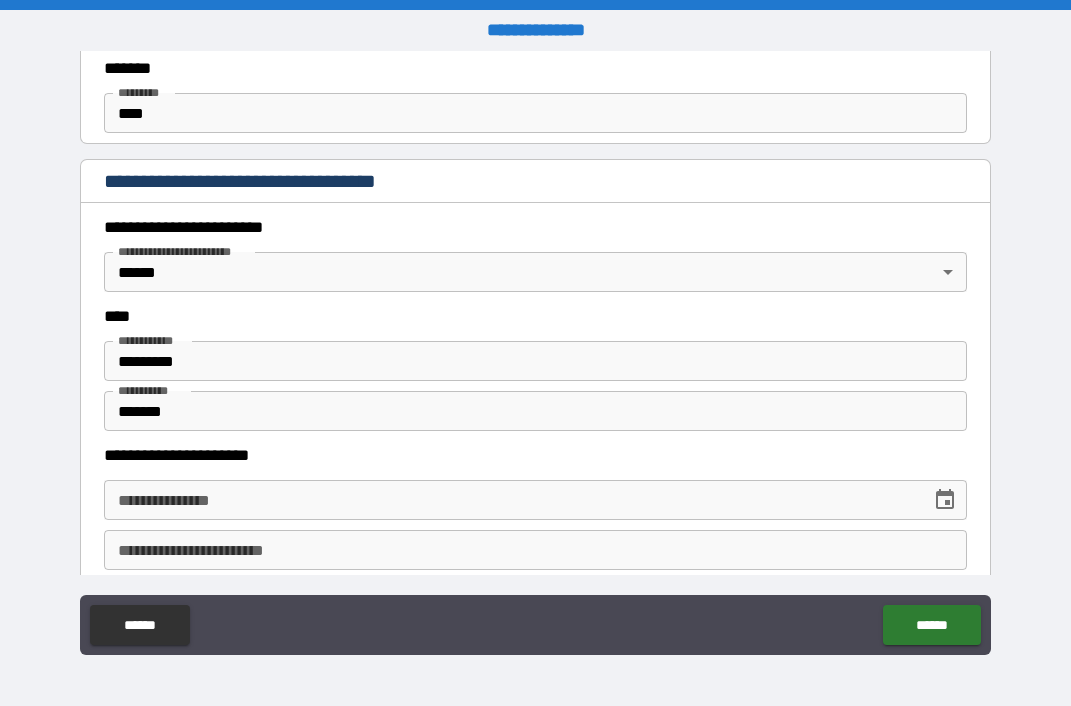 click on "**********" at bounding box center (535, 355) 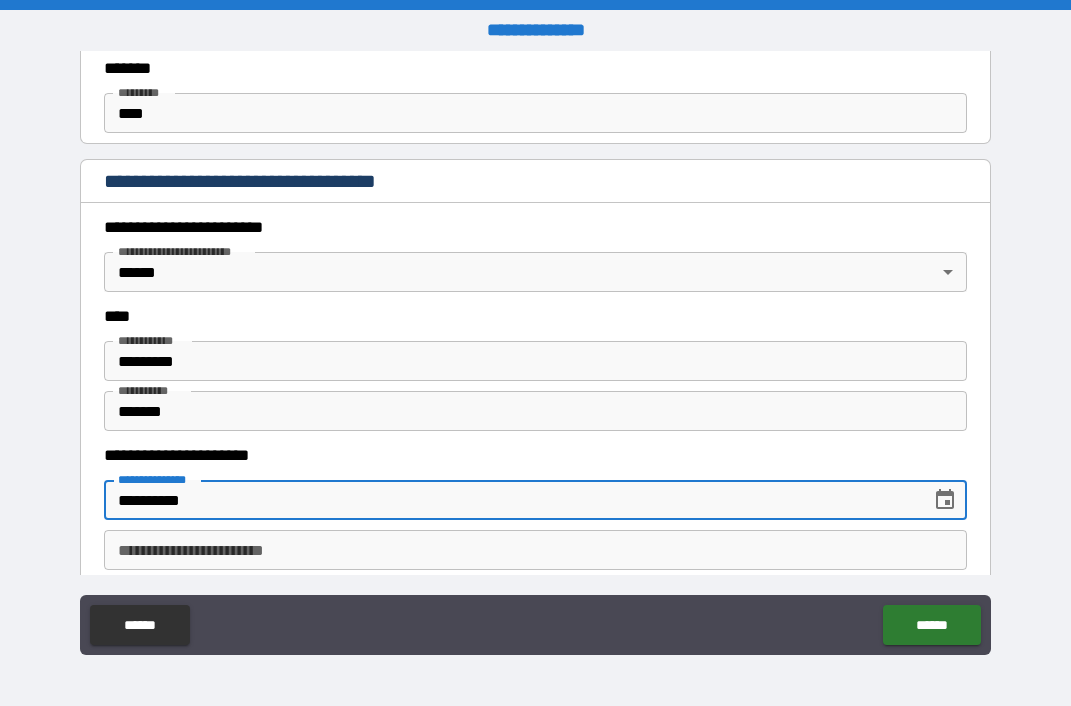 type on "**********" 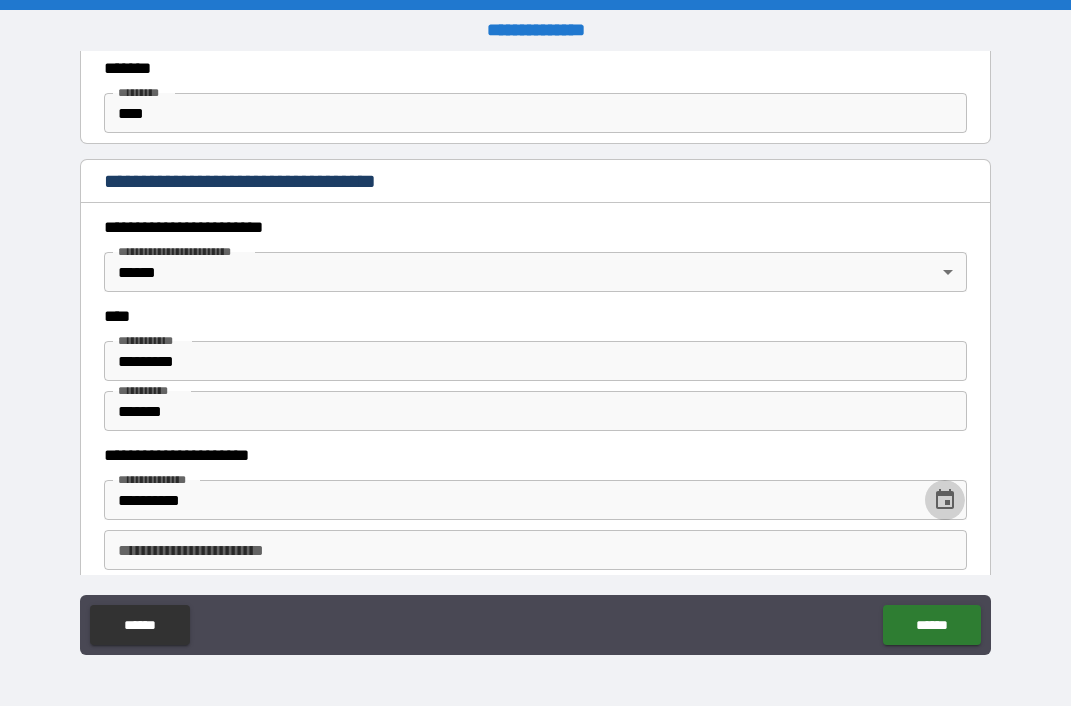 type 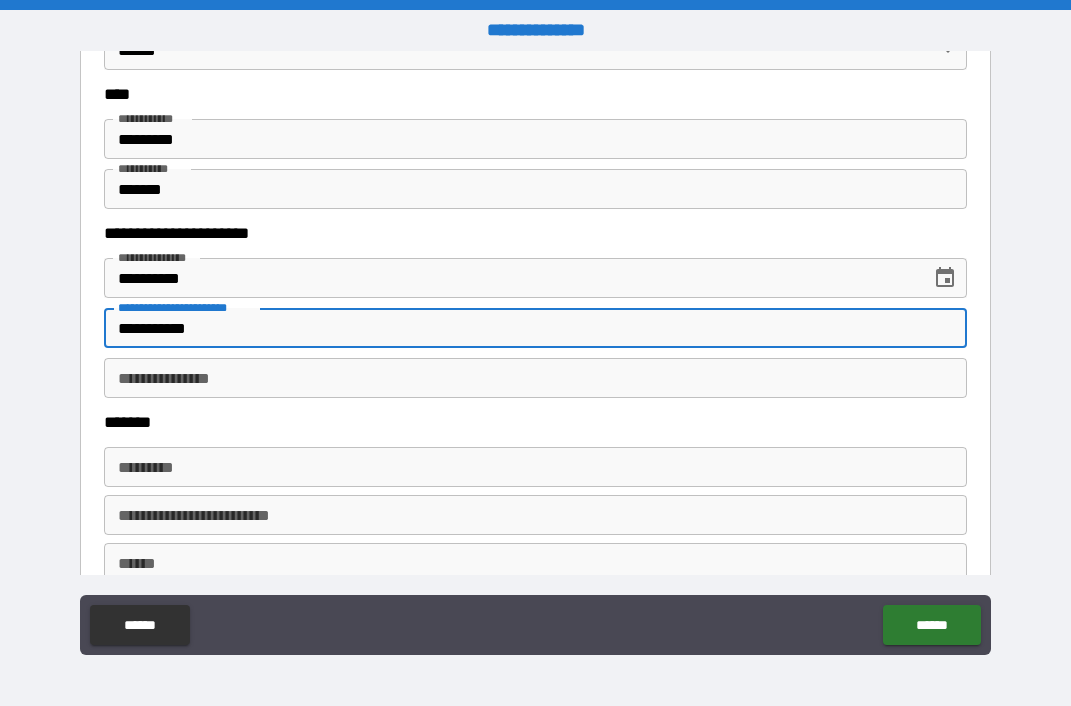 scroll, scrollTop: 1112, scrollLeft: 0, axis: vertical 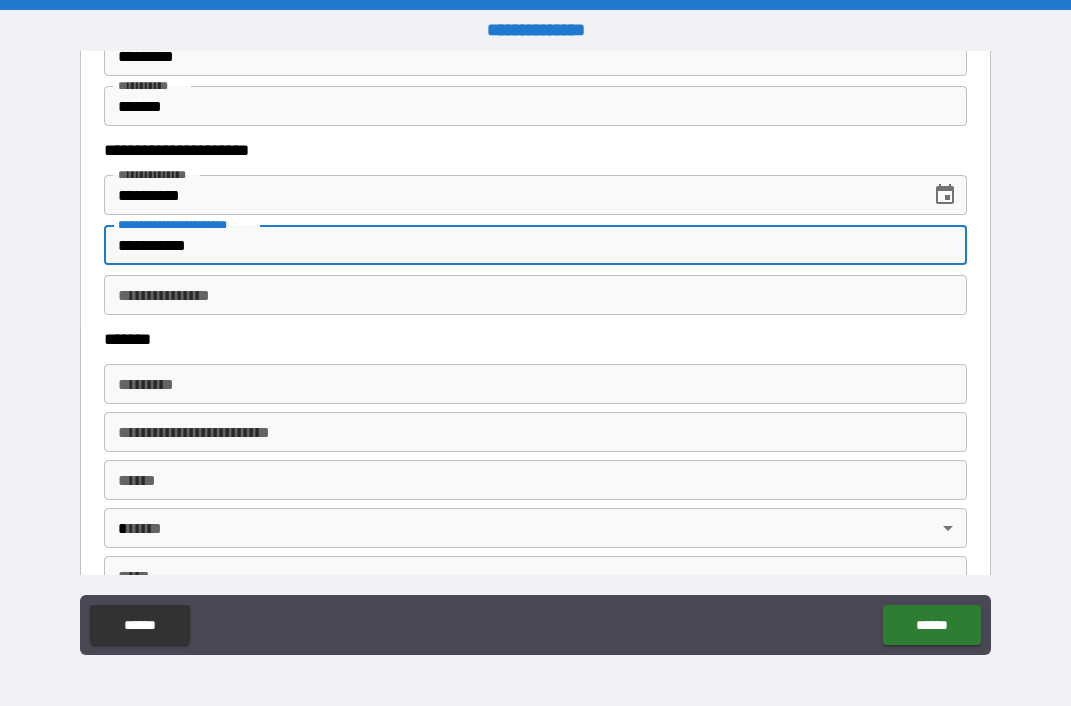 type on "**********" 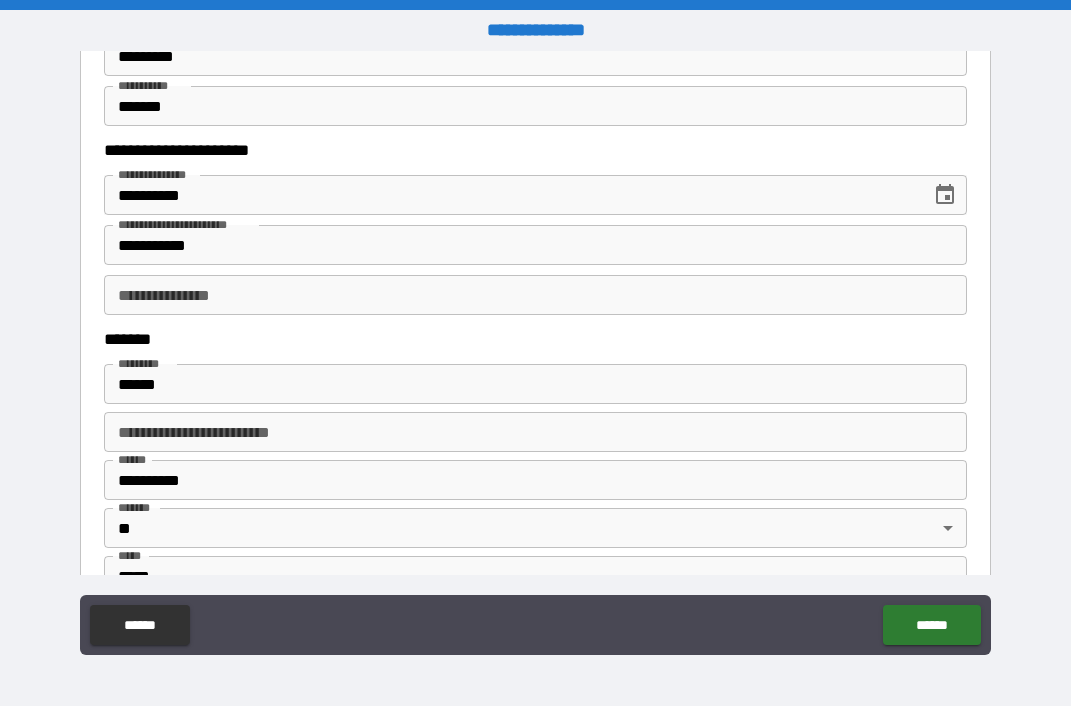 type on "**********" 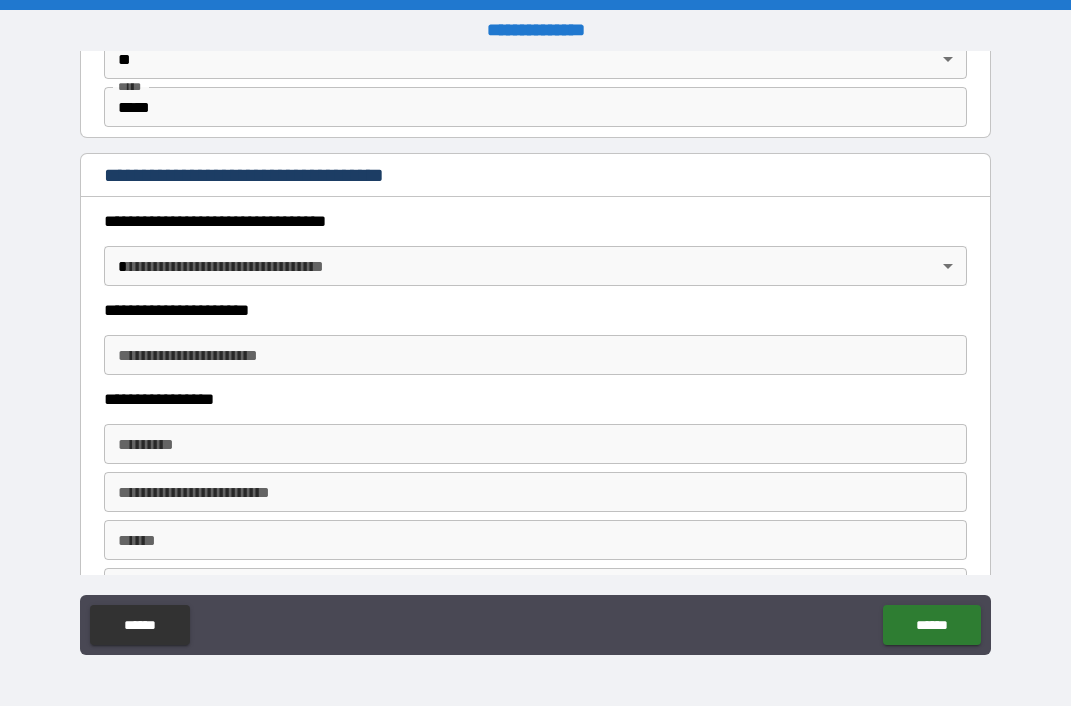 scroll, scrollTop: 1584, scrollLeft: 0, axis: vertical 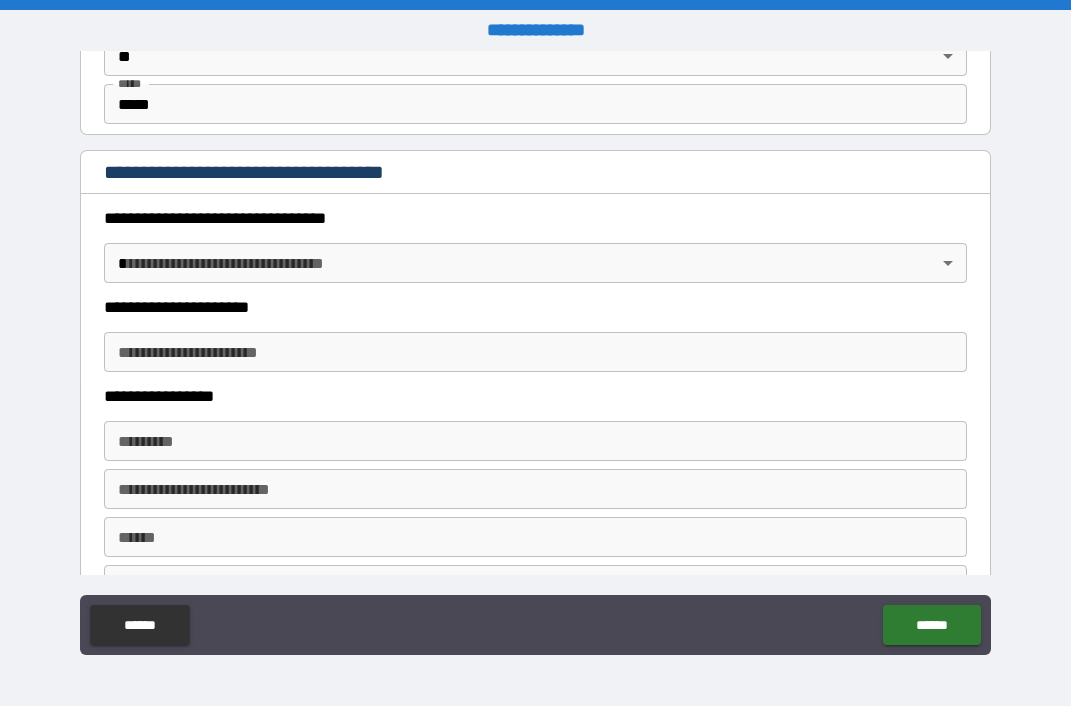 click on "**********" at bounding box center [535, 353] 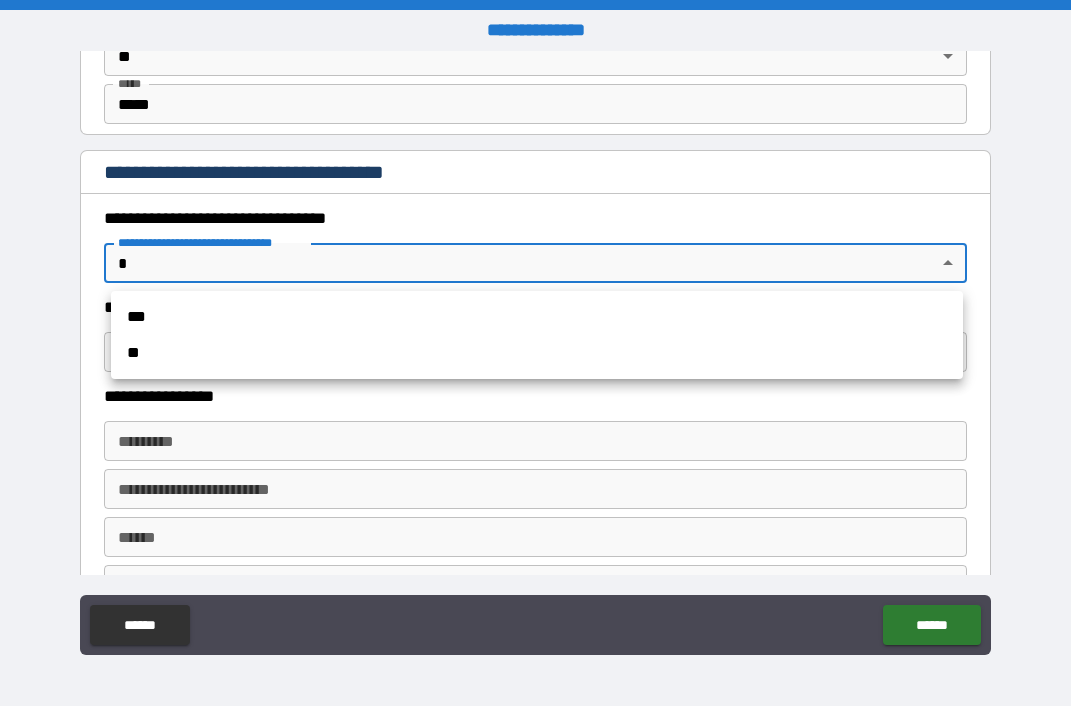 click on "***" at bounding box center [537, 317] 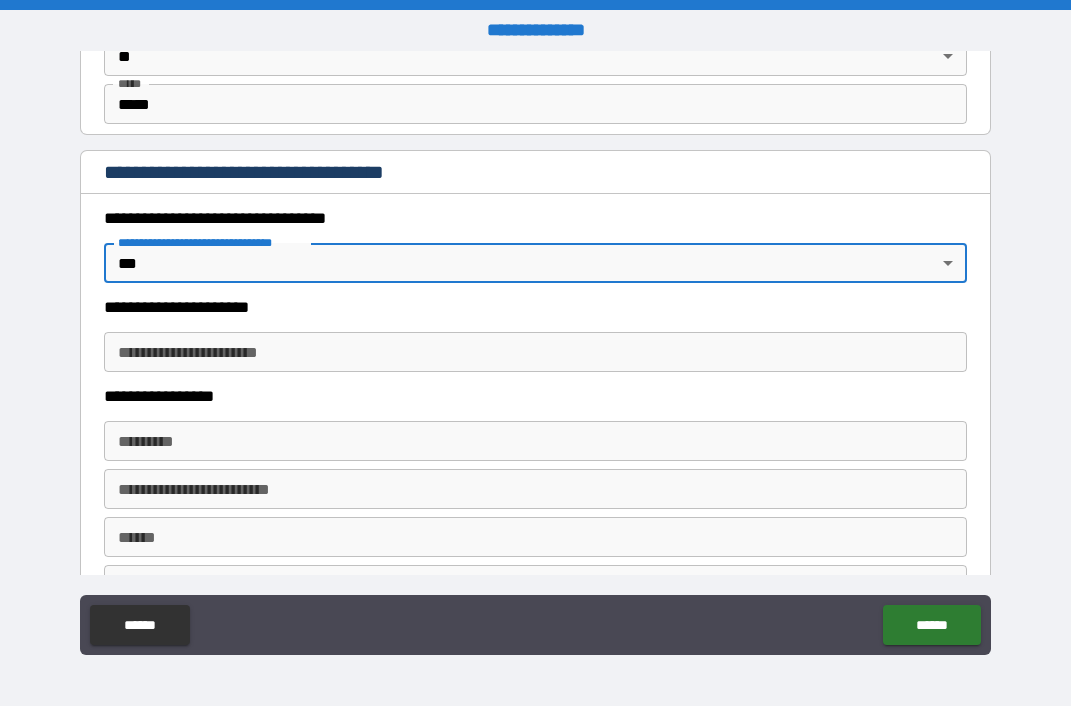 type on "*" 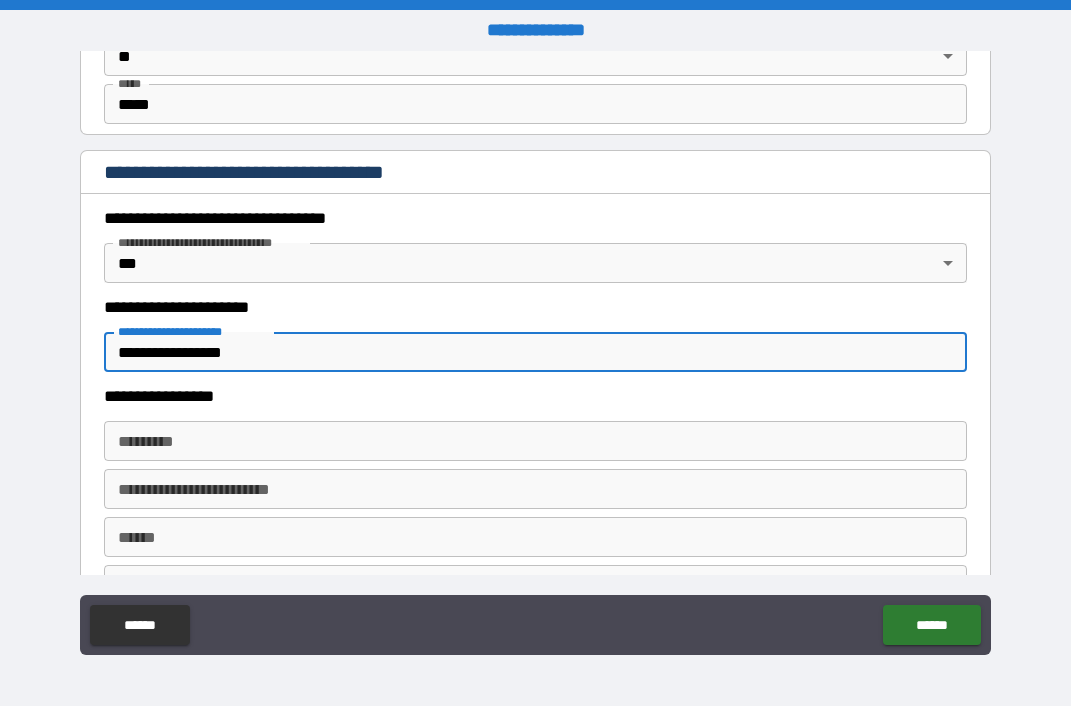 type on "**********" 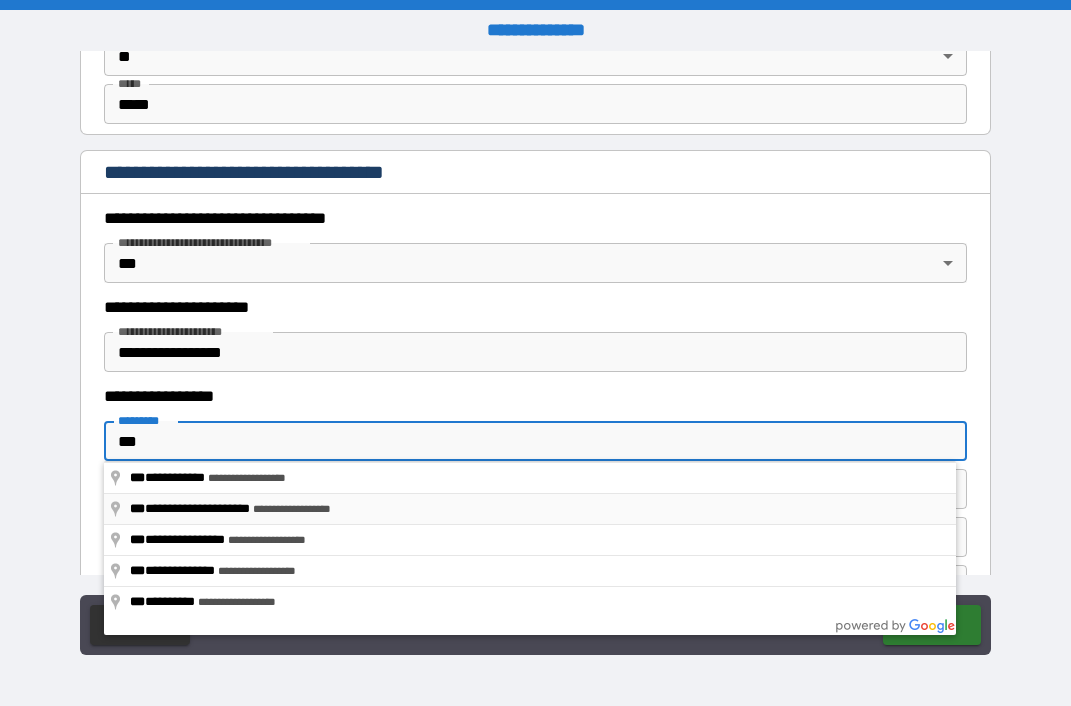 type on "**********" 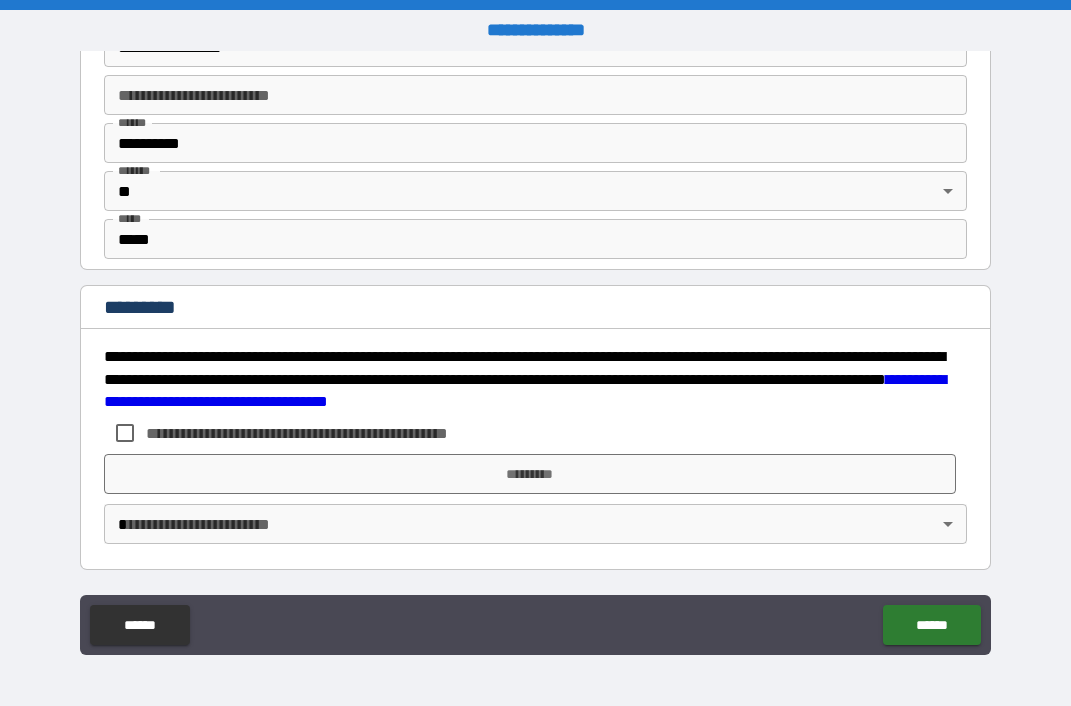 scroll, scrollTop: 1978, scrollLeft: 0, axis: vertical 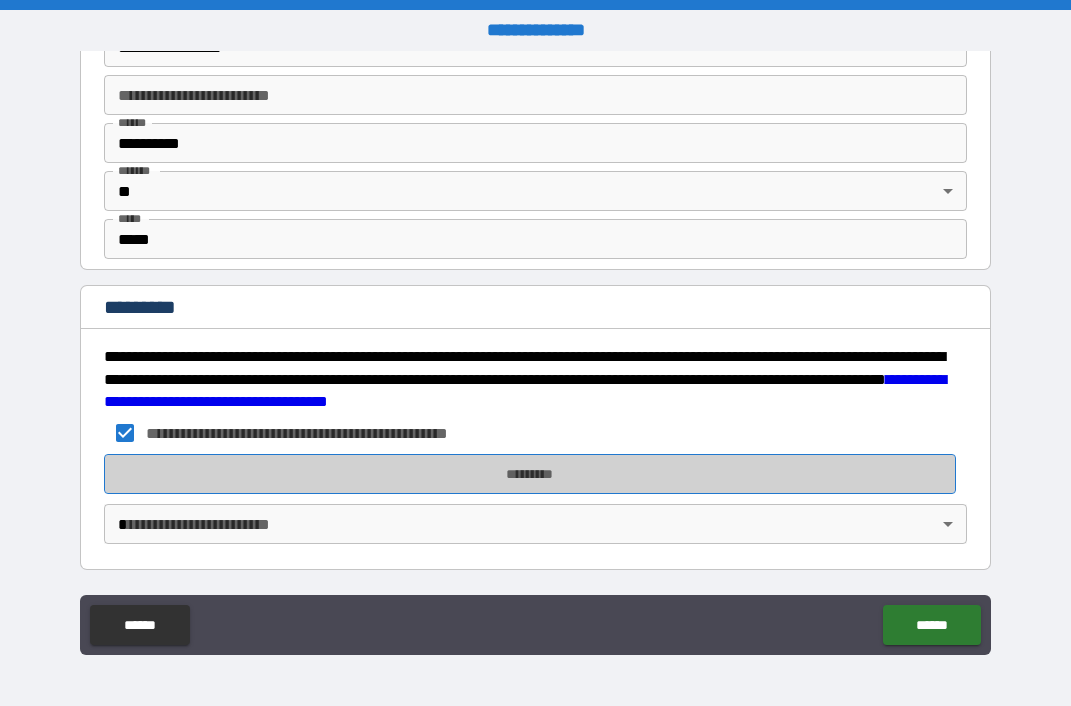 click on "*********" at bounding box center (530, 474) 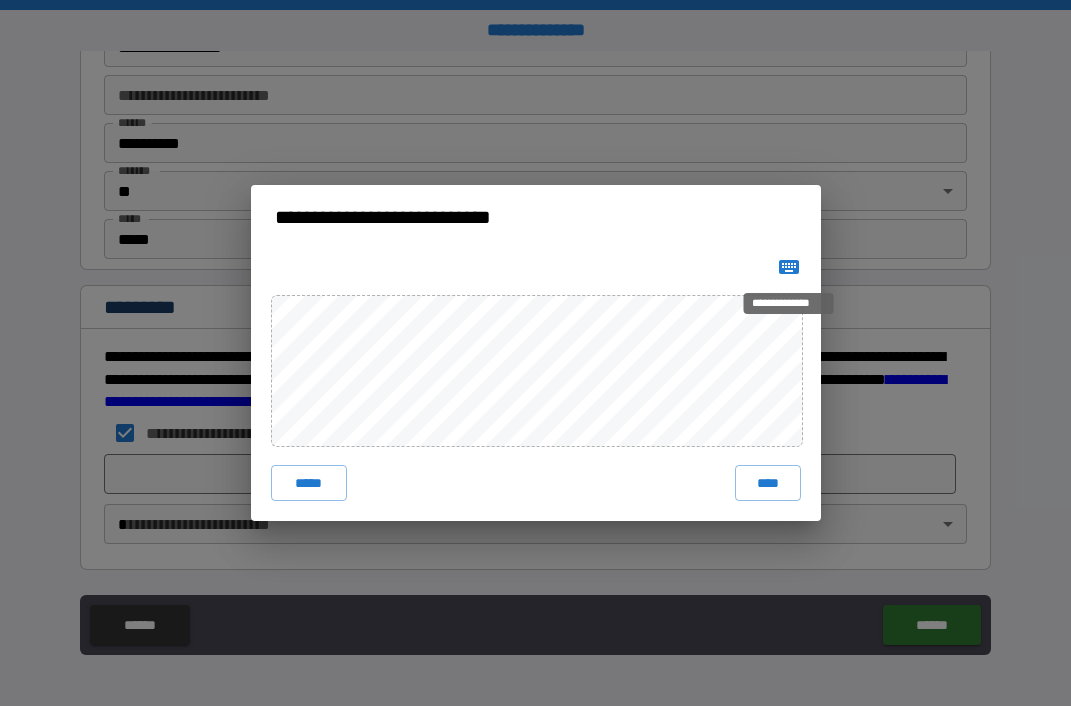 click 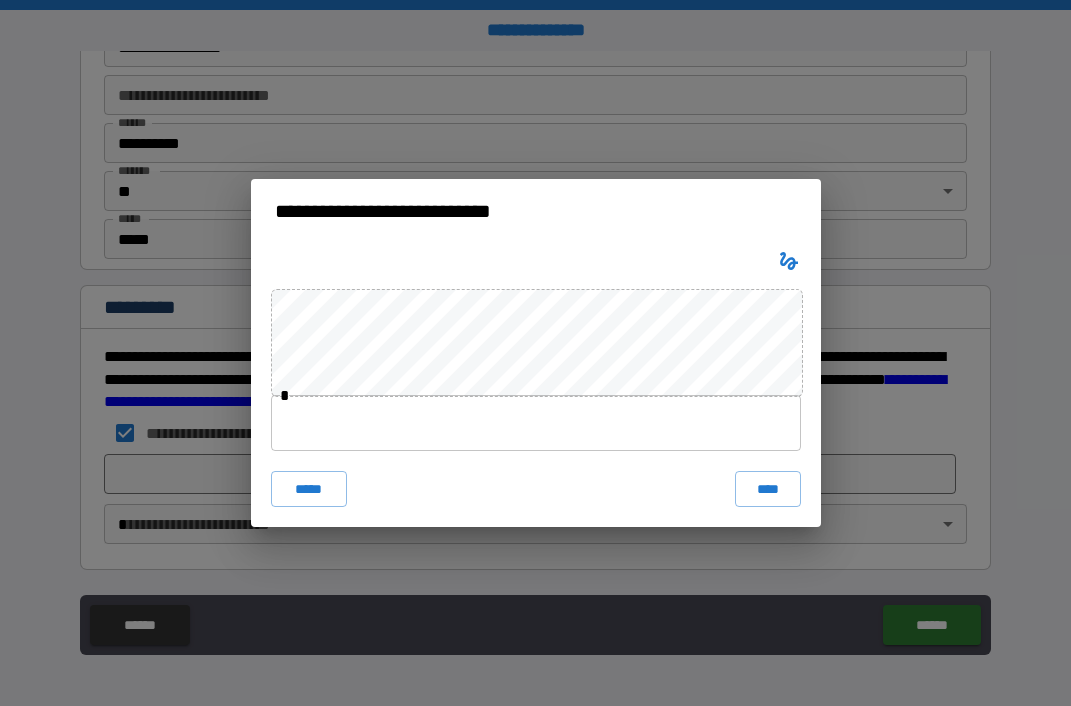 click at bounding box center (536, 423) 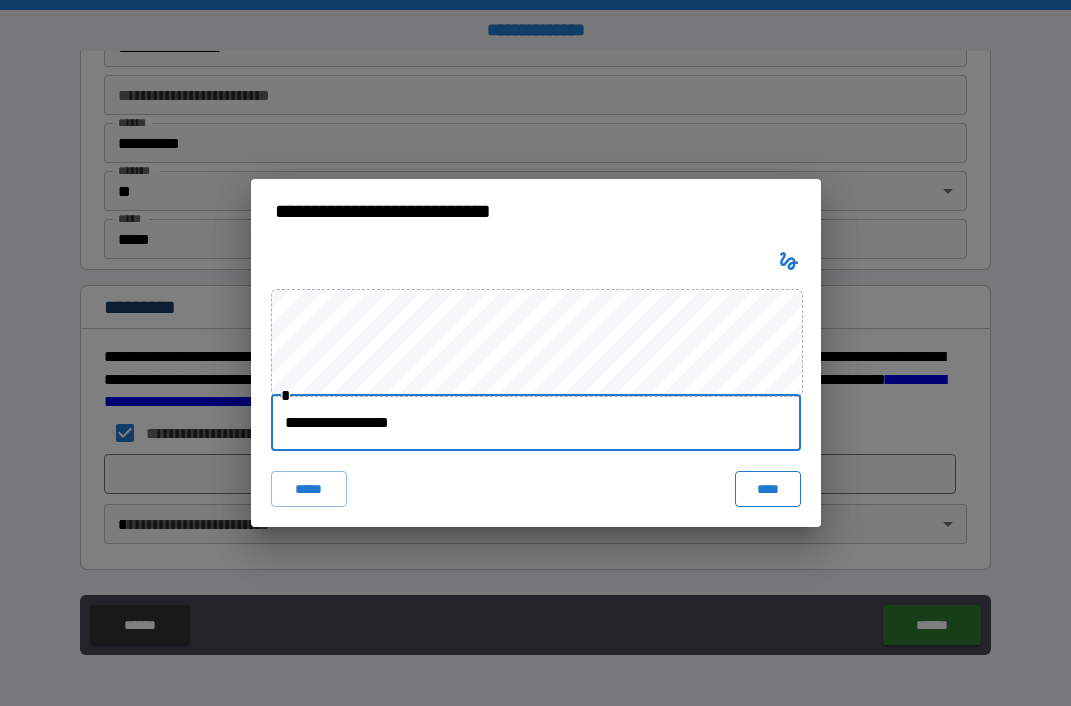 type on "**********" 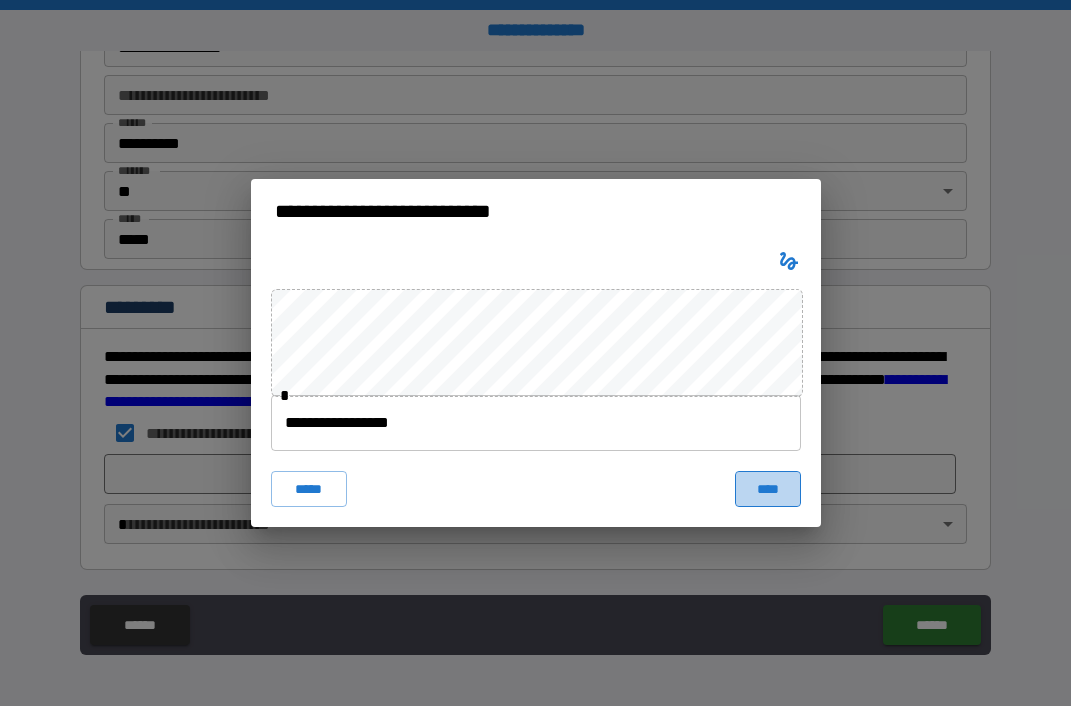 click on "****" at bounding box center [768, 489] 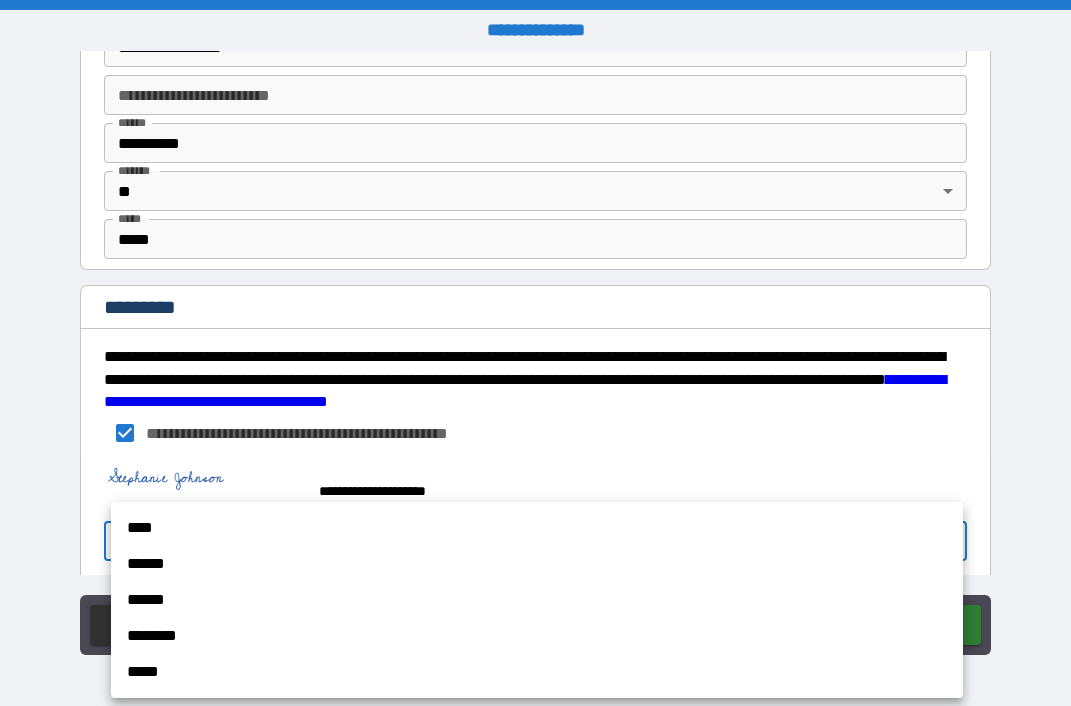 click on "**********" at bounding box center (535, 353) 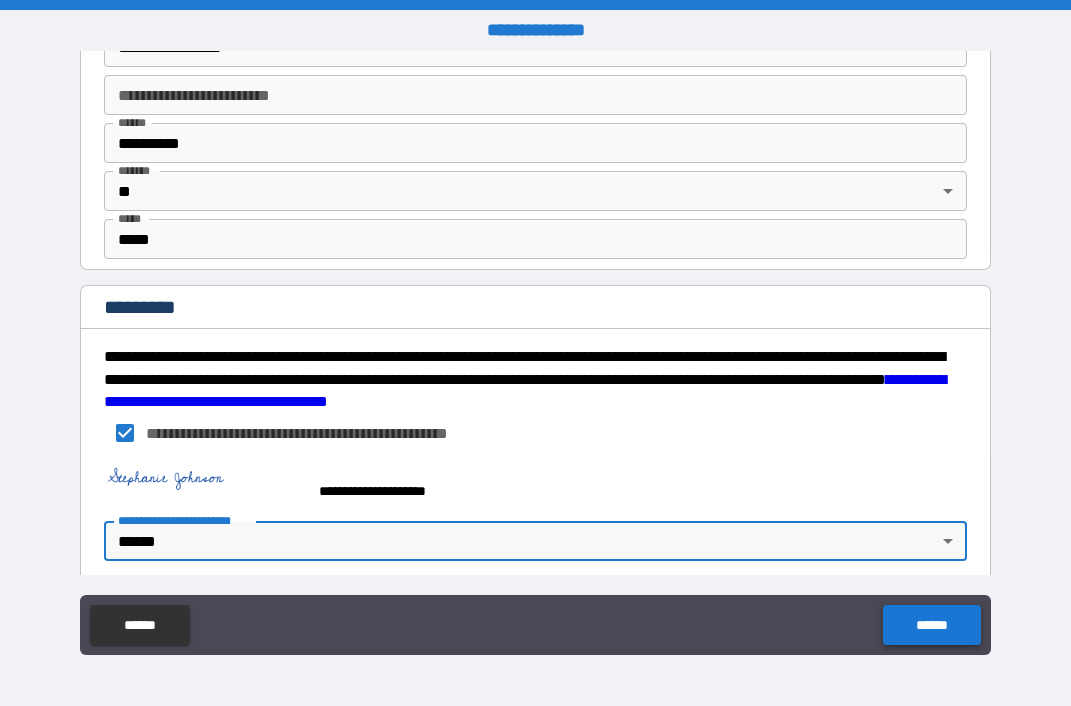 click on "******" at bounding box center [931, 625] 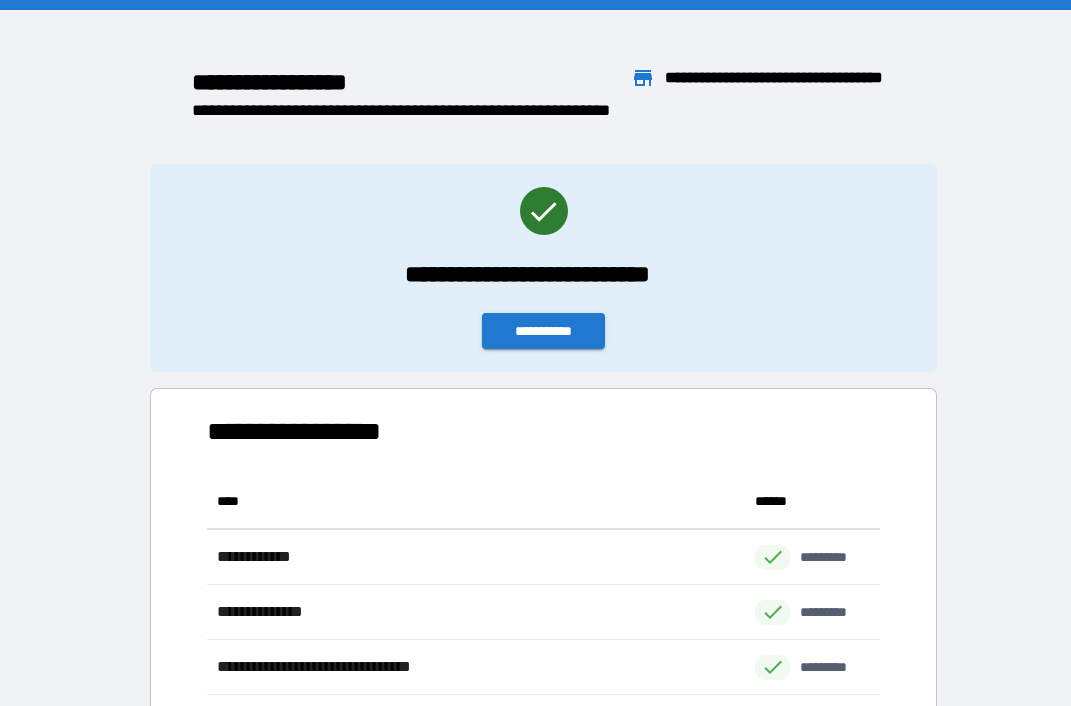 scroll, scrollTop: 1, scrollLeft: 1, axis: both 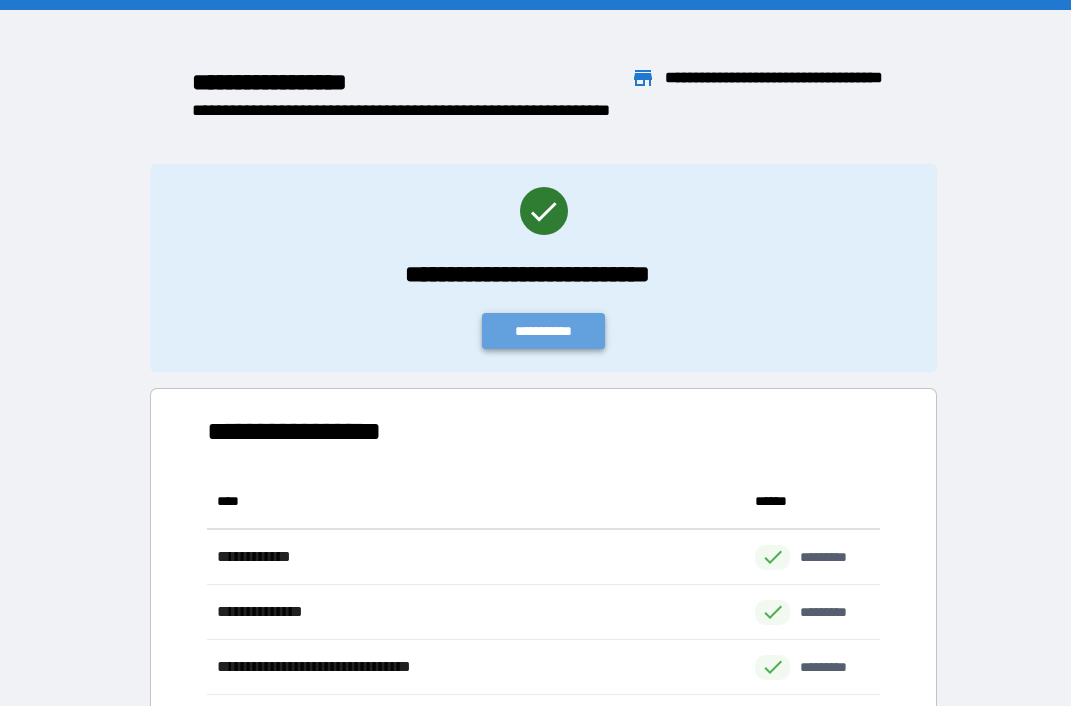 click on "**********" at bounding box center [544, 331] 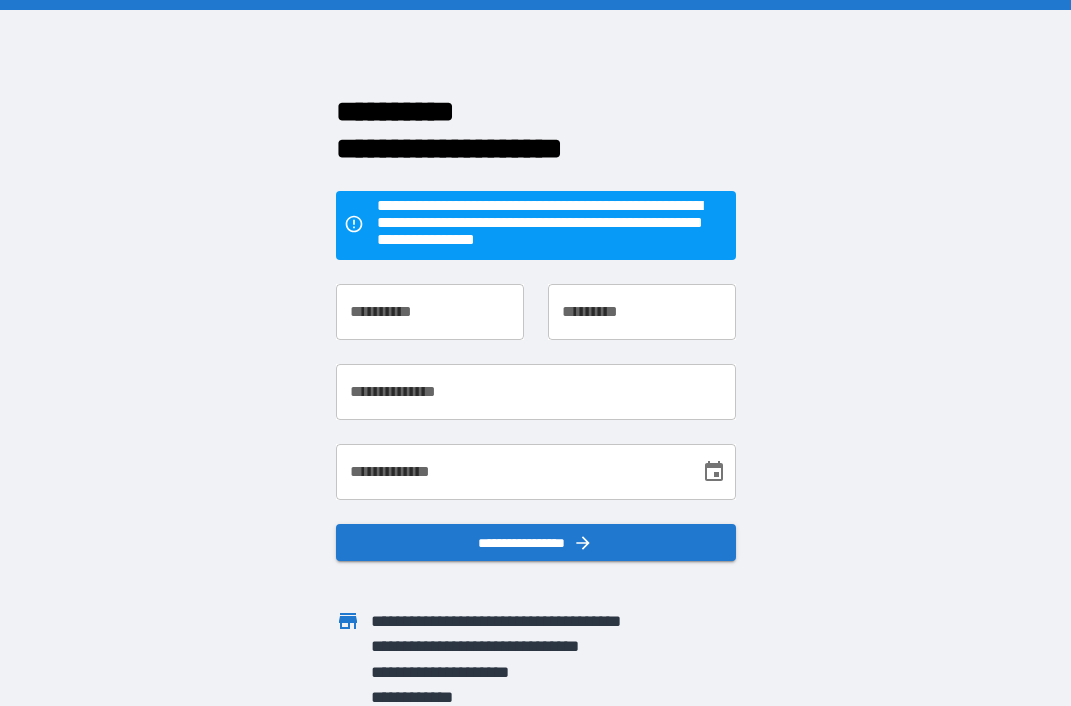 scroll, scrollTop: 0, scrollLeft: 0, axis: both 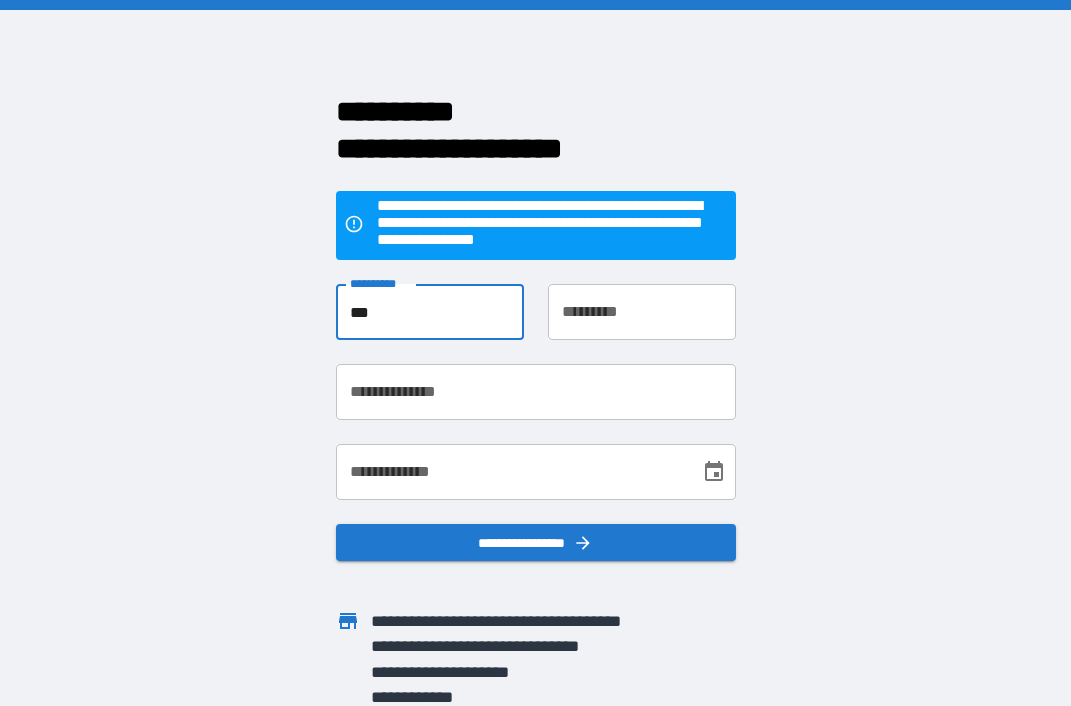 type on "***" 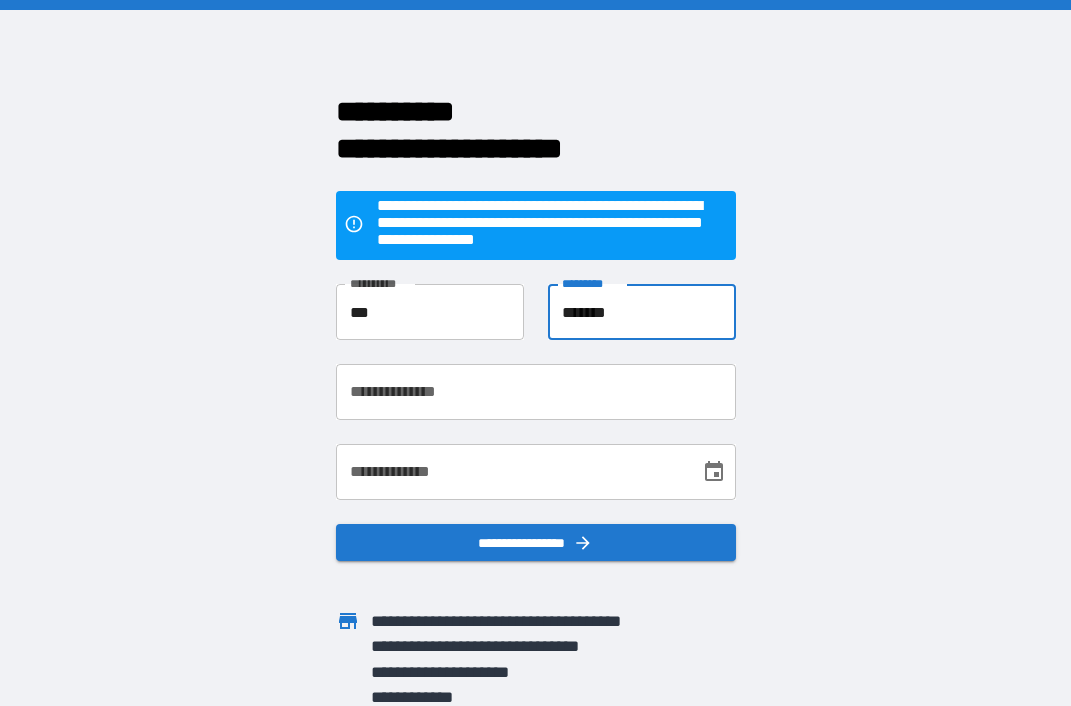 type on "*******" 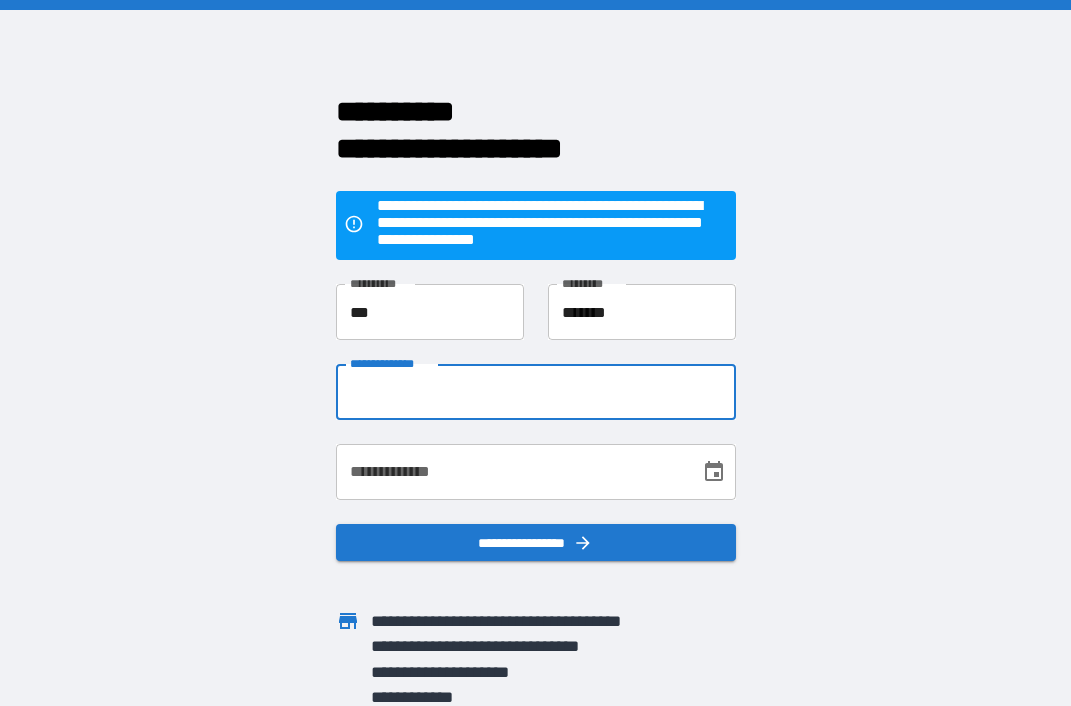type on "**********" 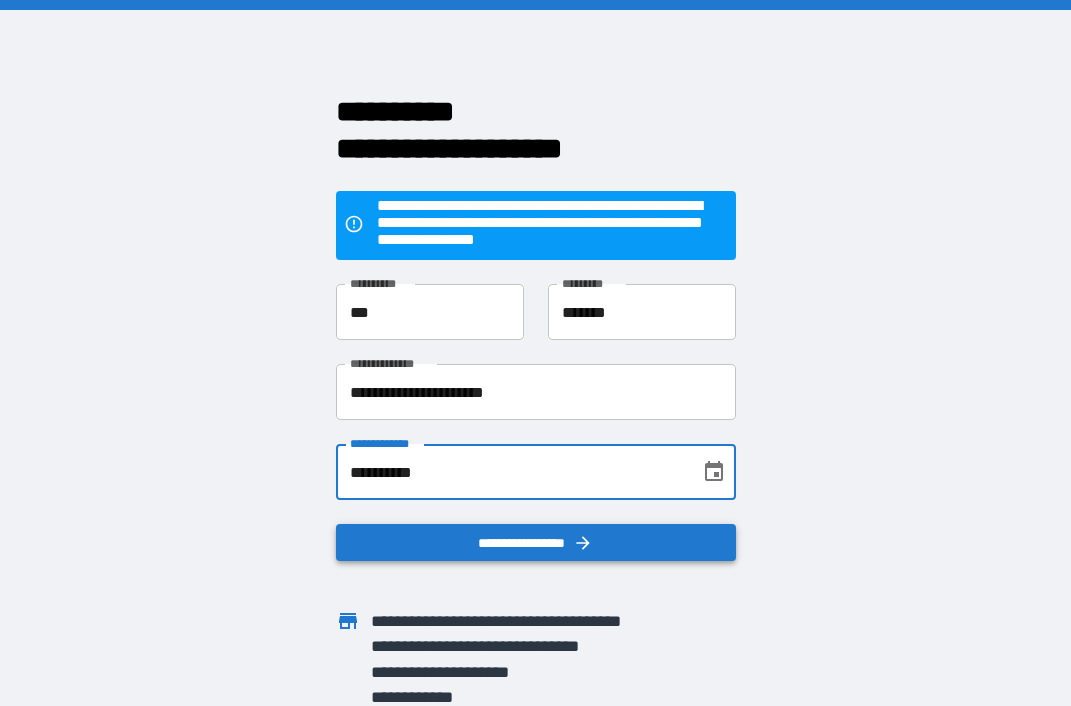 type on "**********" 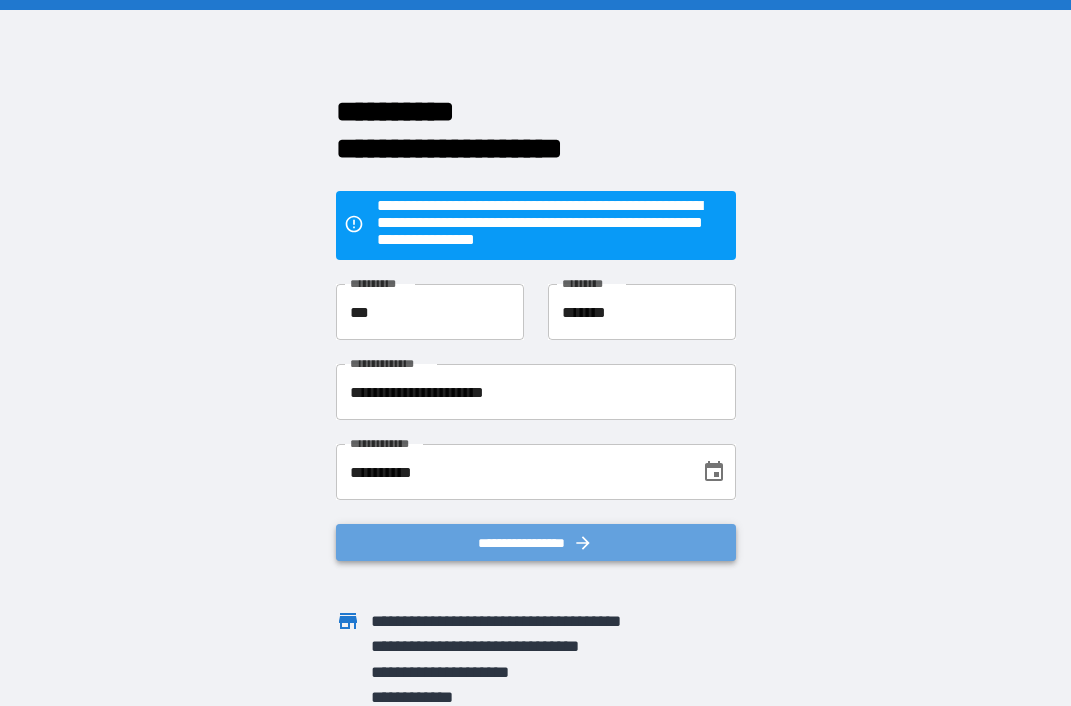 click on "**********" at bounding box center [536, 542] 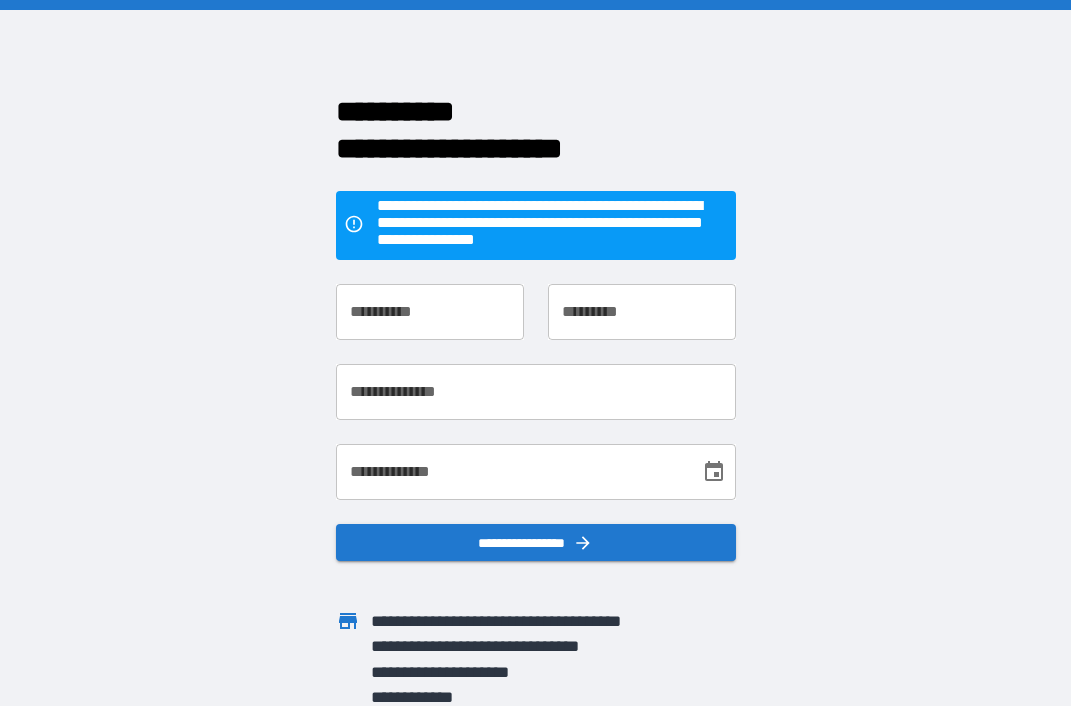 scroll, scrollTop: 0, scrollLeft: 0, axis: both 